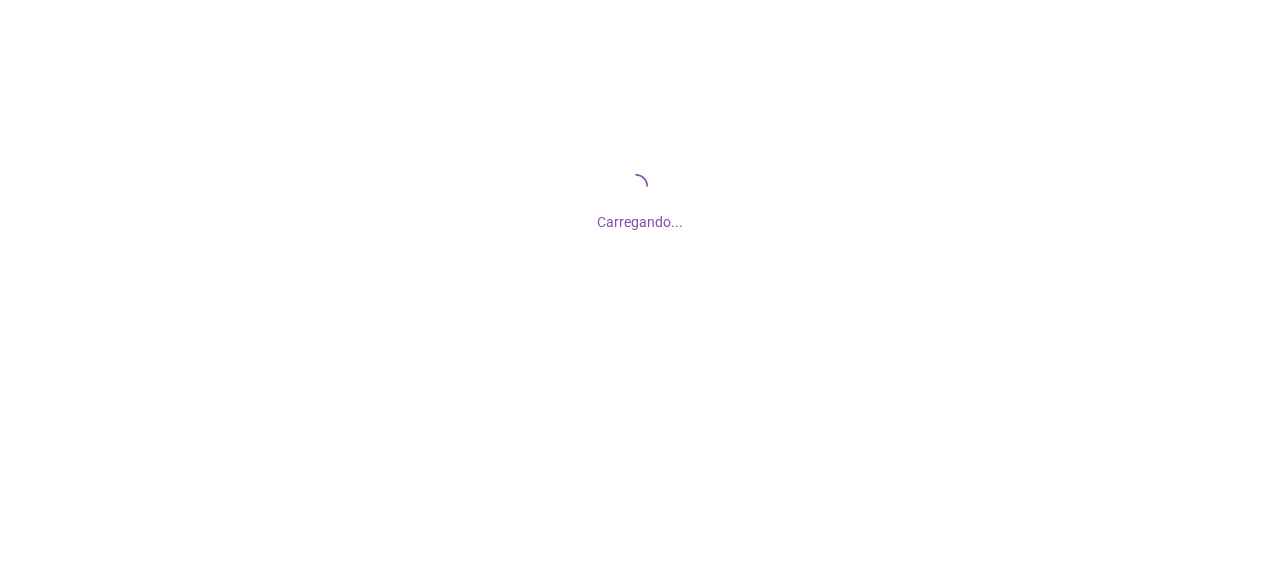 scroll, scrollTop: 0, scrollLeft: 0, axis: both 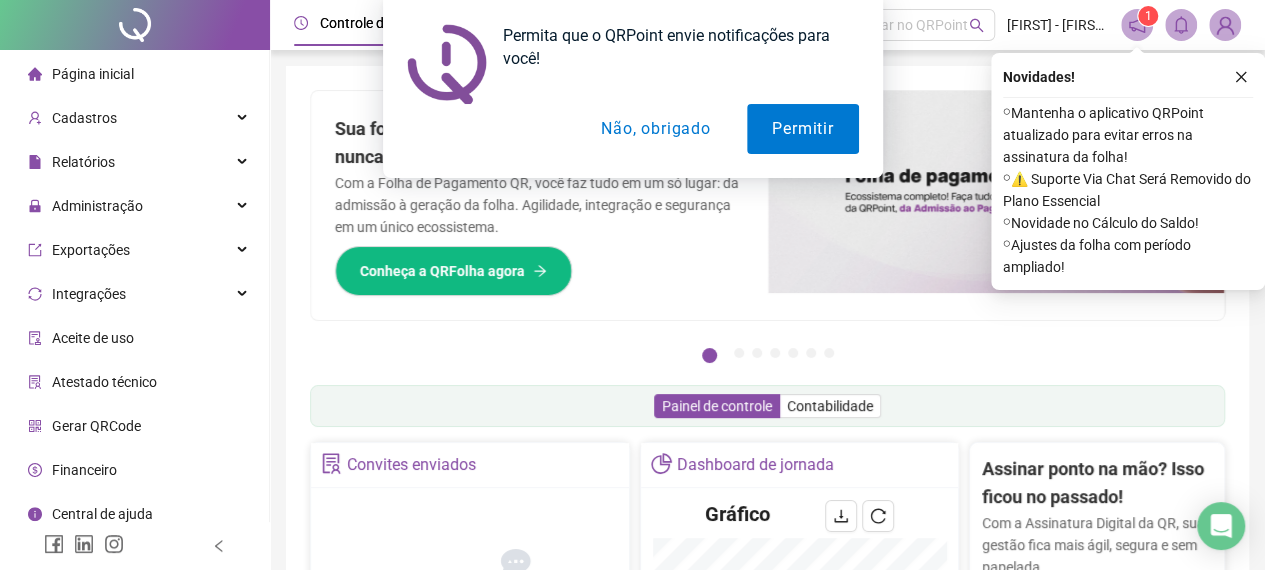 click on "Não, obrigado" at bounding box center [655, 129] 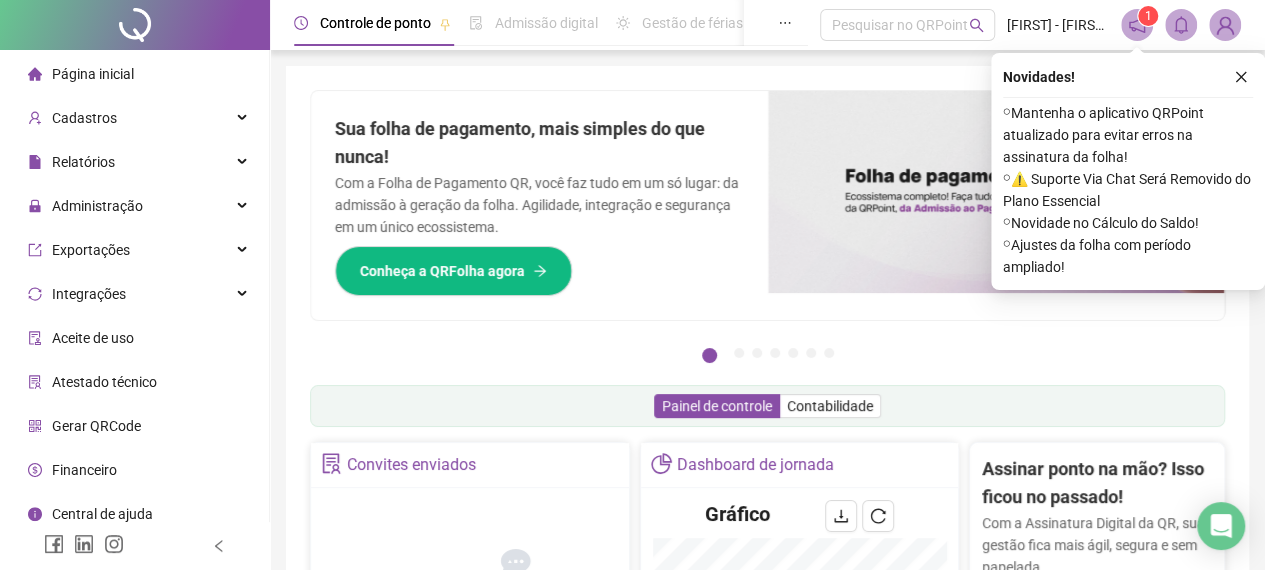 click on "Novidades ! ⚬  Mantenha o aplicativo QRPoint atualizado para evitar erros na assinatura da folha! ⚬  ⚠️ Suporte Via Chat Será Removido do Plano Essencial ⚬  Novidade no Cálculo do Saldo! ⚬  Ajustes da folha com período ampliado!" at bounding box center (1128, 171) 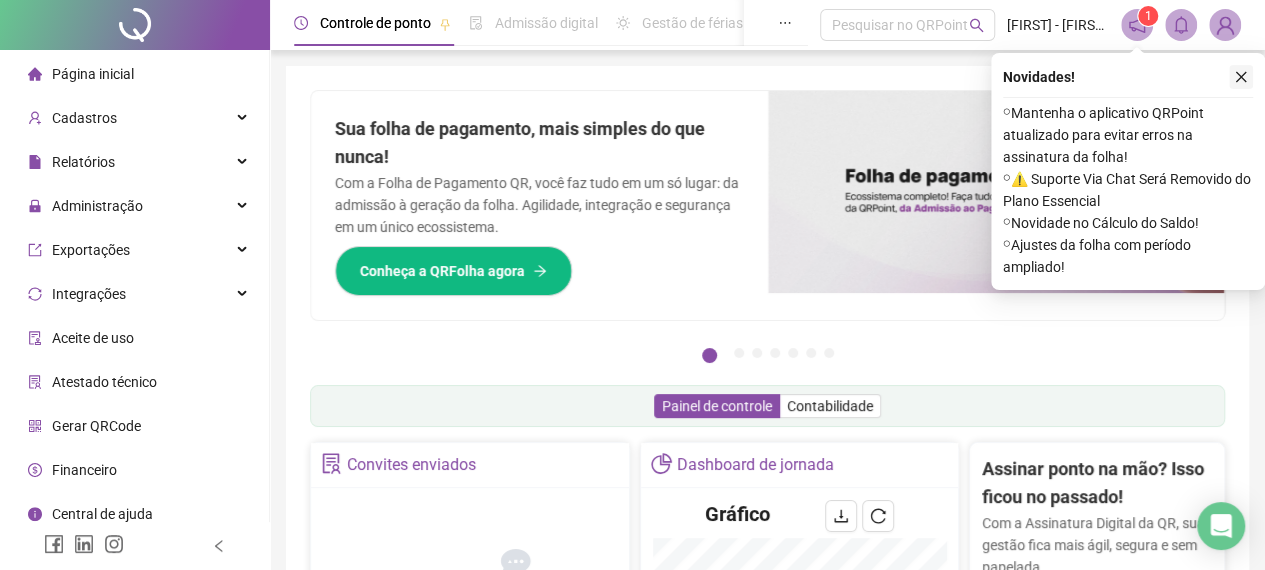 click 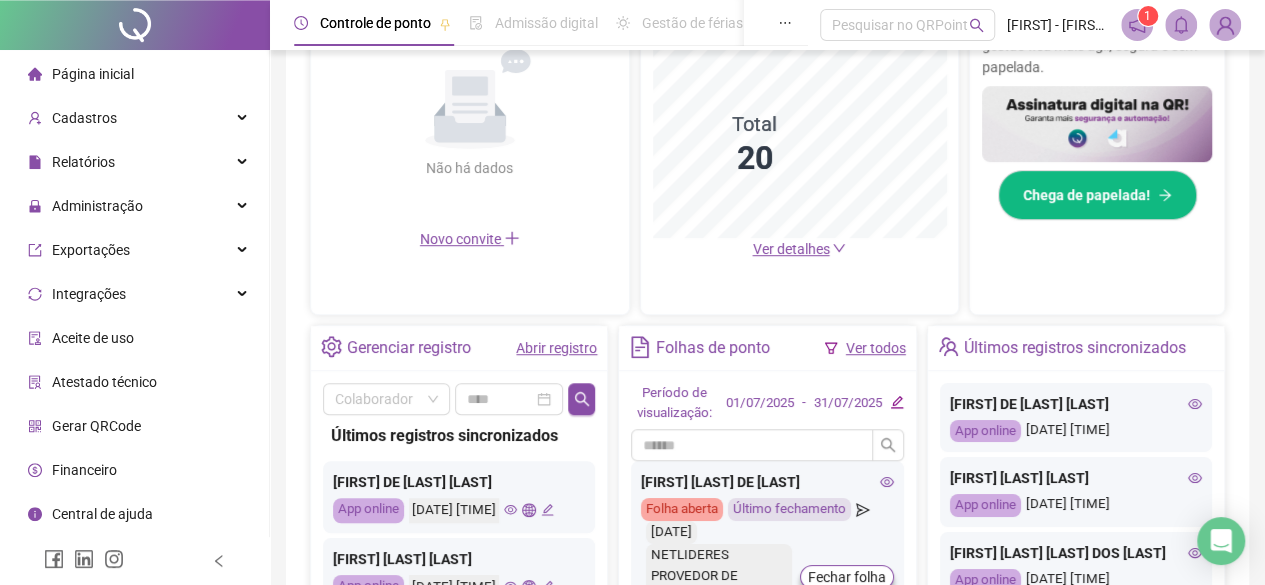 scroll, scrollTop: 600, scrollLeft: 0, axis: vertical 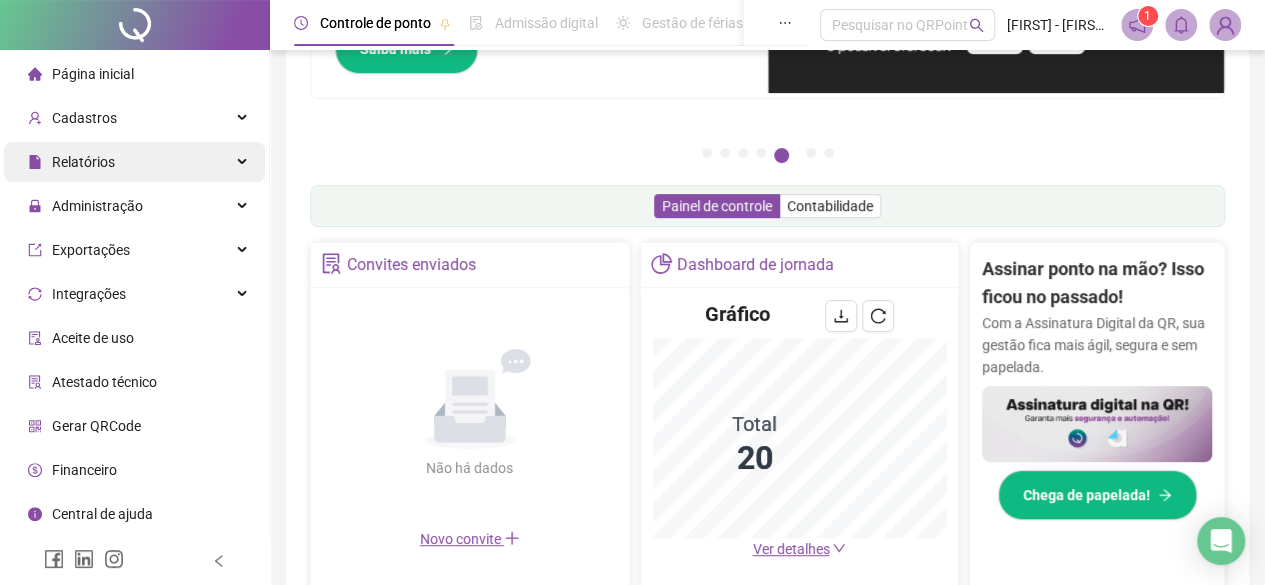 click on "Relatórios" at bounding box center [134, 162] 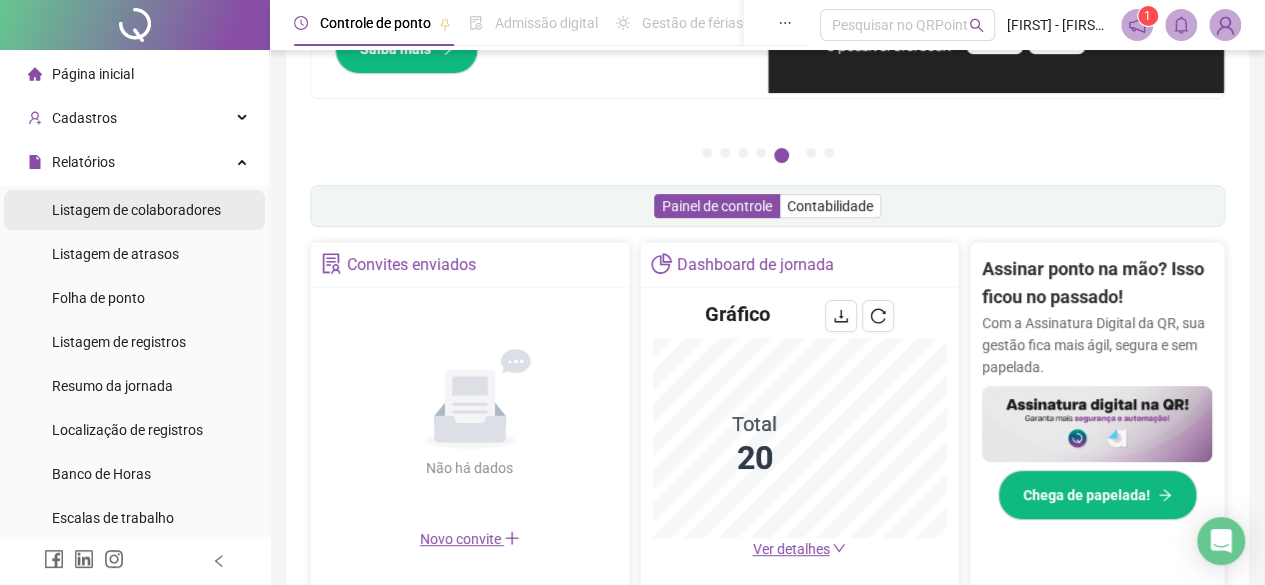 click on "Listagem de colaboradores" at bounding box center (136, 210) 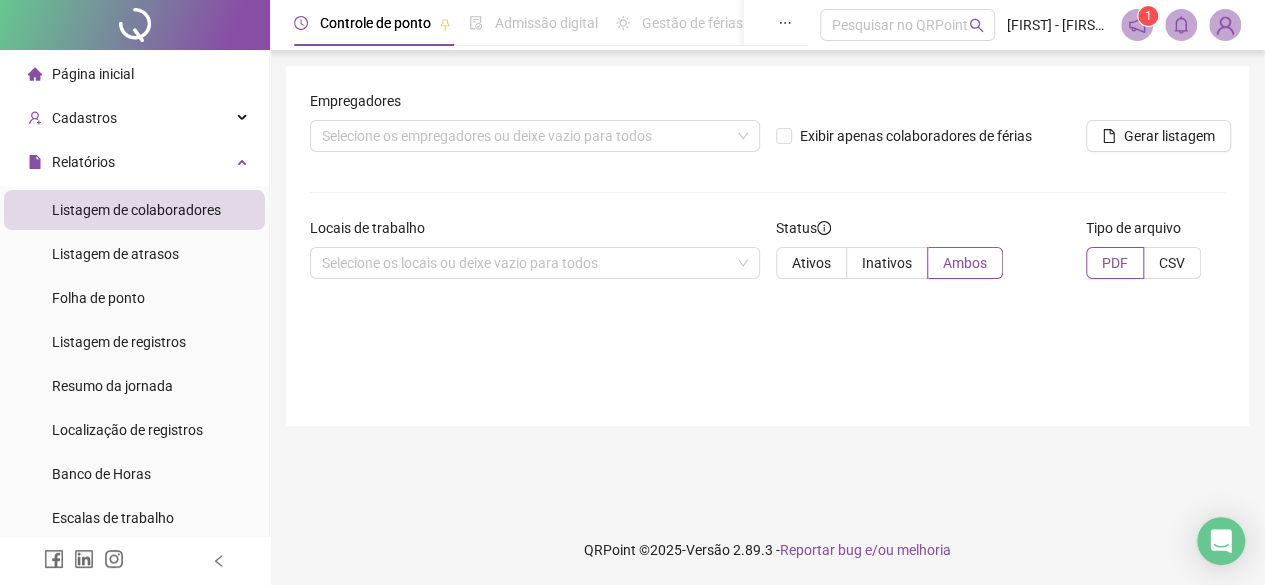 scroll, scrollTop: 0, scrollLeft: 0, axis: both 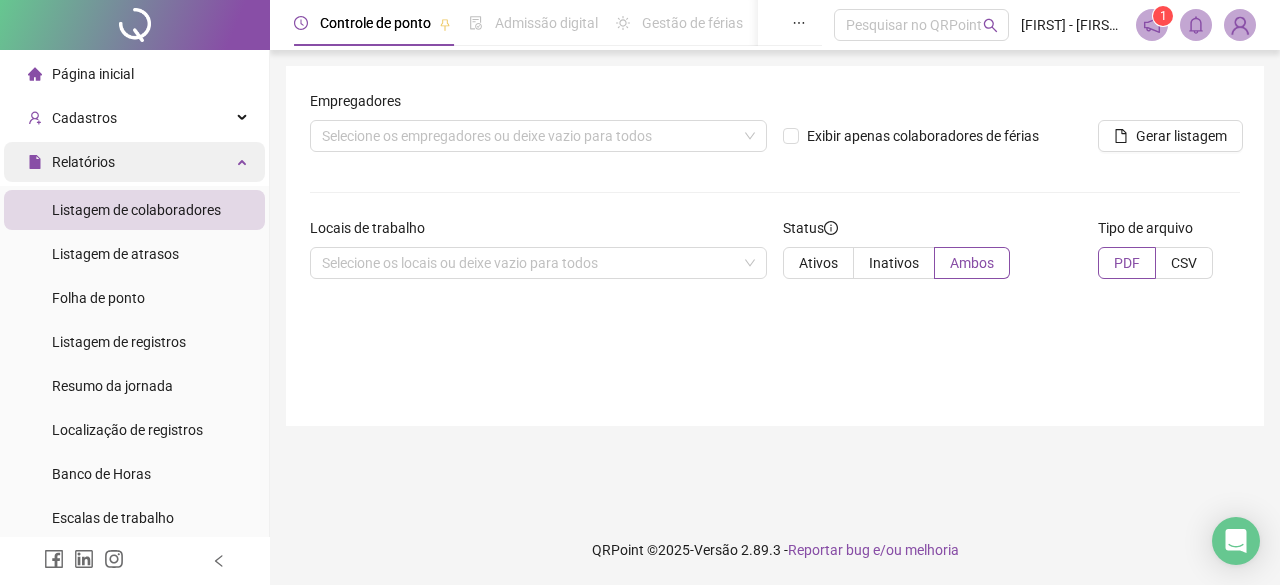 click on "Relatórios" at bounding box center (134, 162) 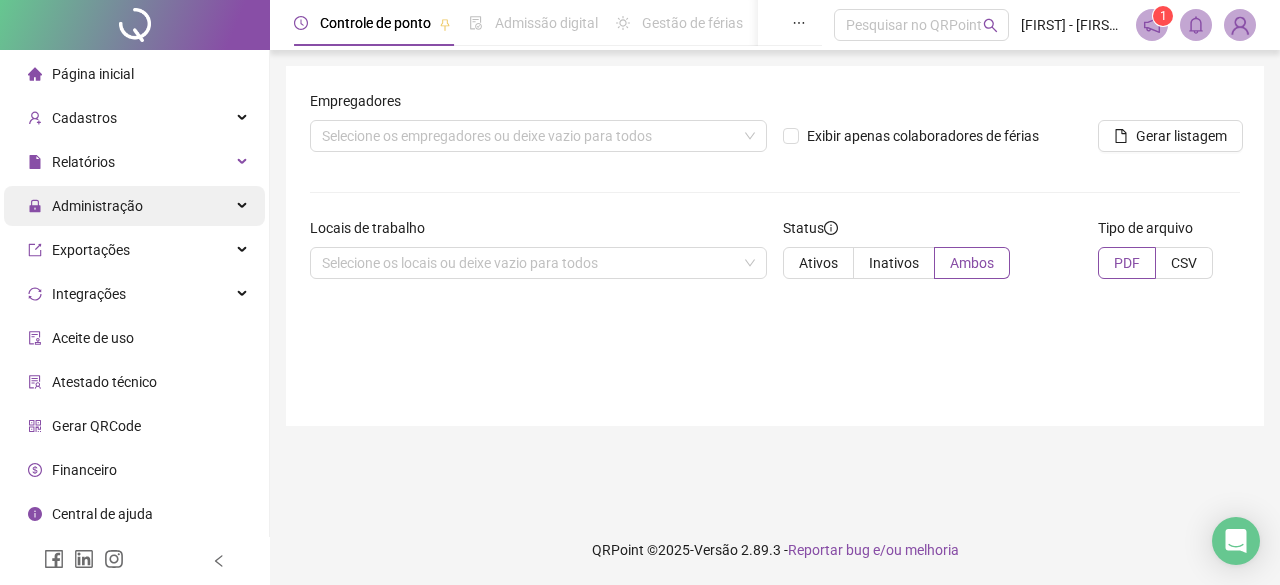 click on "Administração" at bounding box center [134, 206] 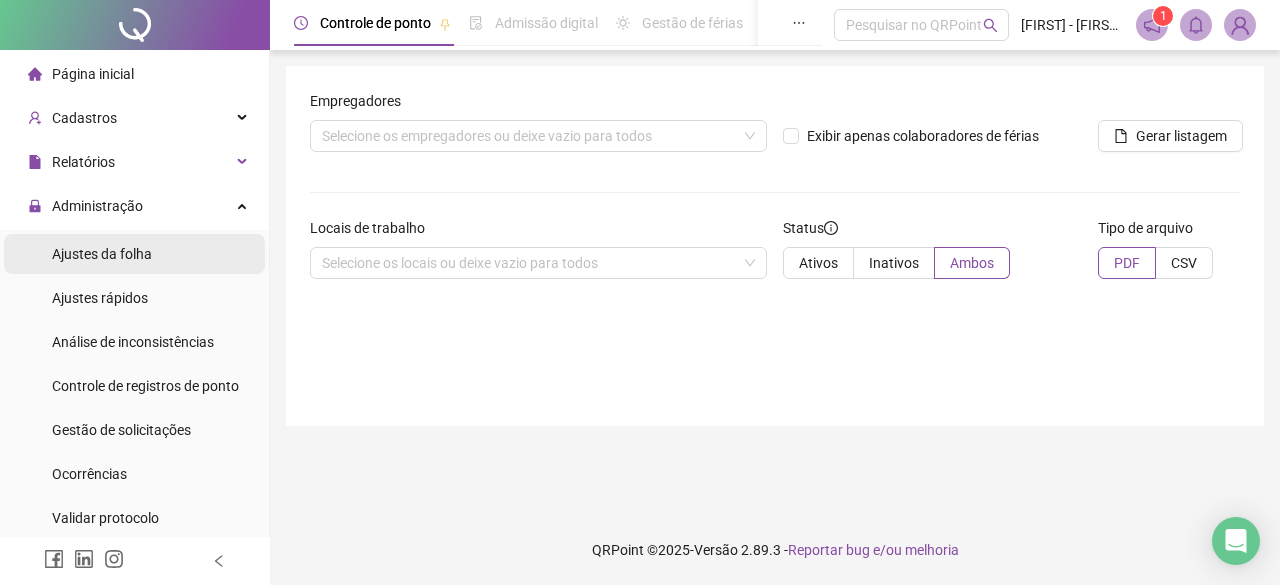 click on "Ajustes da folha Ajustes rápidos Análise de inconsistências Controle de registros de ponto Gestão de solicitações Ocorrências Validar protocolo Link para Registro Rápido" at bounding box center [134, 408] 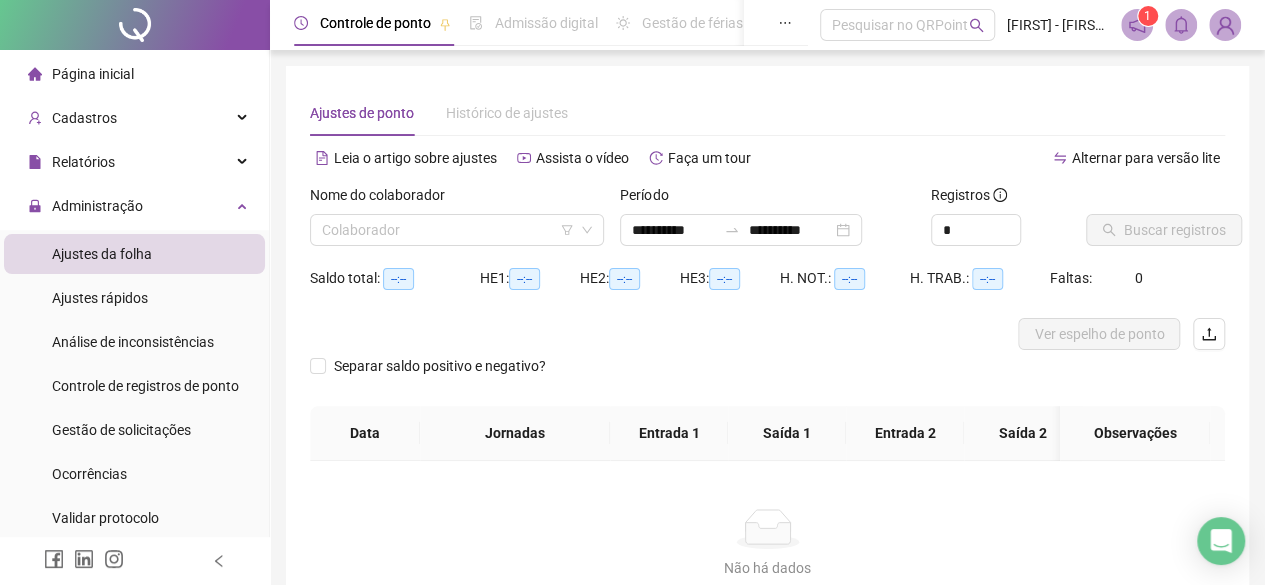 scroll, scrollTop: 167, scrollLeft: 0, axis: vertical 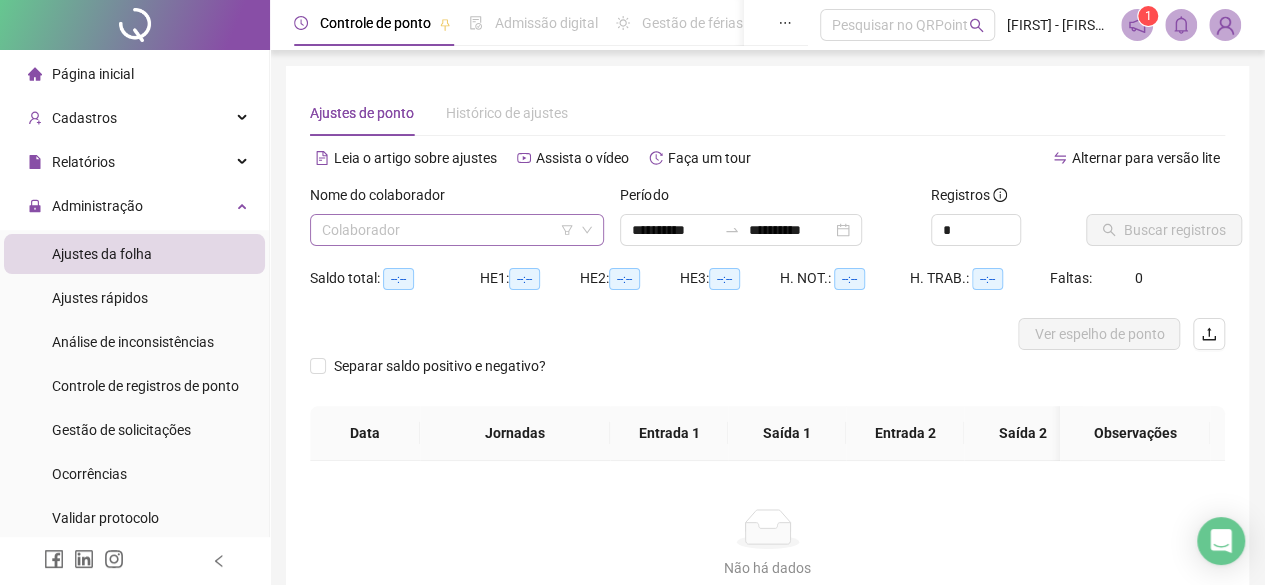 click at bounding box center [448, 230] 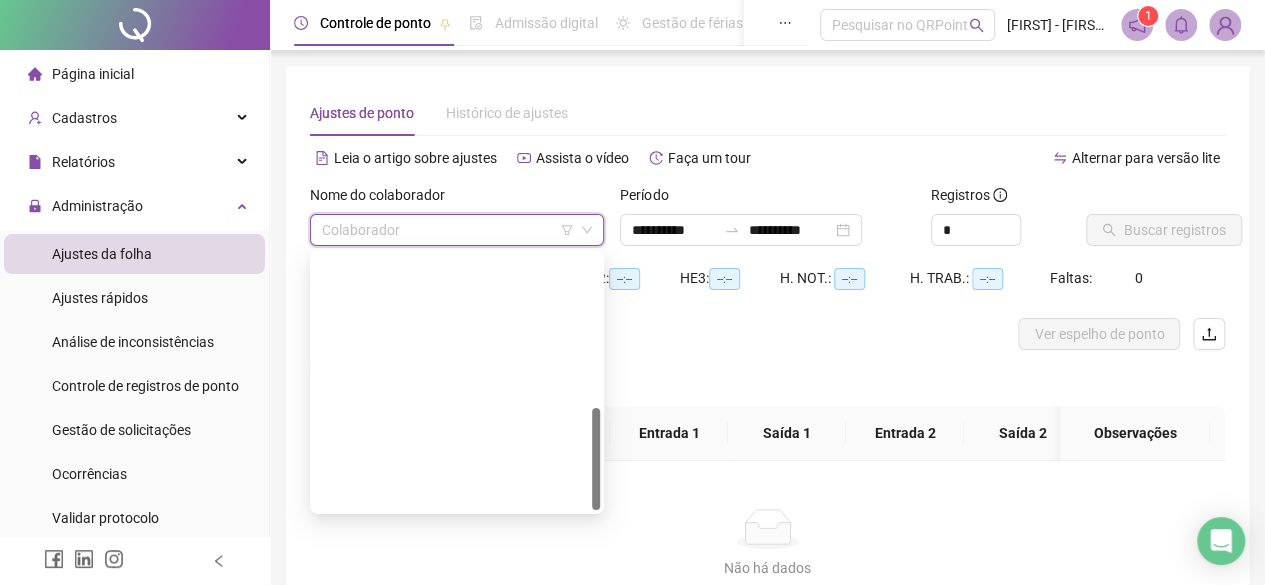 scroll, scrollTop: 384, scrollLeft: 0, axis: vertical 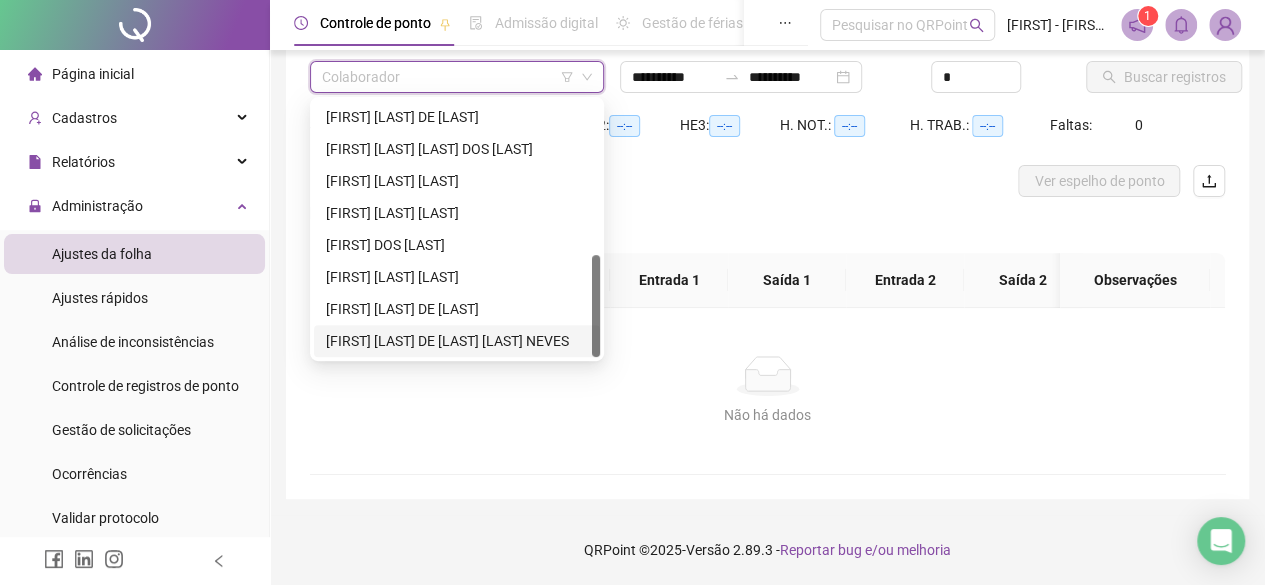 click on "[FIRST] [LAST] DE [LAST] [LAST] NEVES" at bounding box center [457, 341] 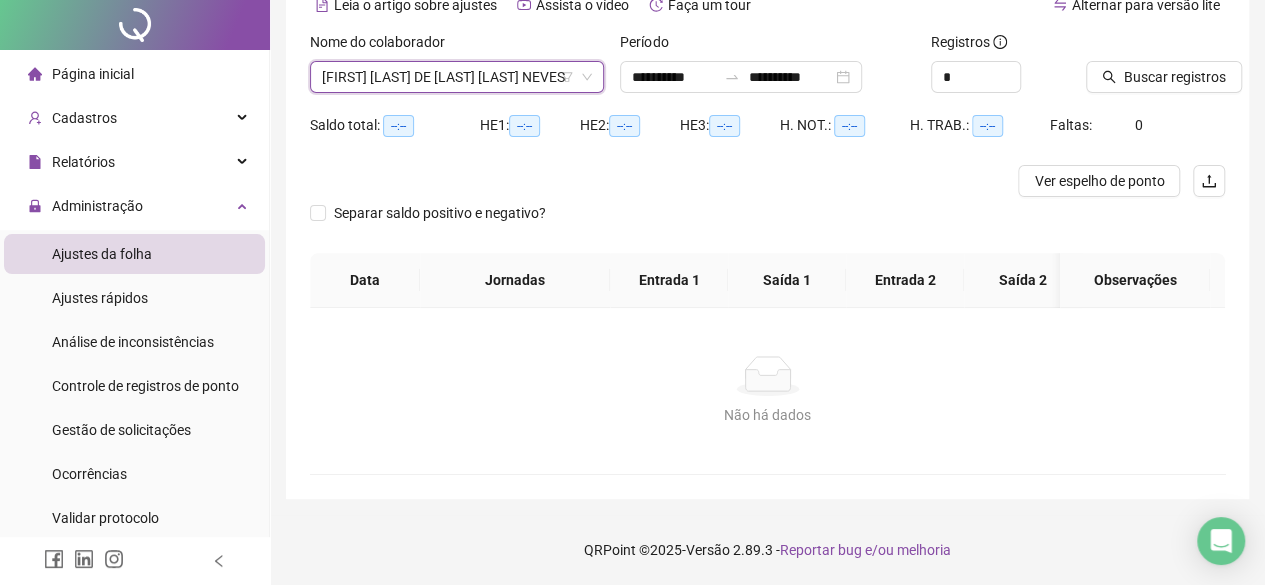 scroll, scrollTop: 0, scrollLeft: 0, axis: both 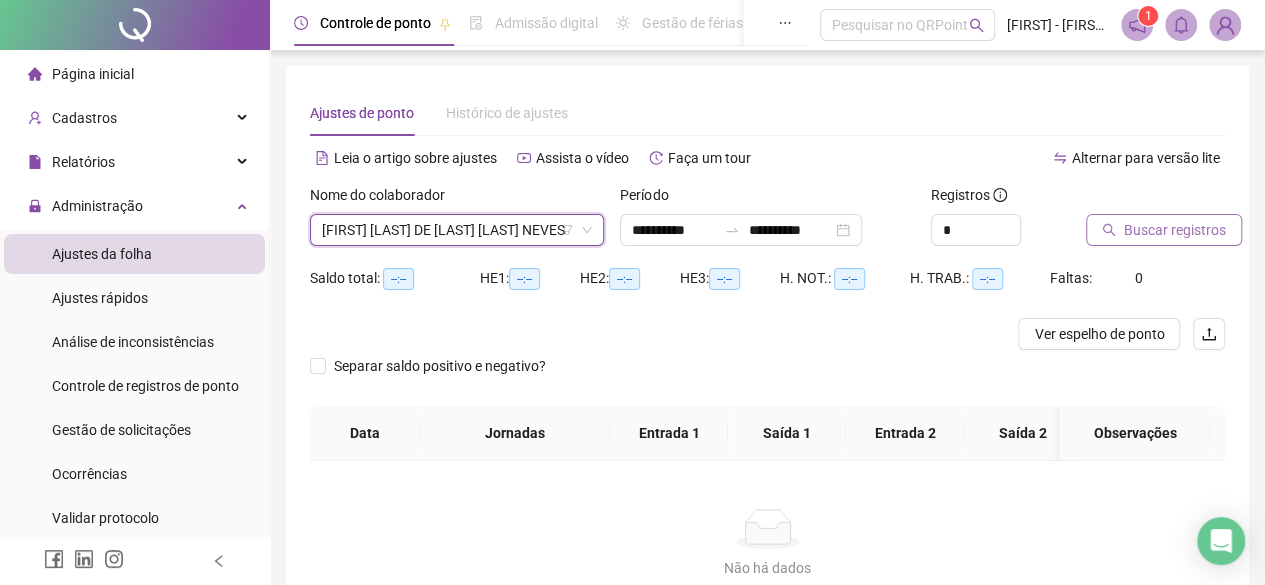 click on "Buscar registros" at bounding box center [1175, 230] 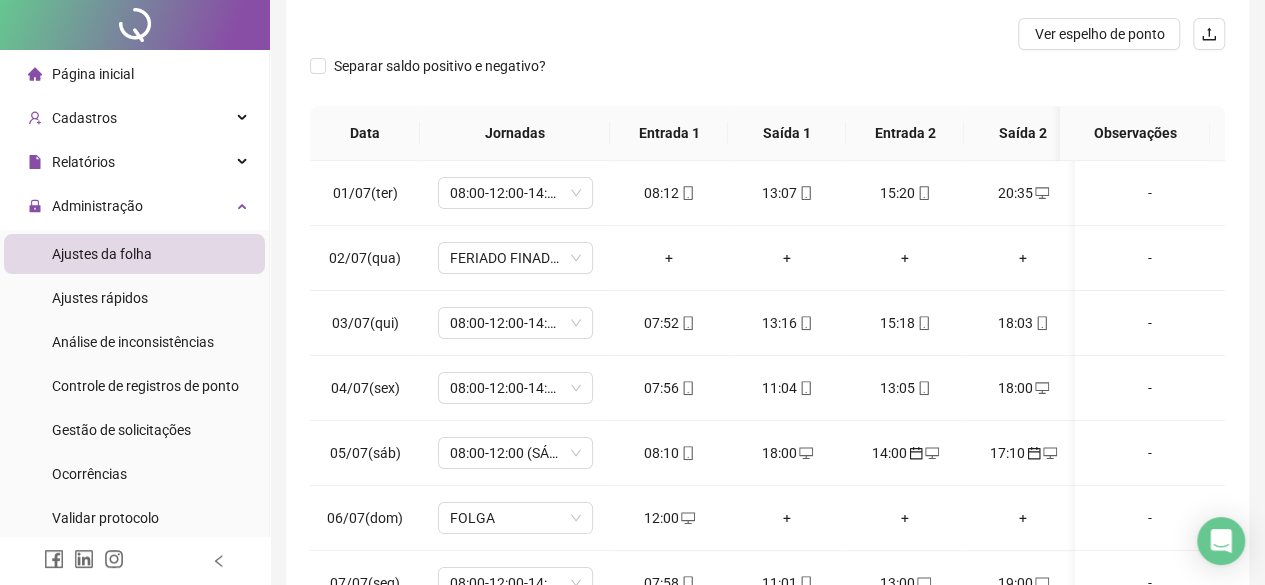 scroll, scrollTop: 0, scrollLeft: 0, axis: both 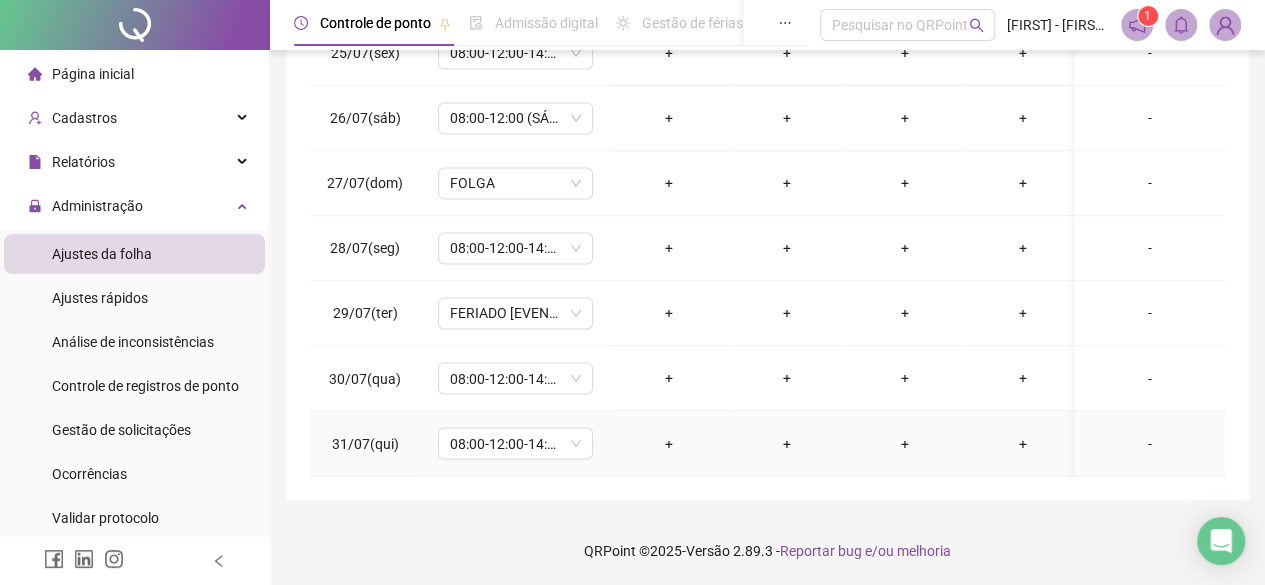 click on "+" at bounding box center [669, 443] 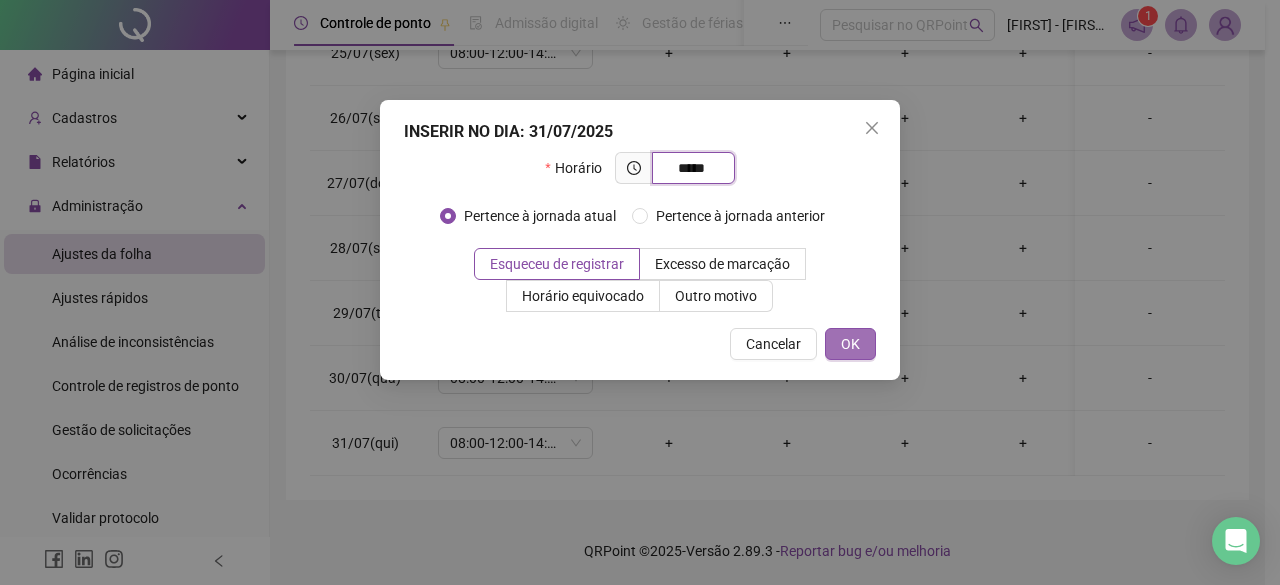 type on "*****" 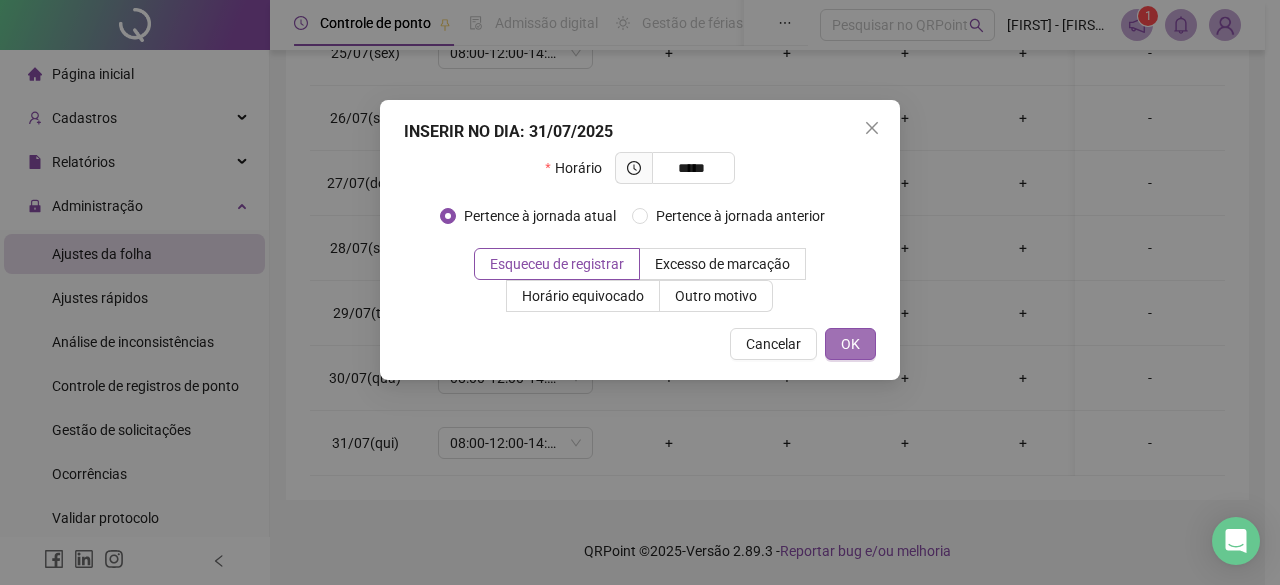 click on "OK" at bounding box center (850, 344) 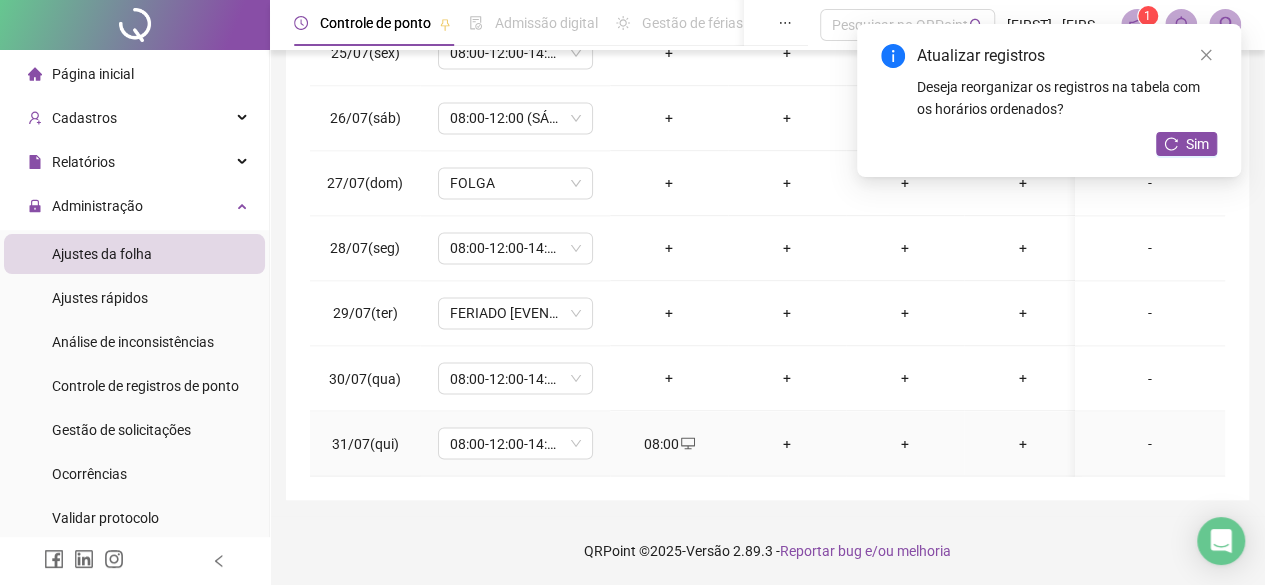 click on "+" at bounding box center (787, 443) 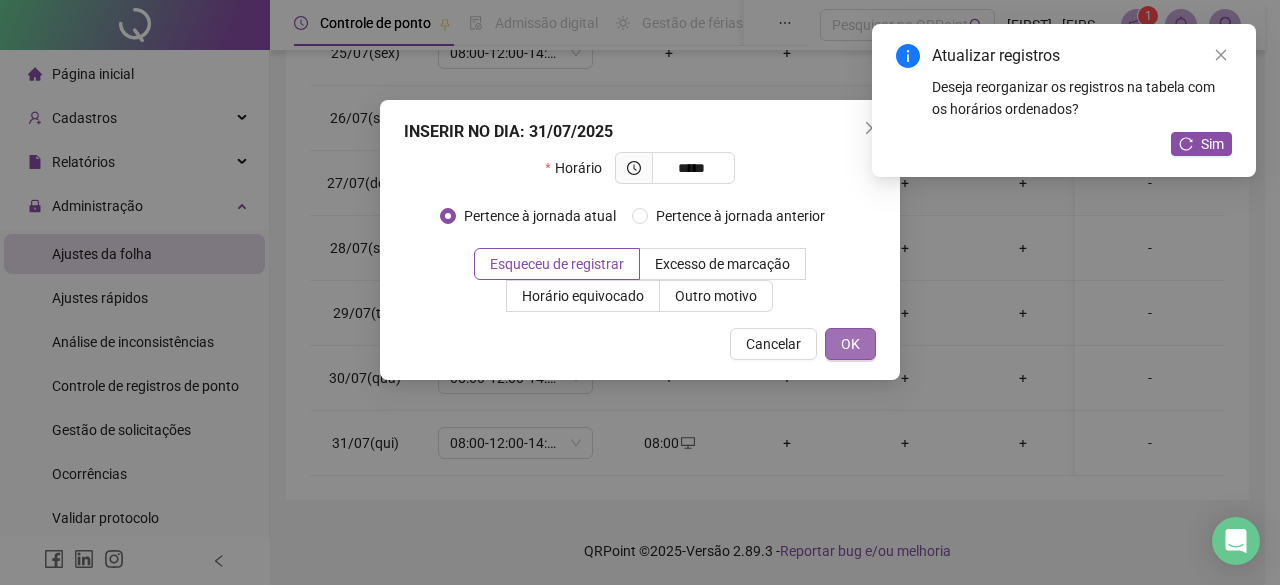 type on "*****" 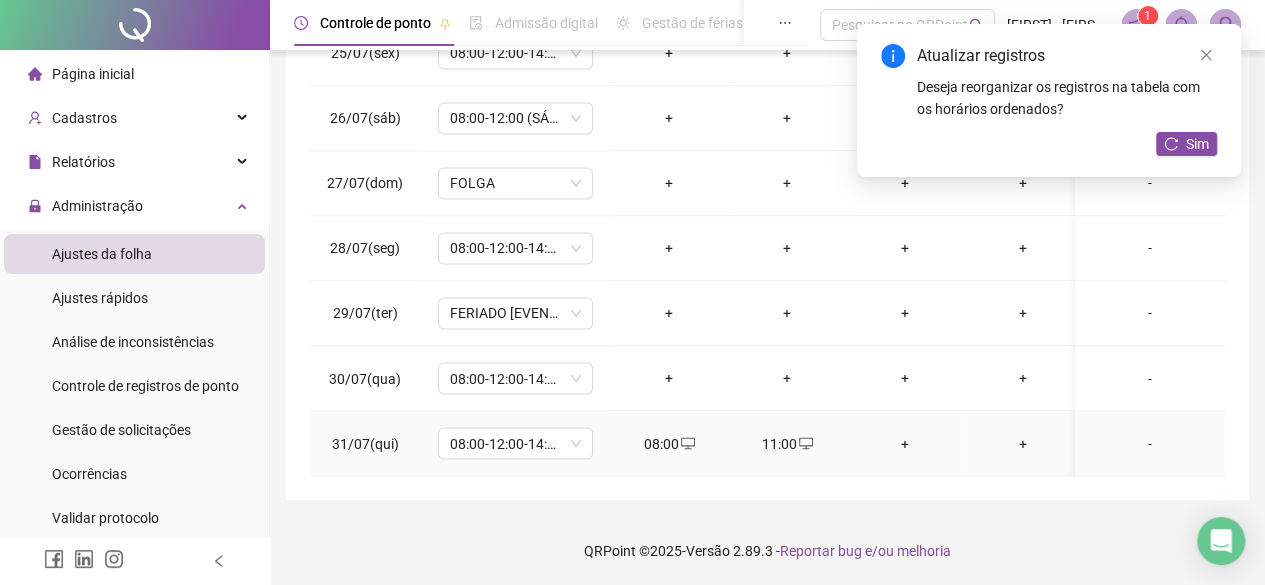 click on "+" at bounding box center [905, 443] 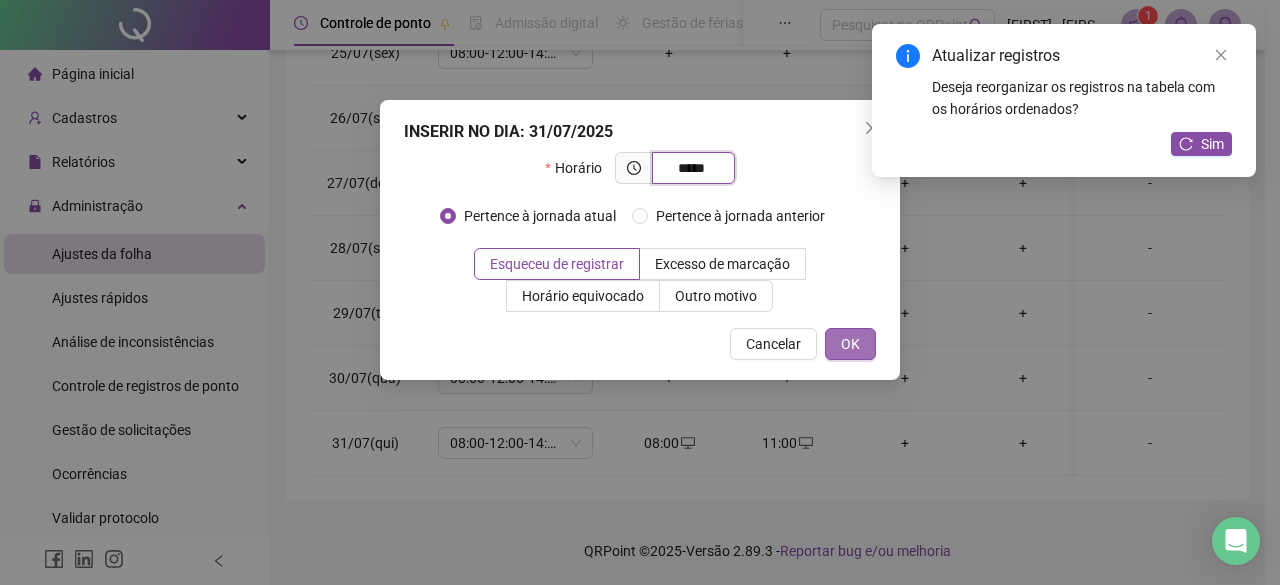 type on "*****" 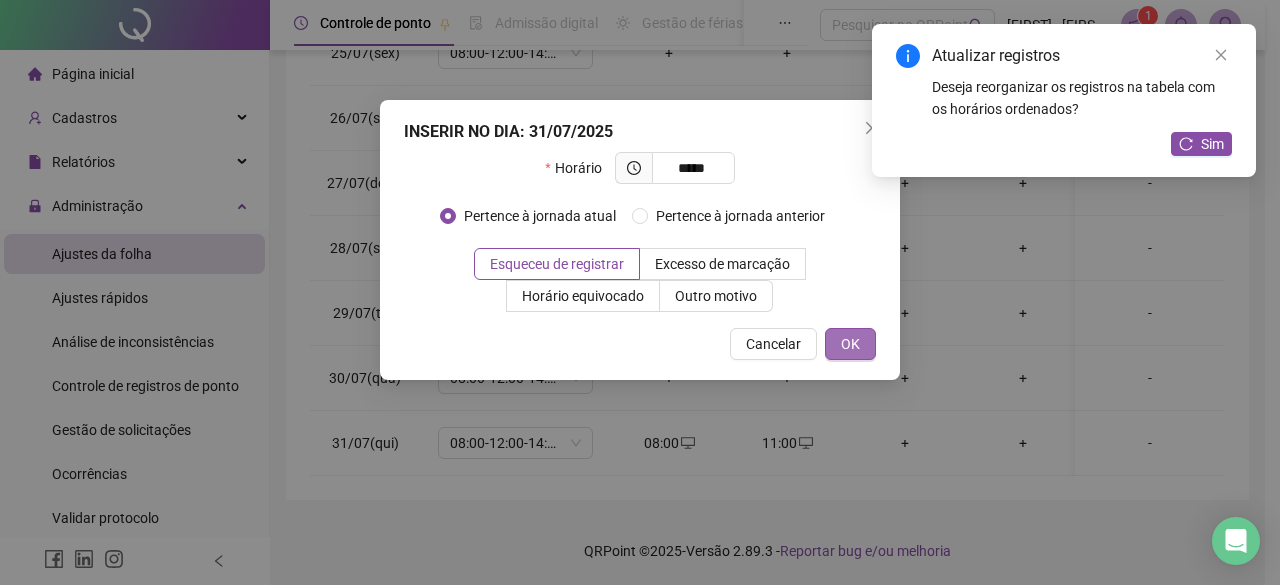 click on "OK" at bounding box center [850, 344] 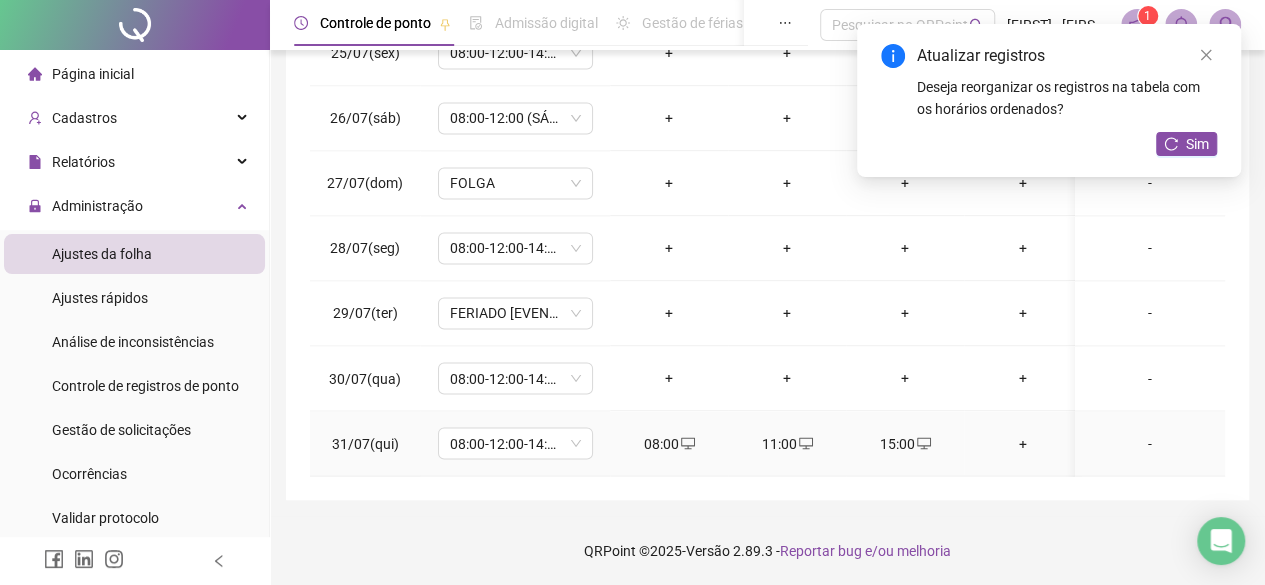 click on "+" at bounding box center (1023, 443) 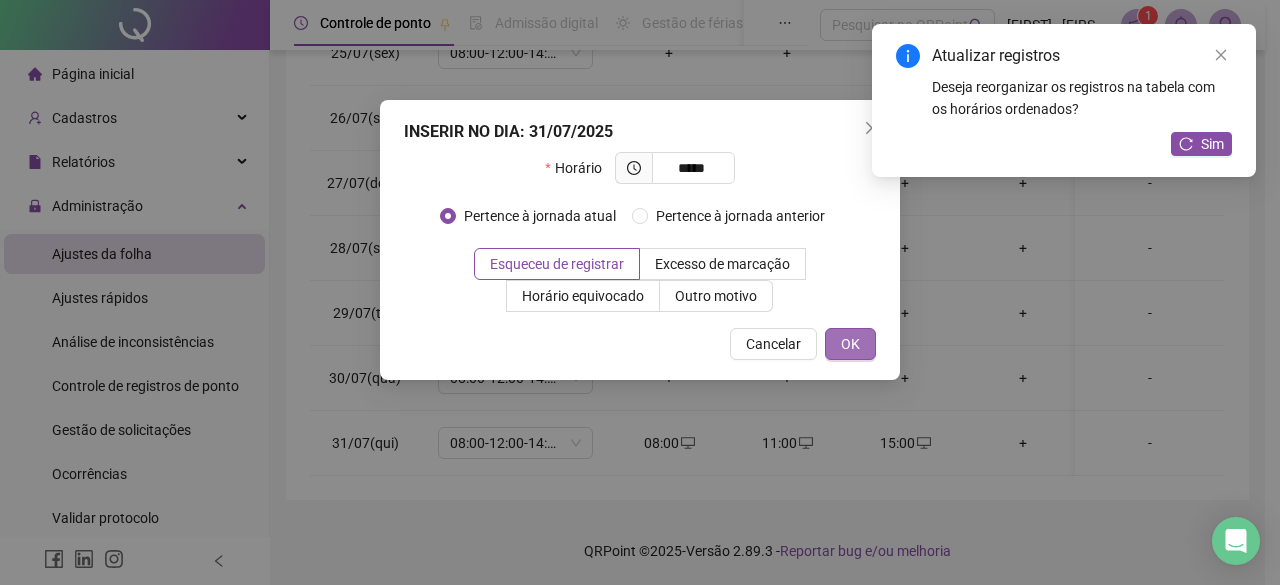 type on "*****" 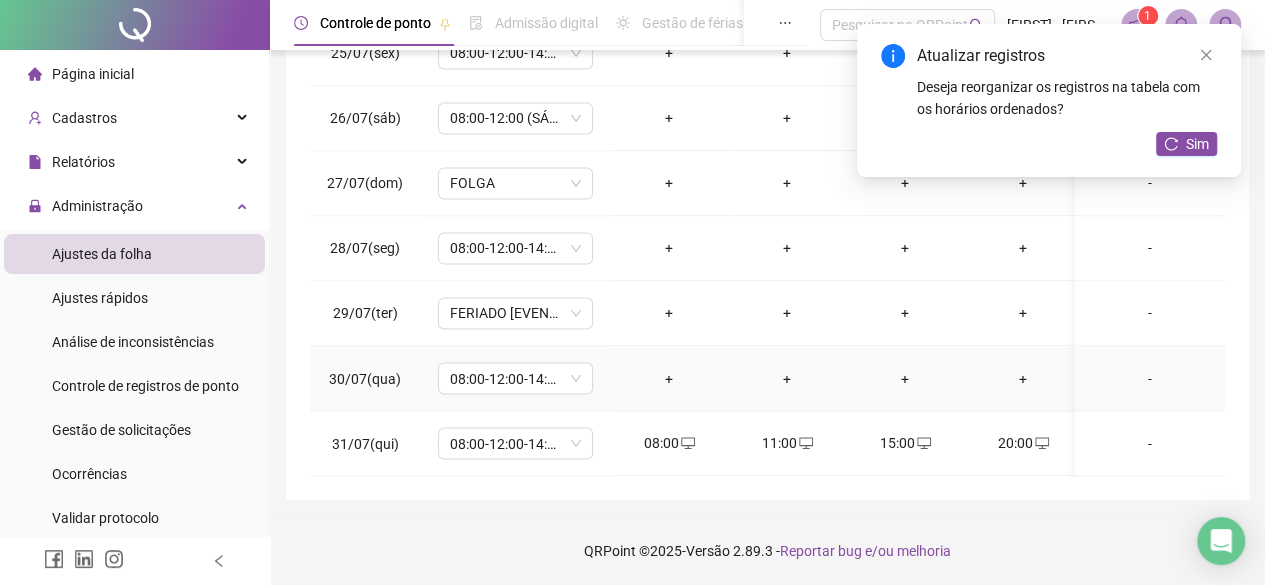 click on "+" at bounding box center (669, 378) 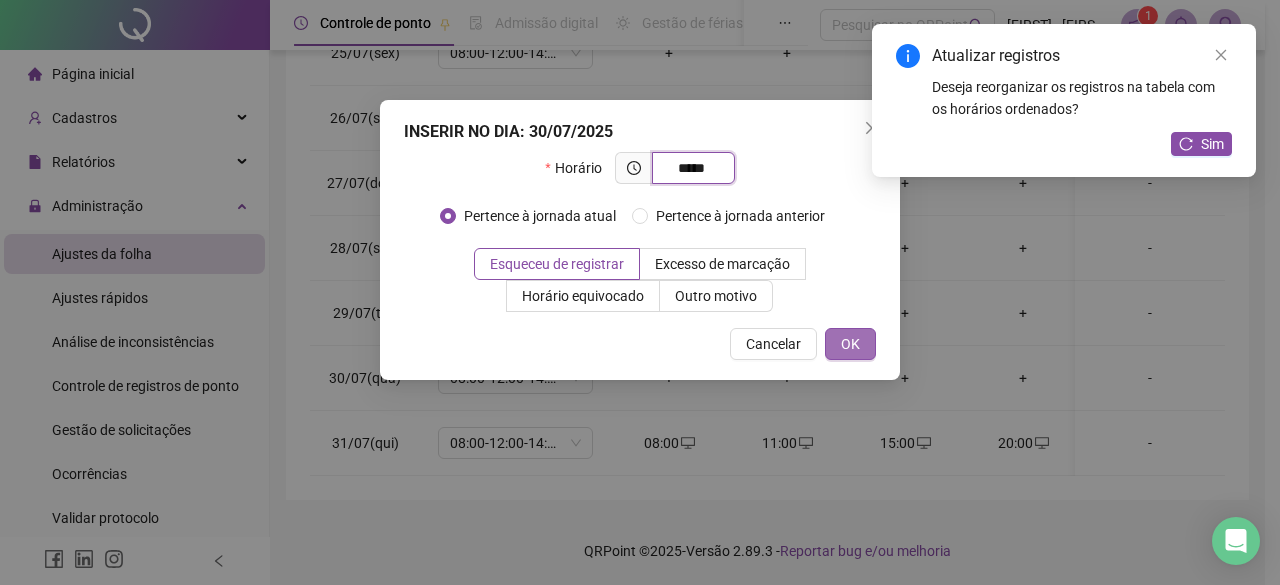 type on "*****" 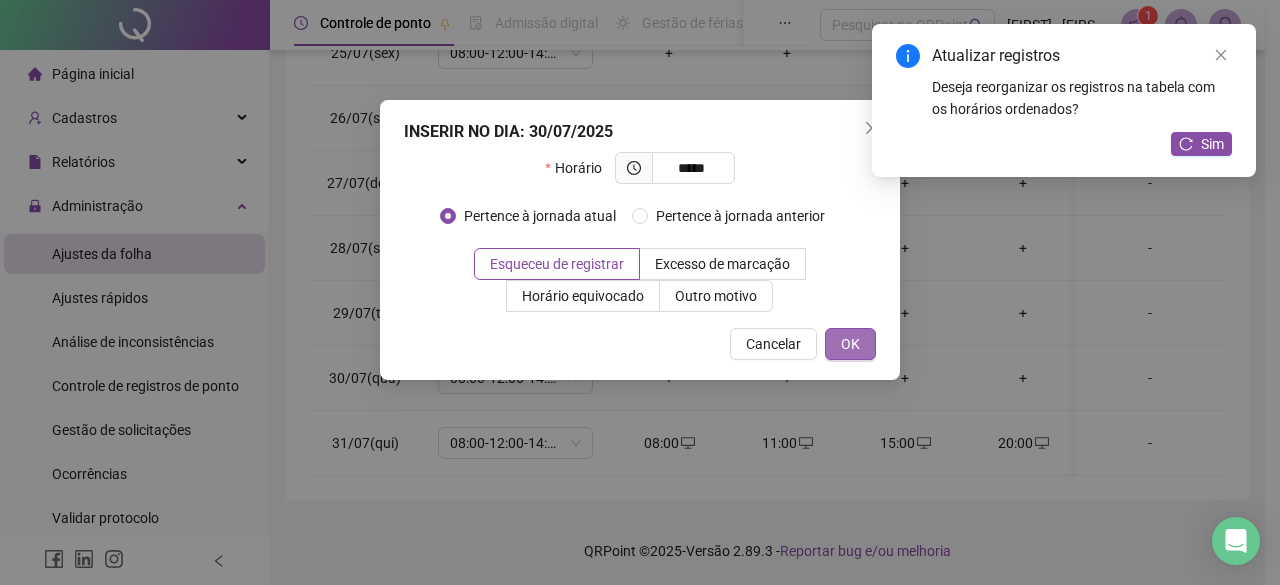 click on "OK" at bounding box center (850, 344) 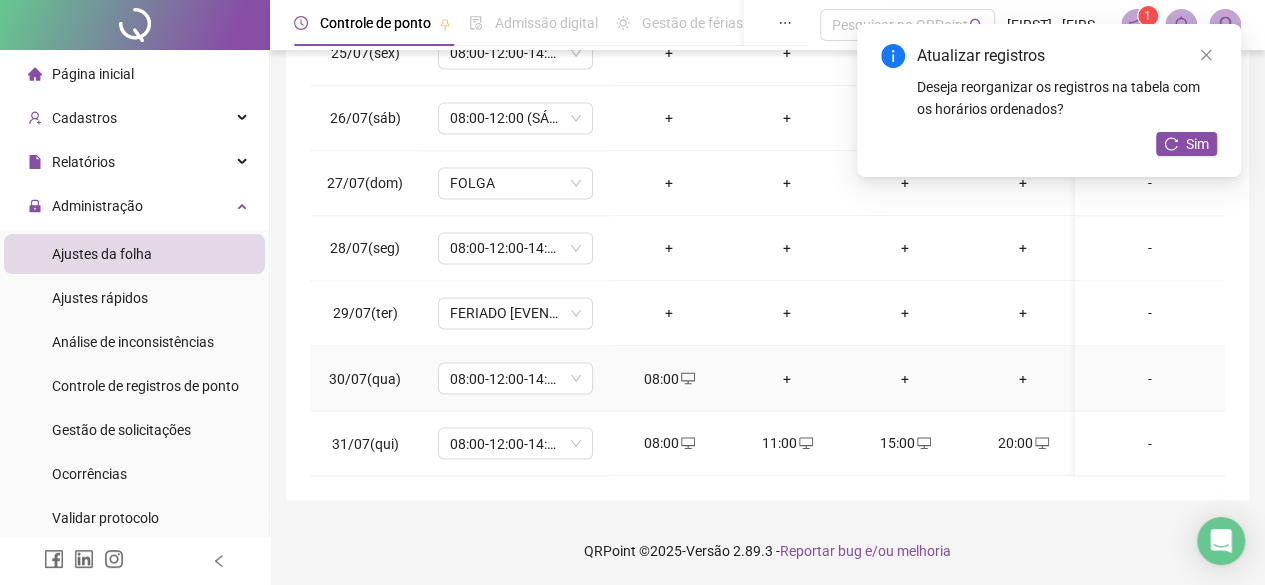 click on "+" at bounding box center [787, 378] 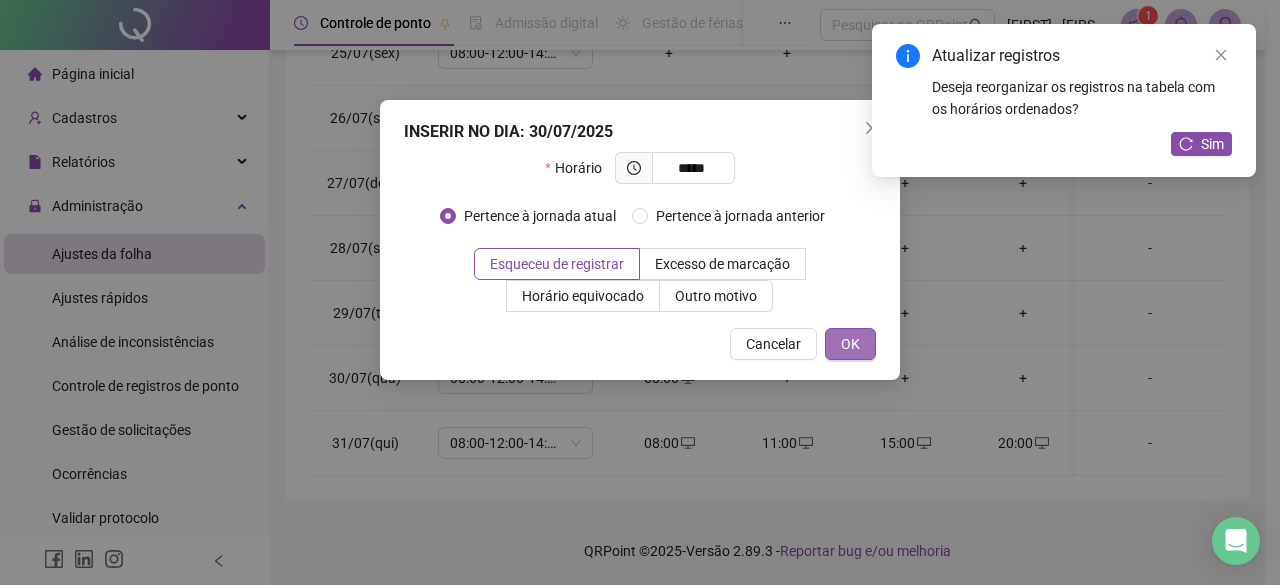 type on "*****" 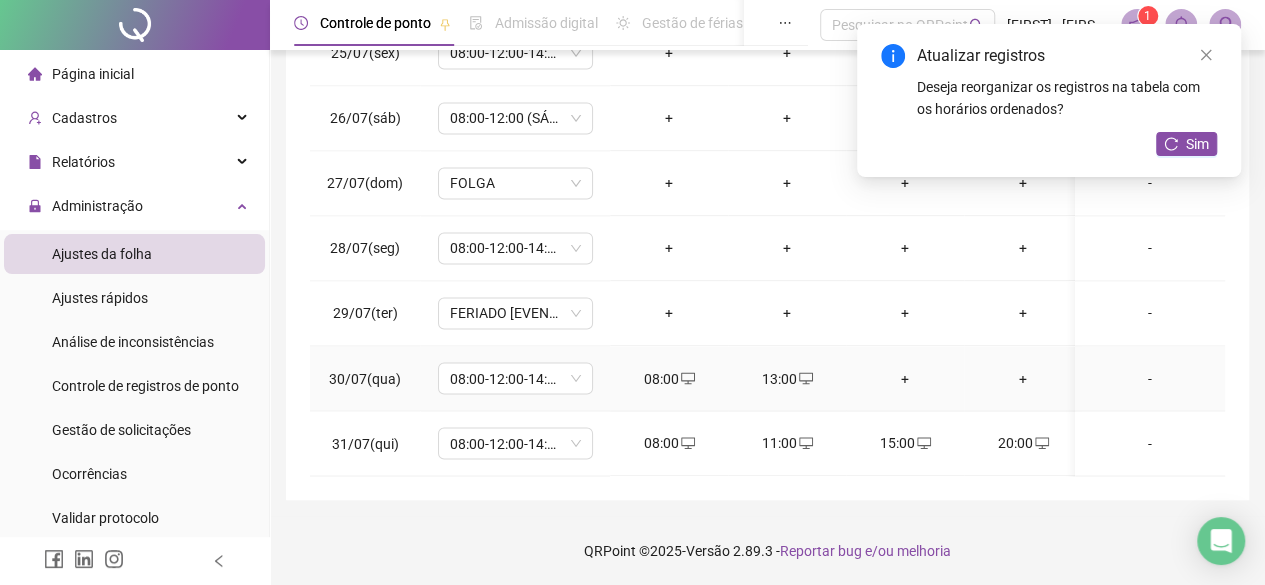 click on "+" at bounding box center (905, 378) 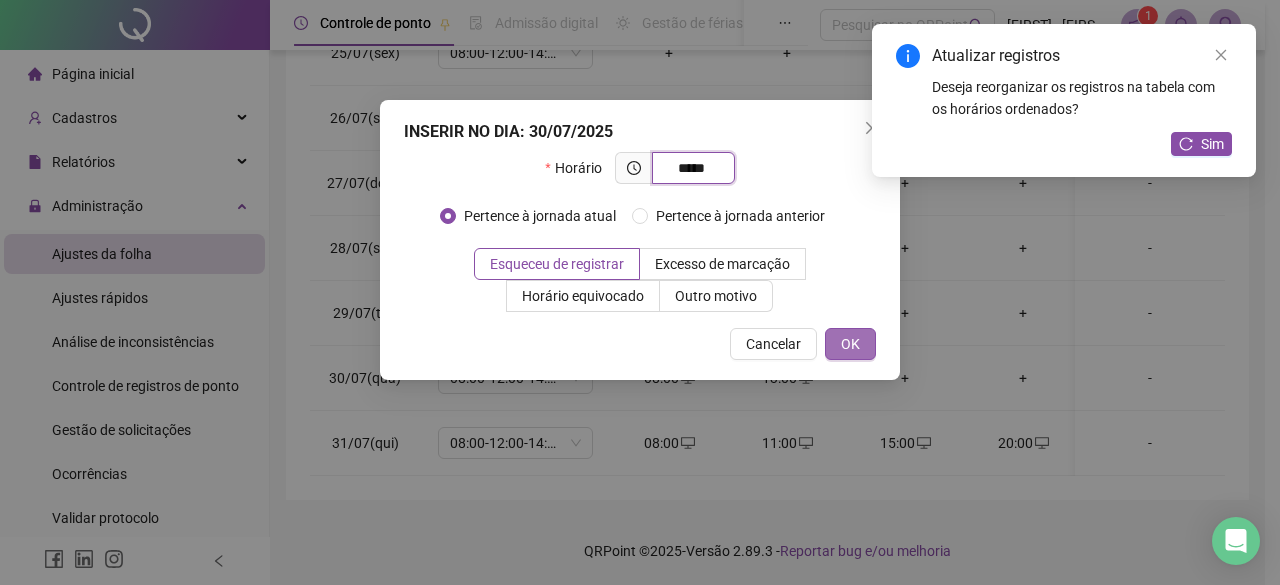 type on "*****" 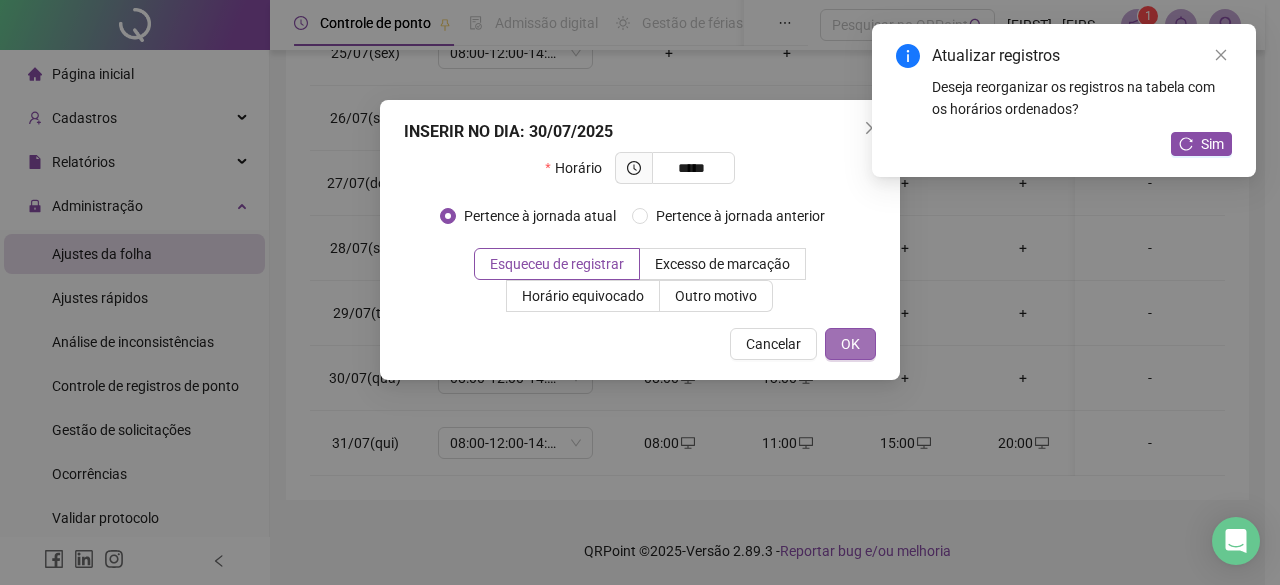 click on "OK" at bounding box center [850, 344] 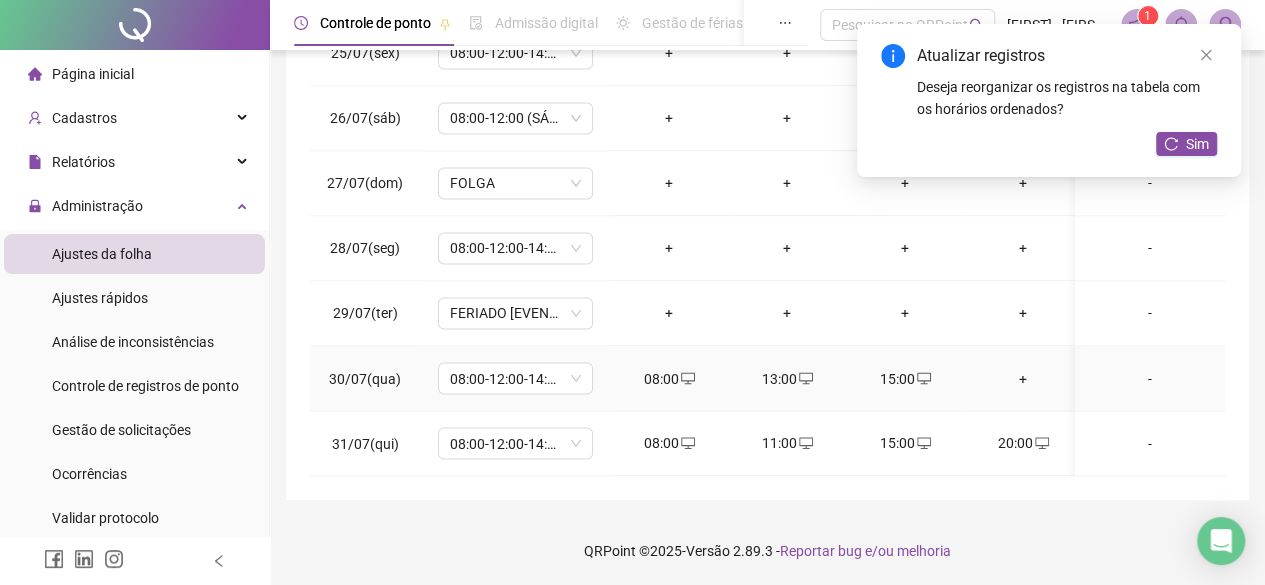 click on "+" at bounding box center [1023, 378] 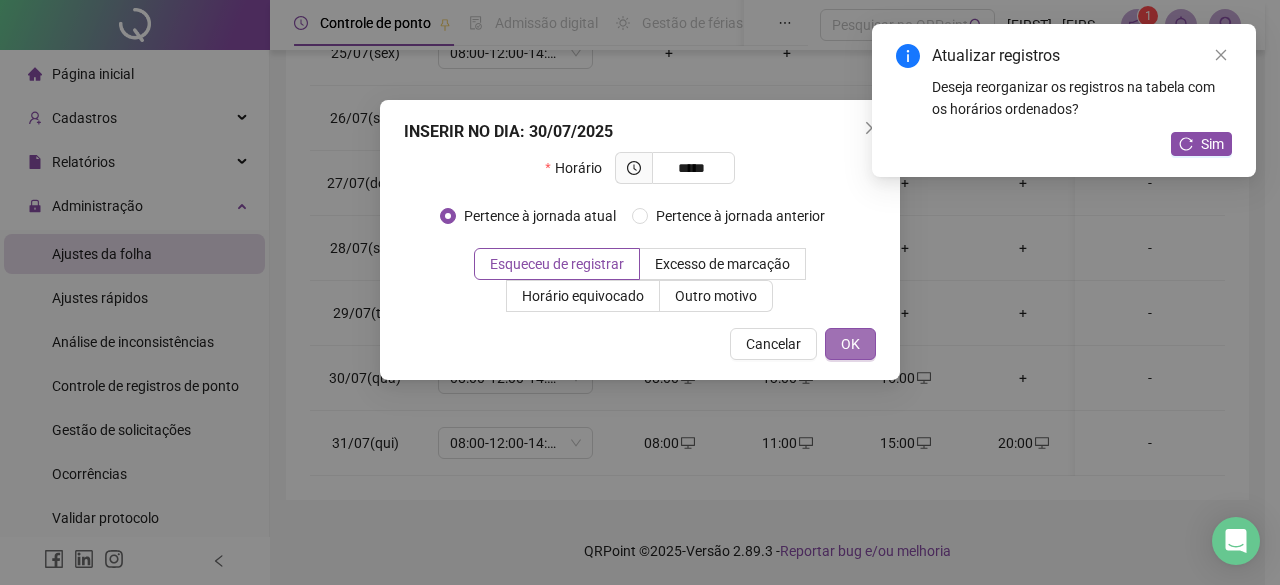 type on "*****" 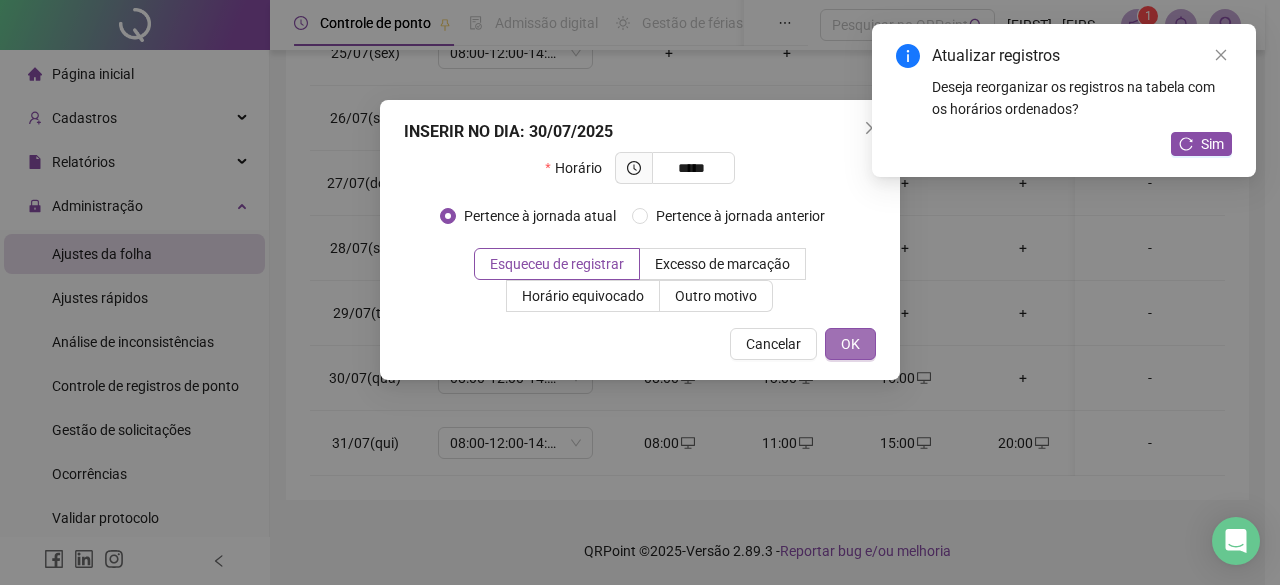 click on "OK" at bounding box center (850, 344) 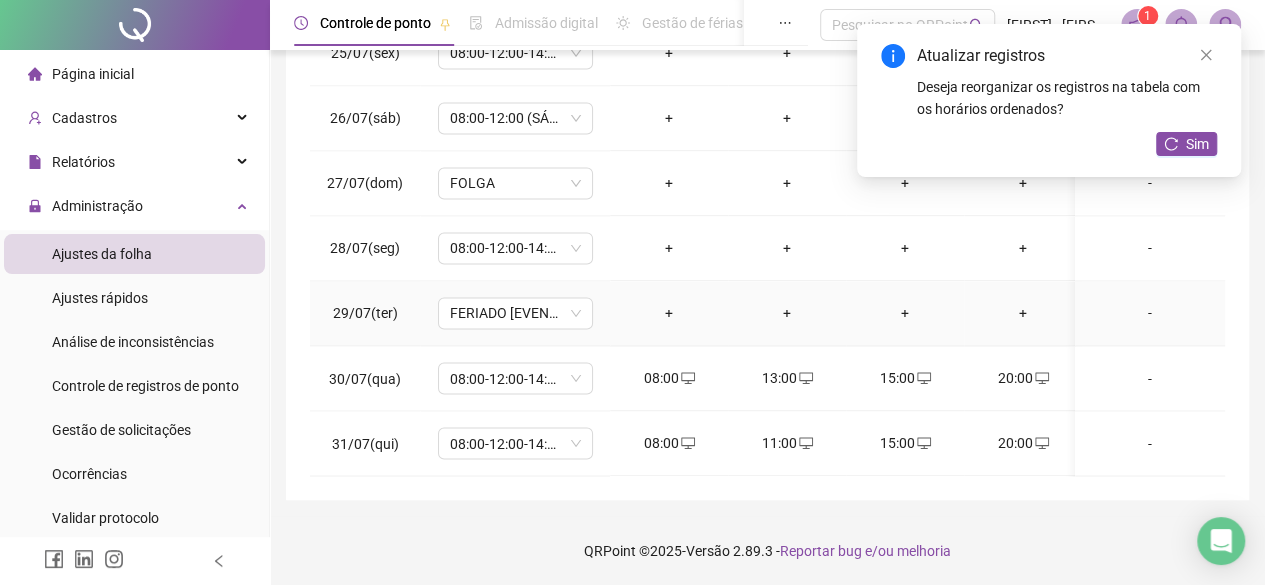 click on "+" at bounding box center (669, 313) 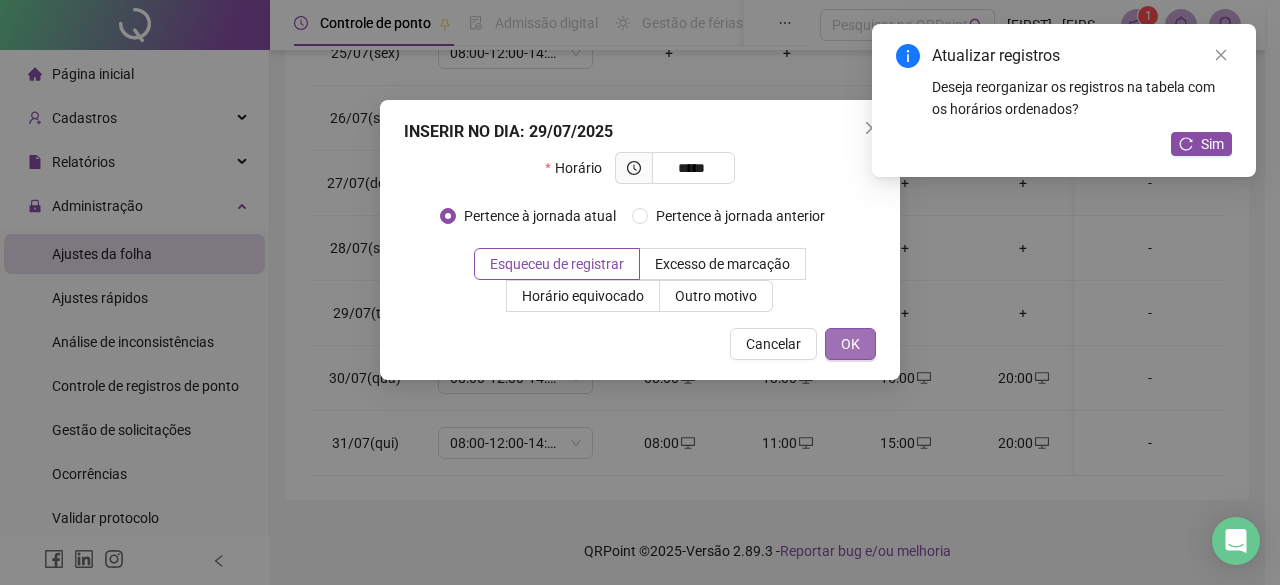 type on "*****" 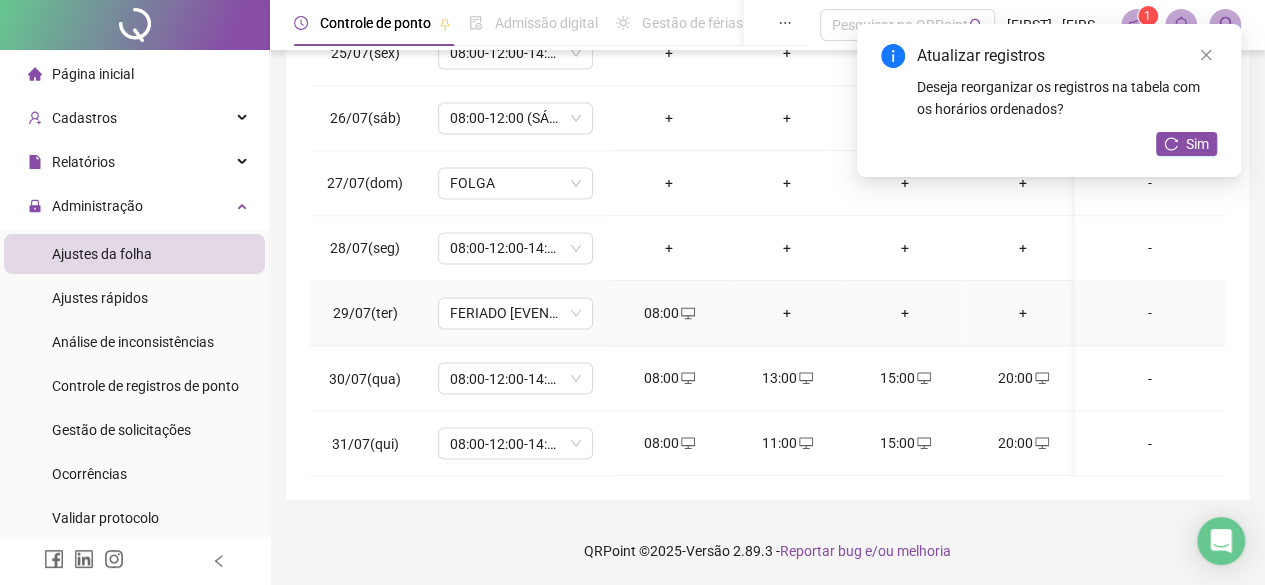 click on "+" at bounding box center [787, 313] 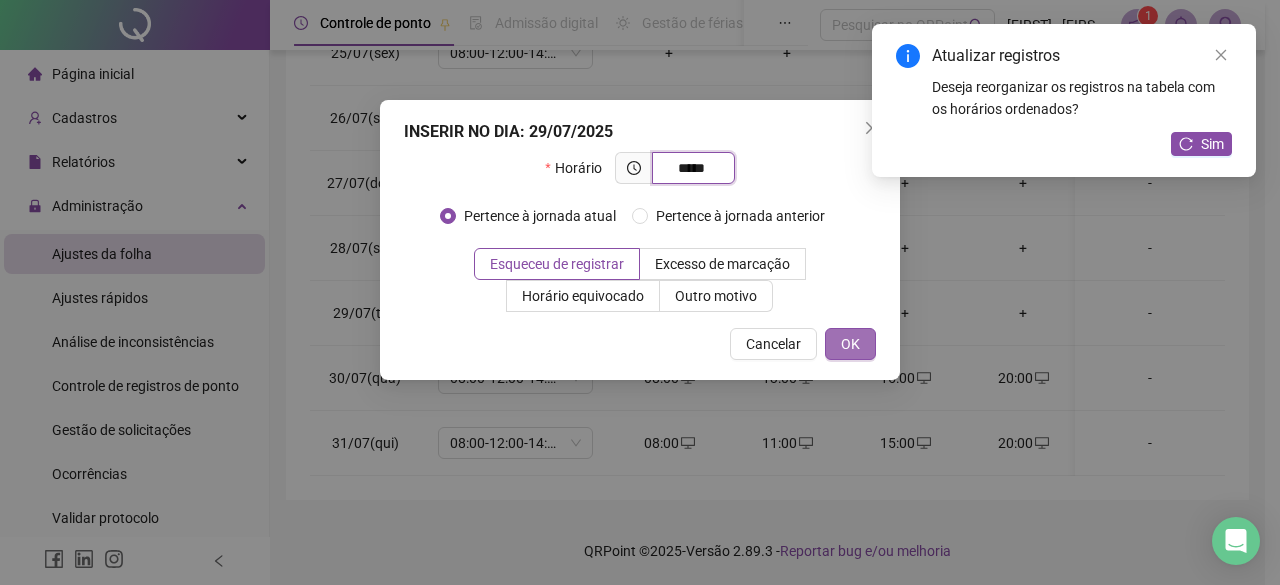 type on "*****" 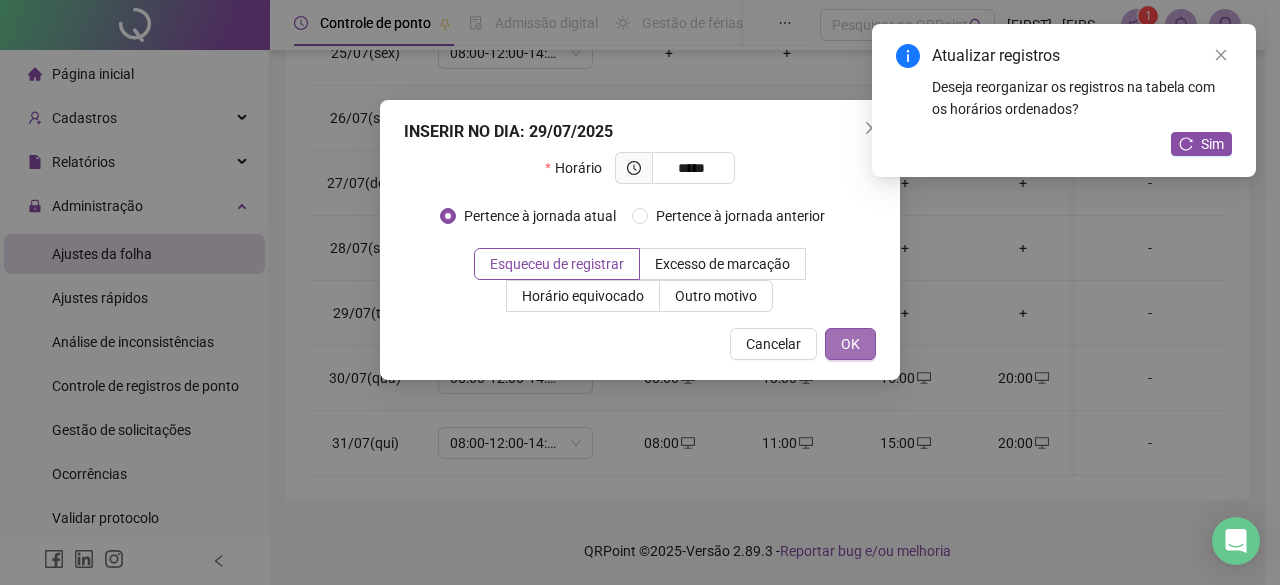 click on "OK" at bounding box center [850, 344] 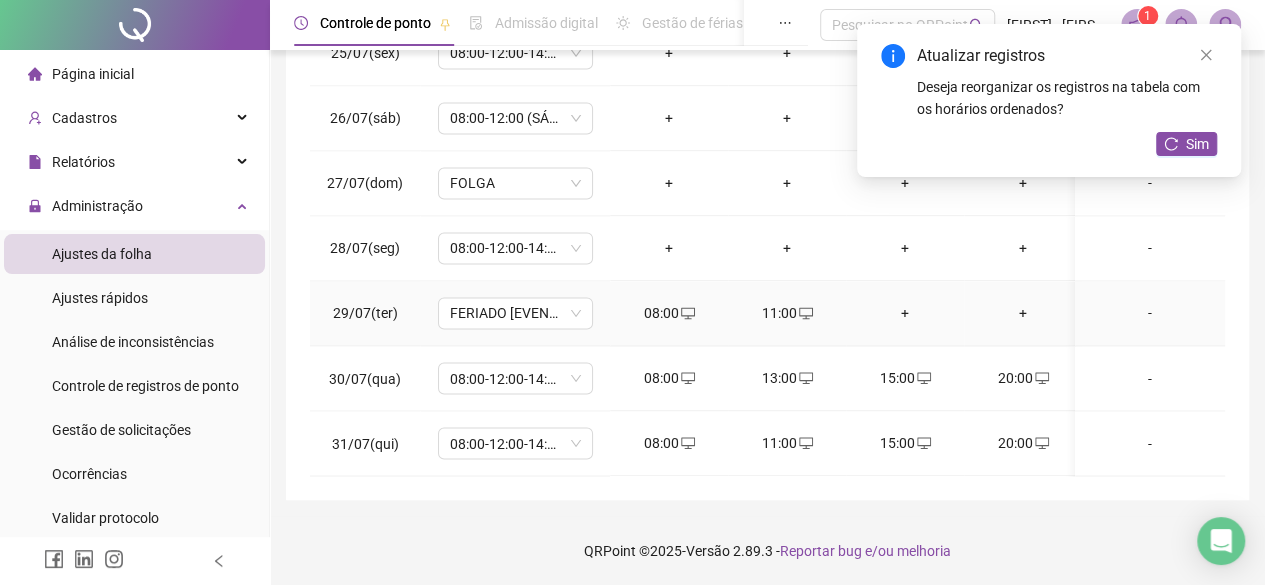 click on "+" at bounding box center (905, 313) 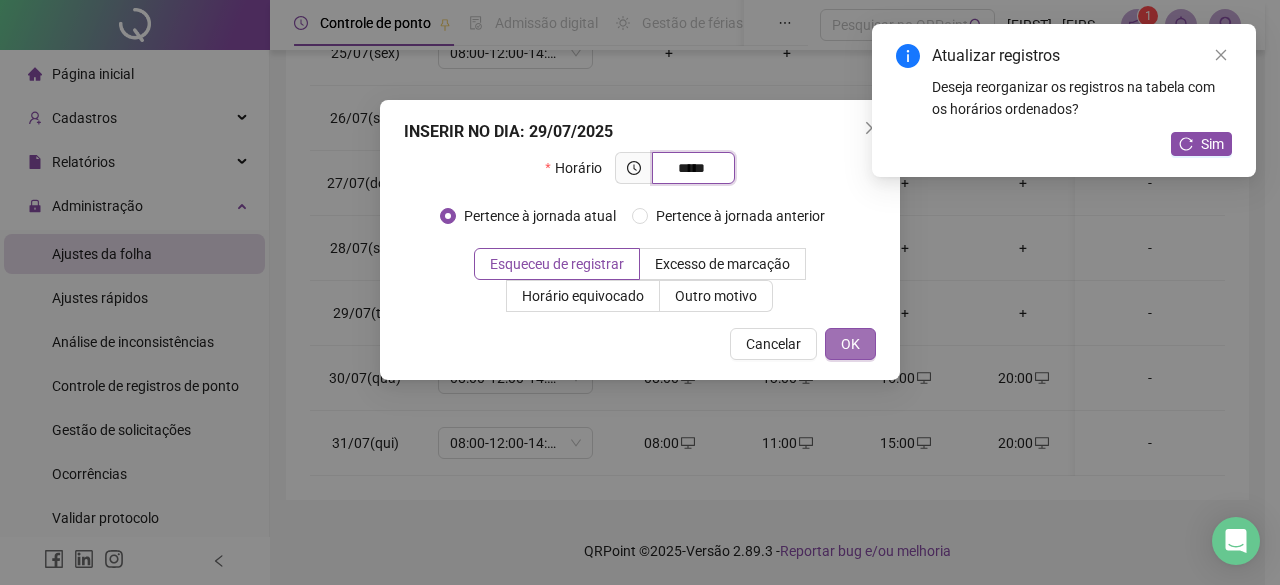 type on "*****" 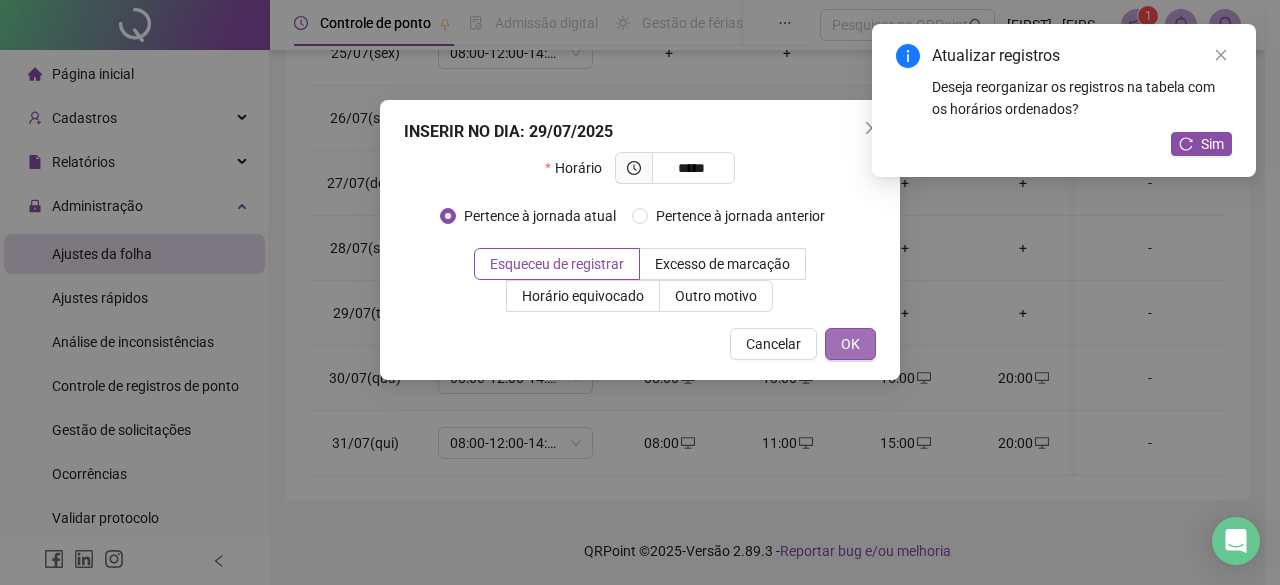 drag, startPoint x: 846, startPoint y: 333, endPoint x: 1015, endPoint y: 301, distance: 172.00291 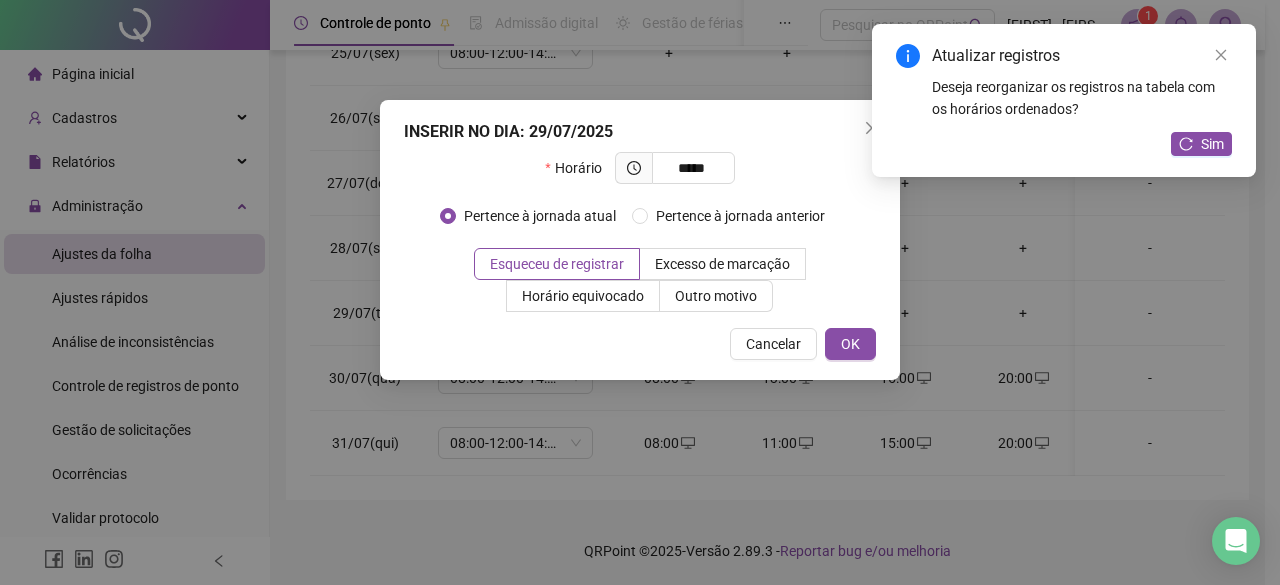 click on "OK" at bounding box center (850, 344) 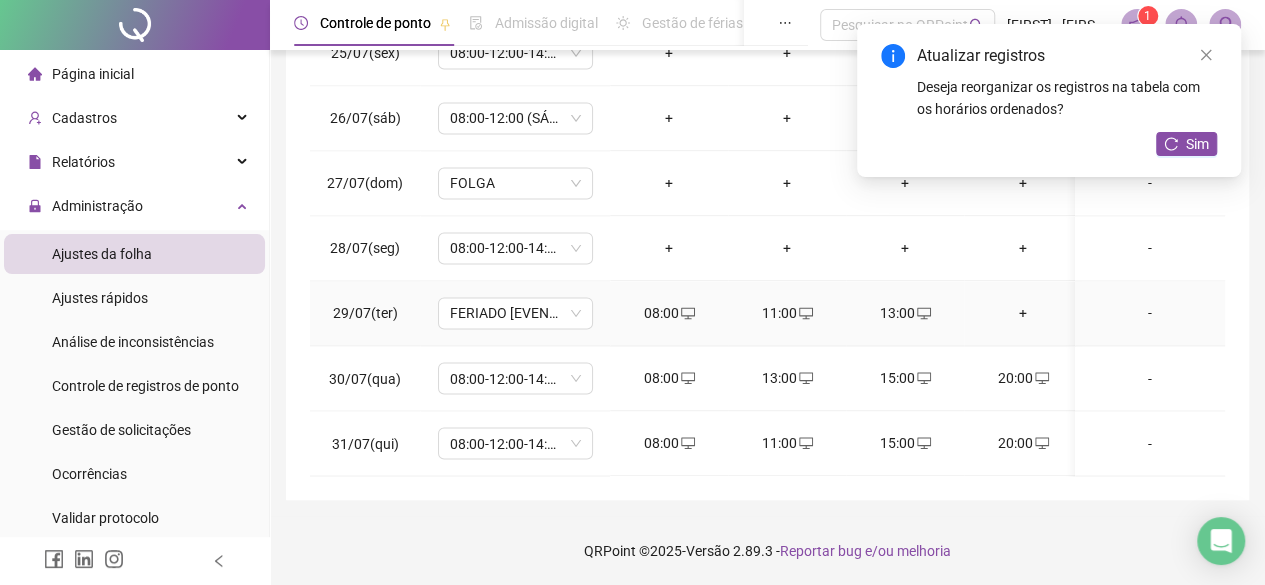 click on "+" at bounding box center (1023, 313) 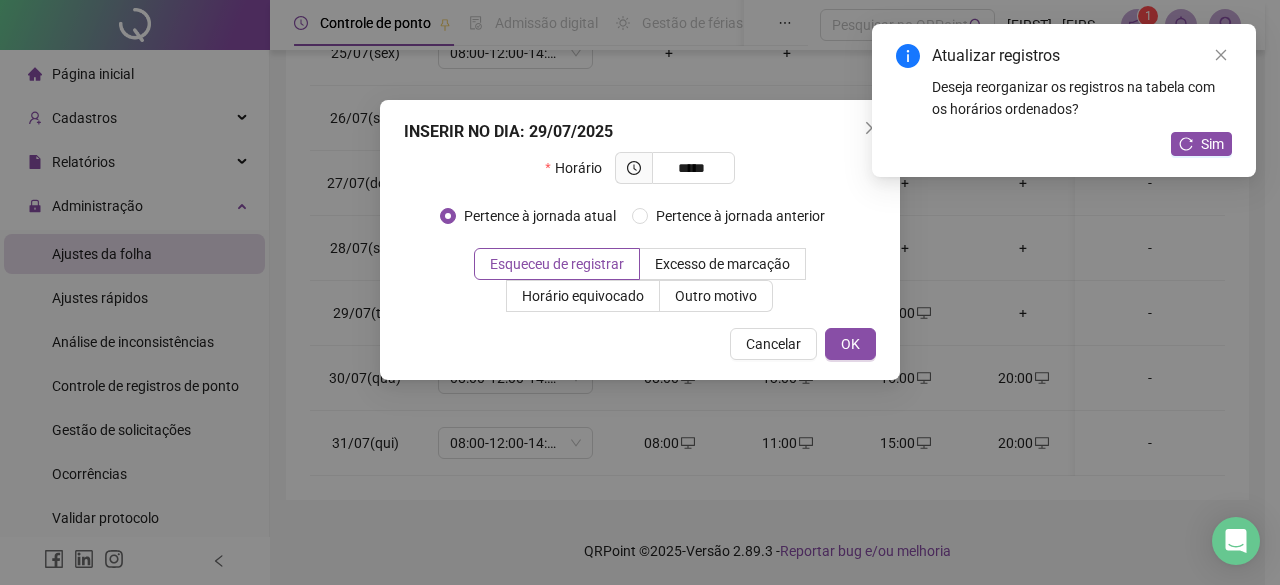 type on "*****" 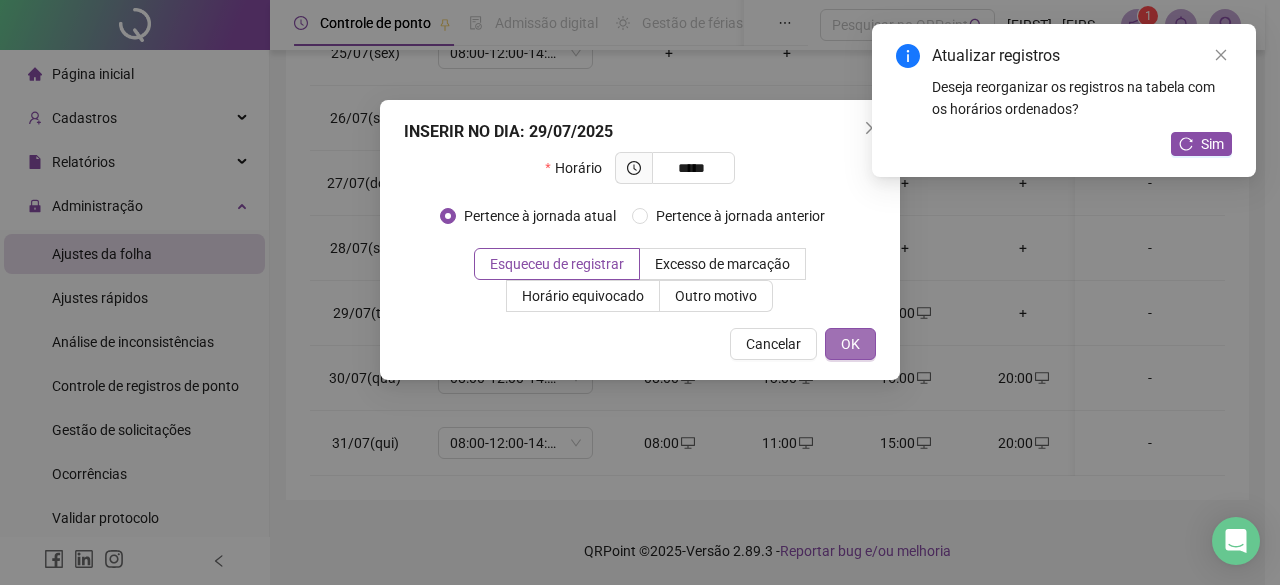 click on "OK" at bounding box center [850, 344] 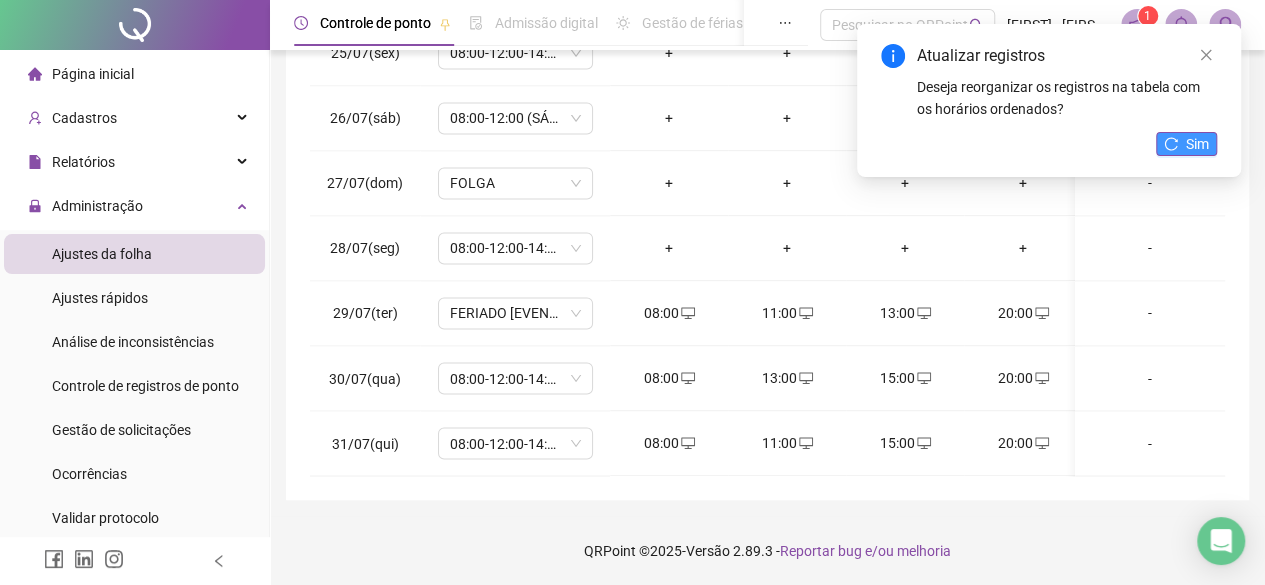 click on "Sim" at bounding box center (1186, 144) 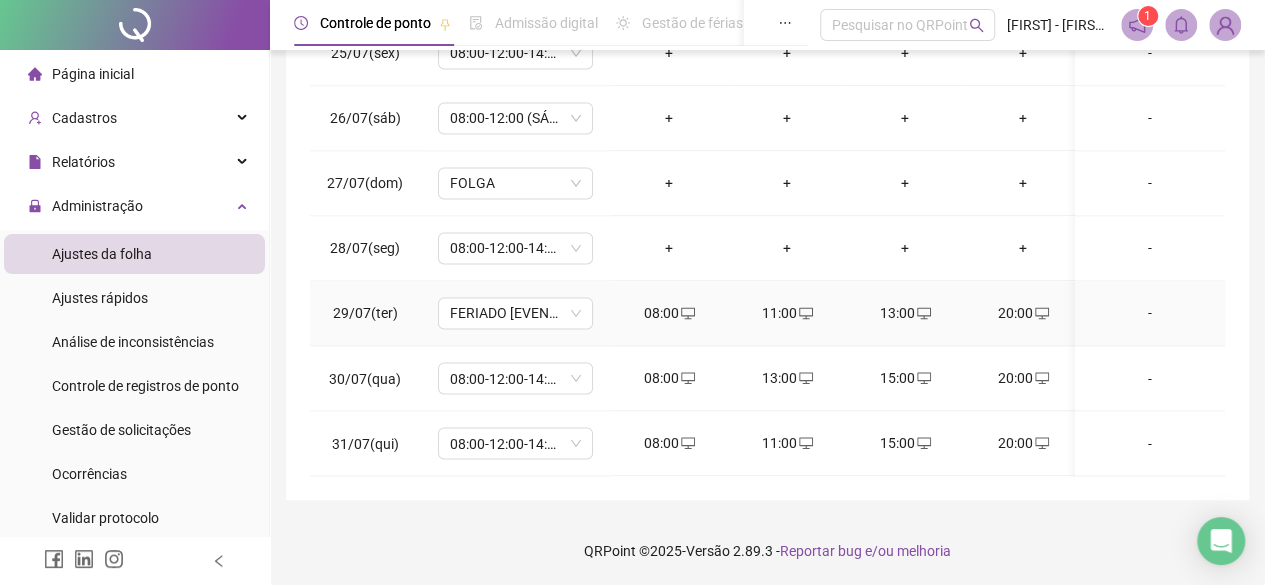scroll, scrollTop: 1493, scrollLeft: 0, axis: vertical 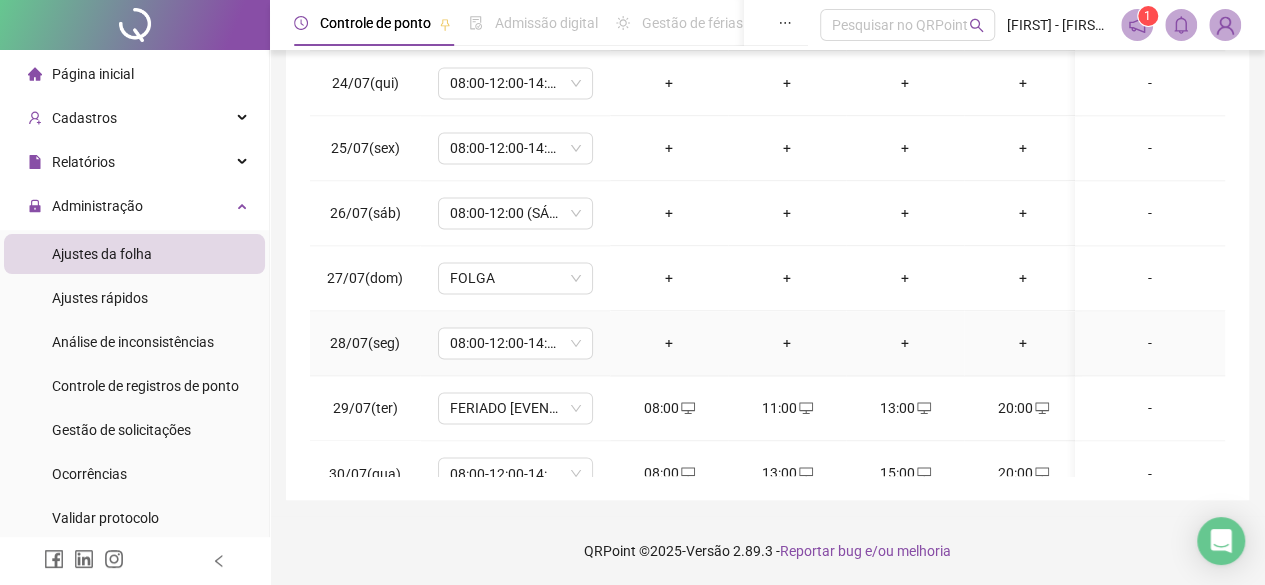 click on "+" at bounding box center [669, 343] 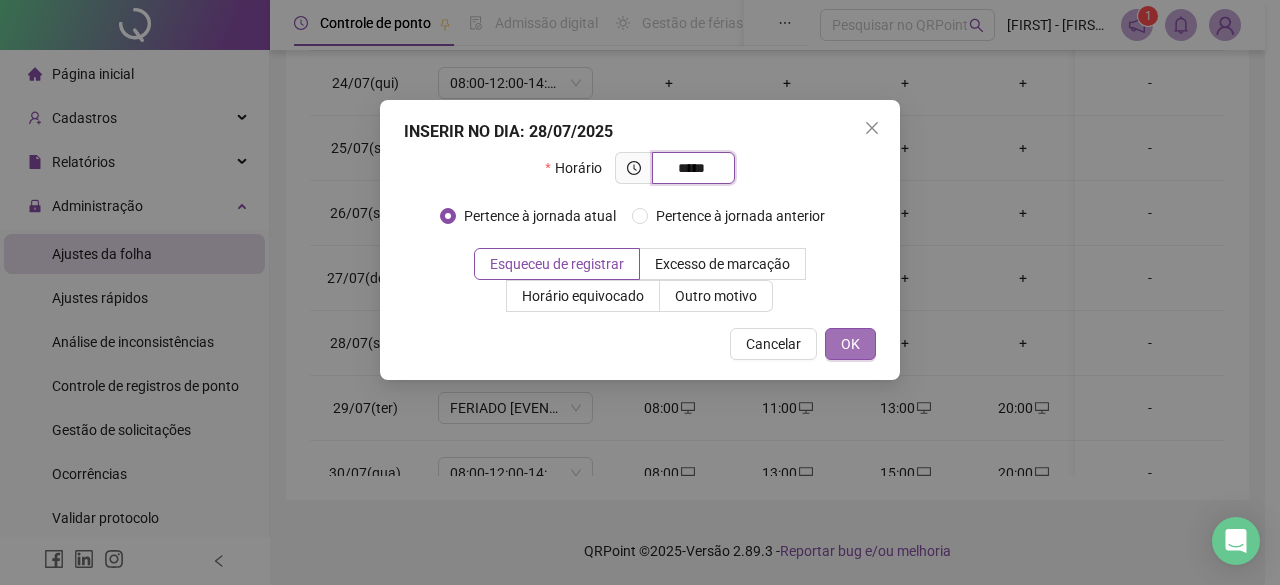 type on "*****" 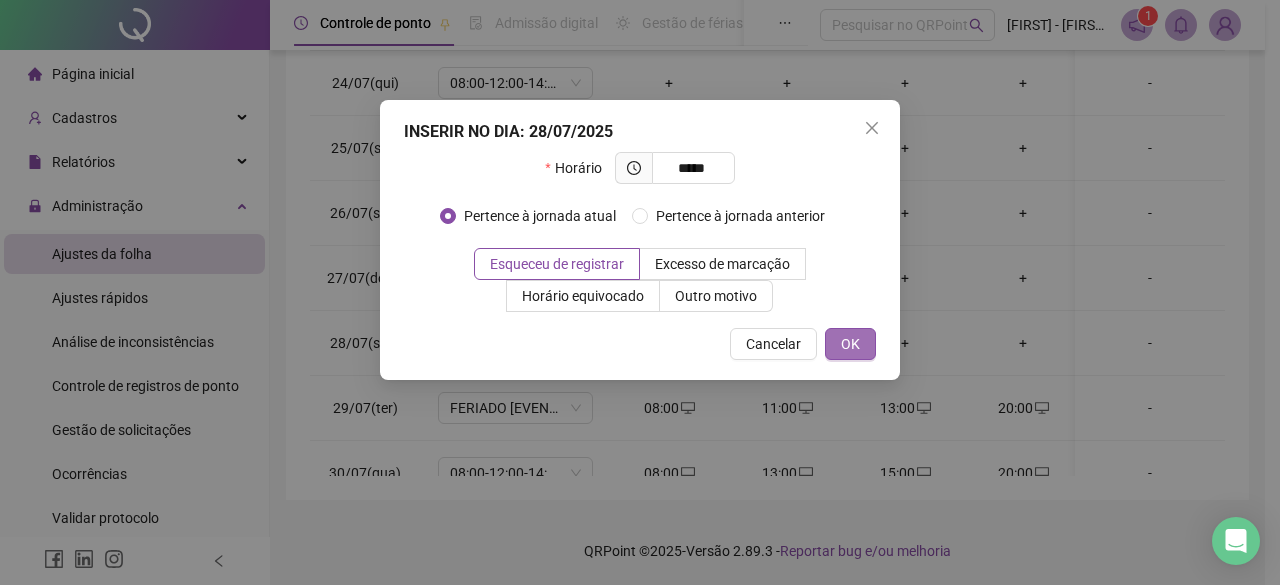 click on "OK" at bounding box center [850, 344] 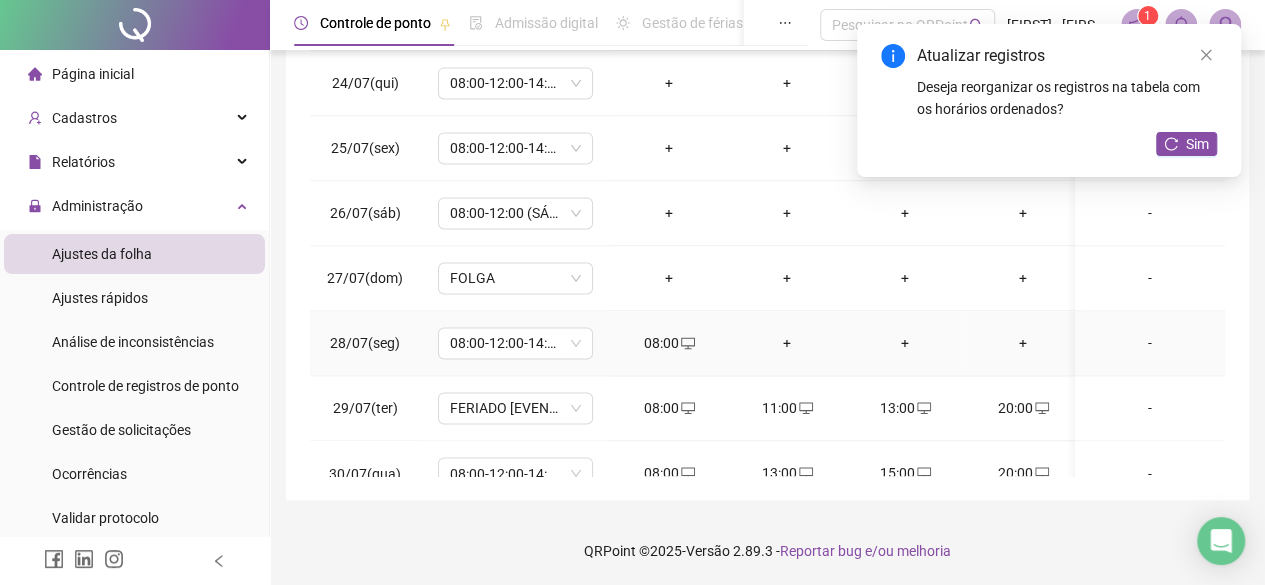 click on "+" at bounding box center (787, 343) 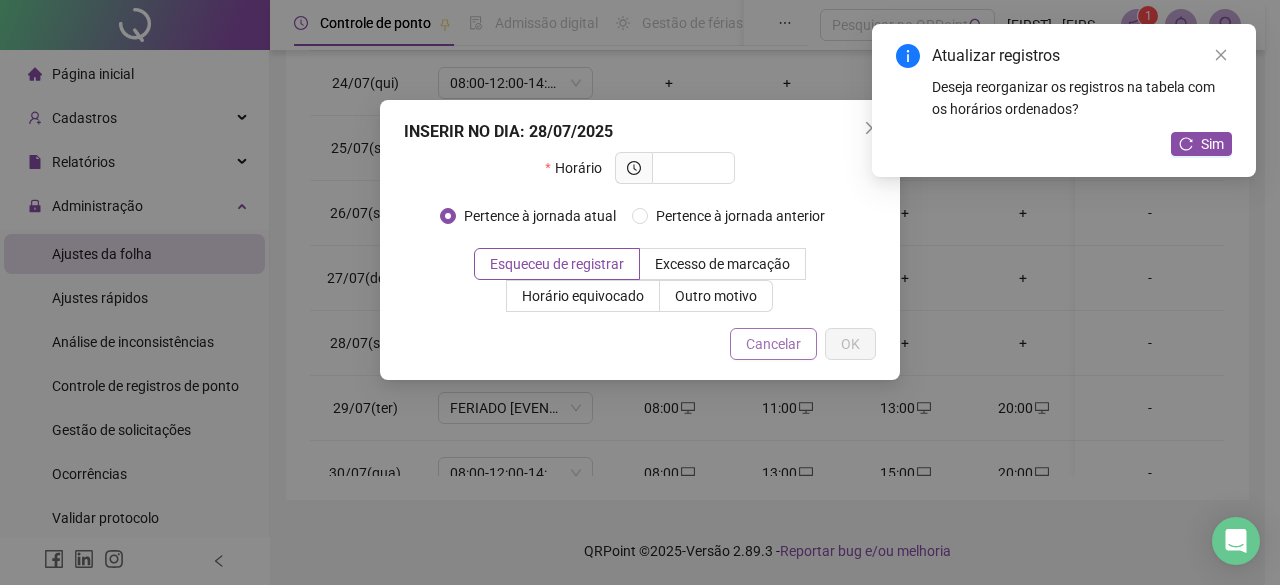 click on "Cancelar" at bounding box center (773, 344) 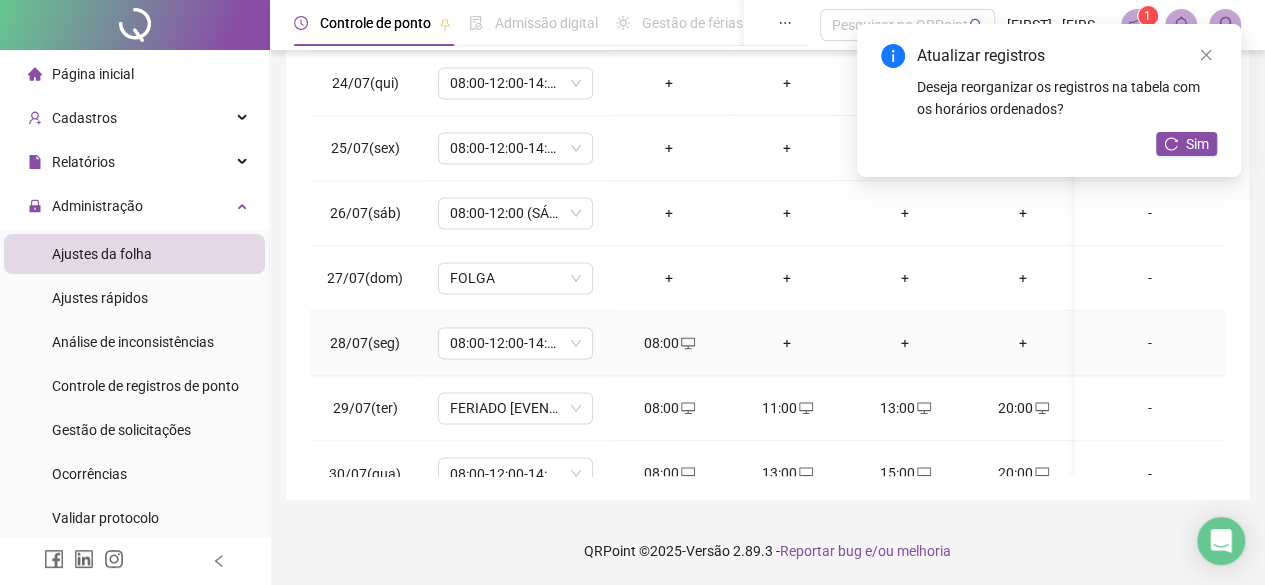 click on "+" at bounding box center [787, 343] 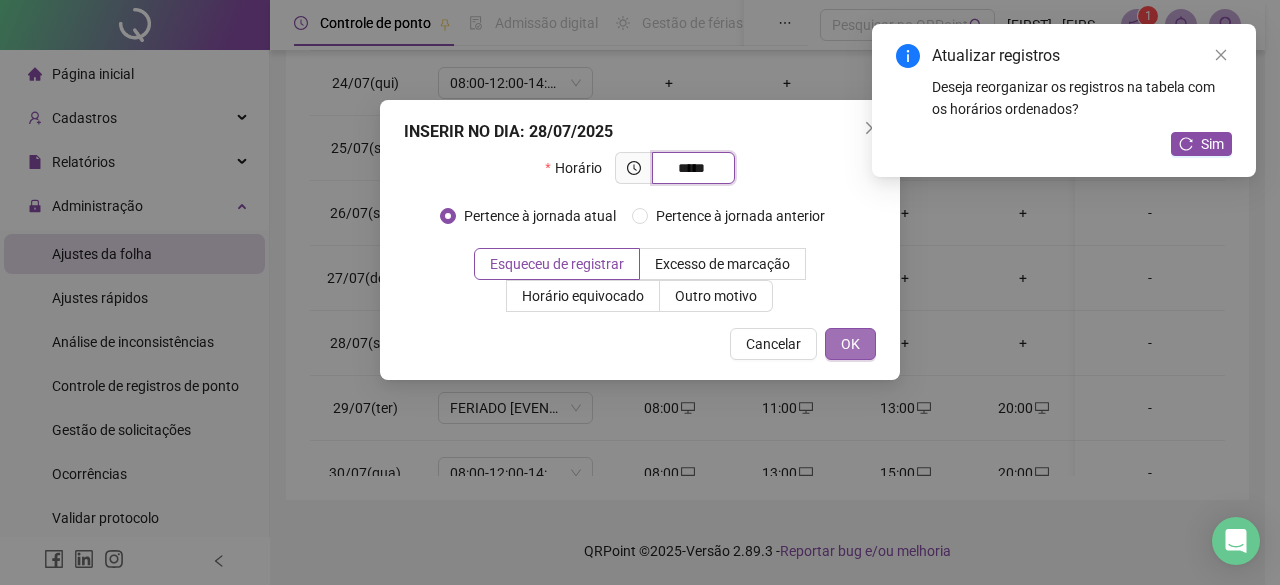 type on "*****" 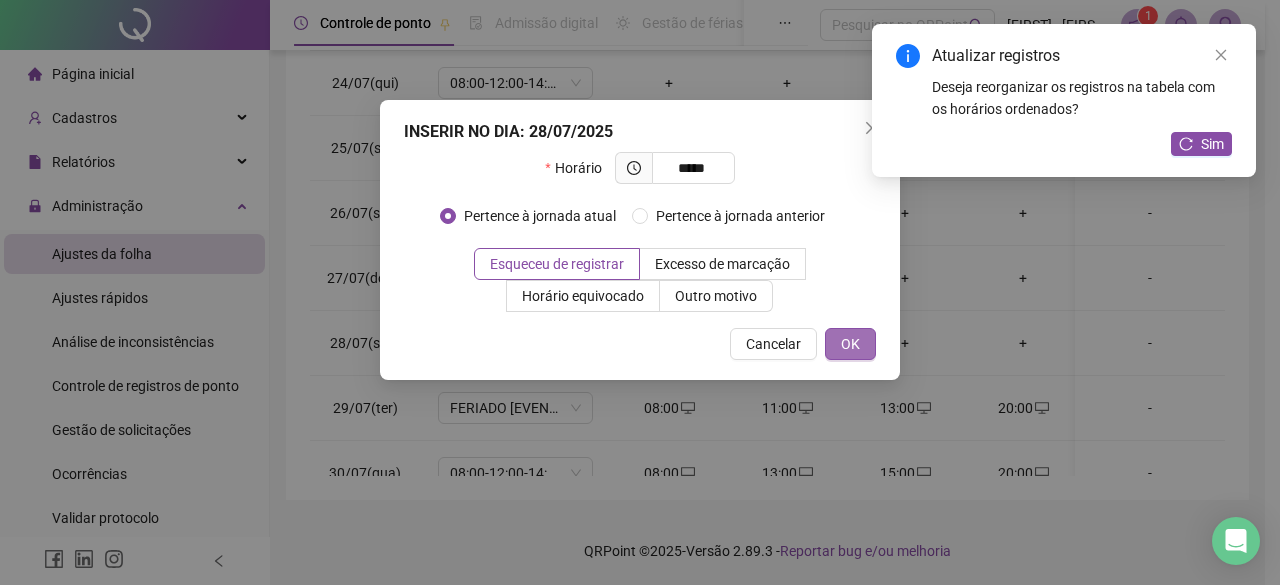click on "OK" at bounding box center (850, 344) 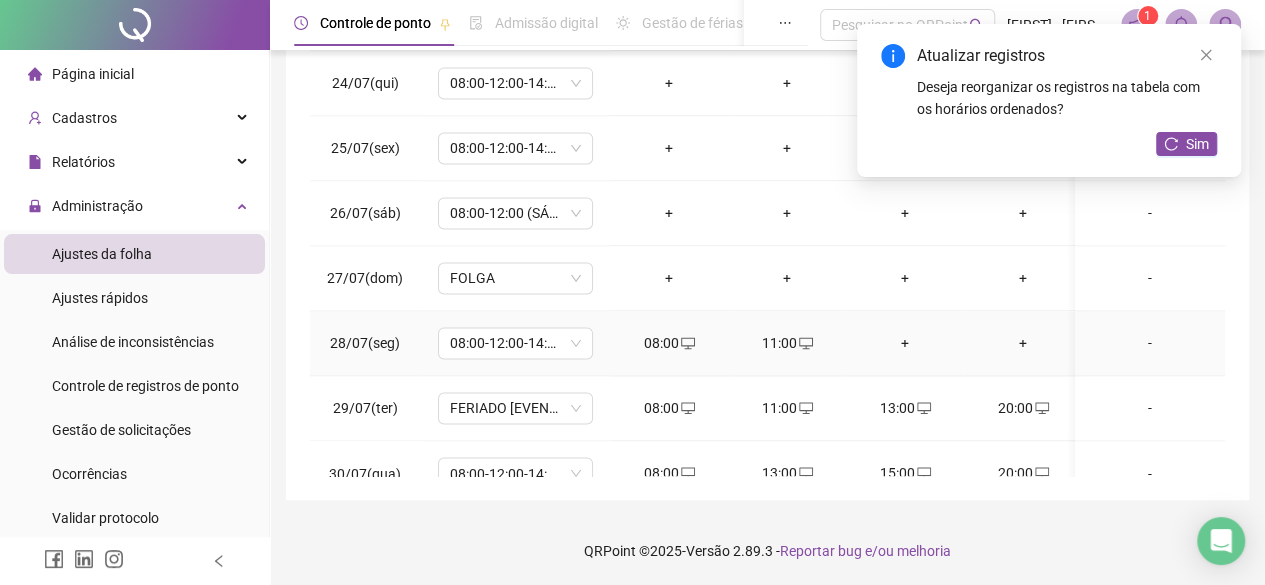 click on "+" at bounding box center (905, 343) 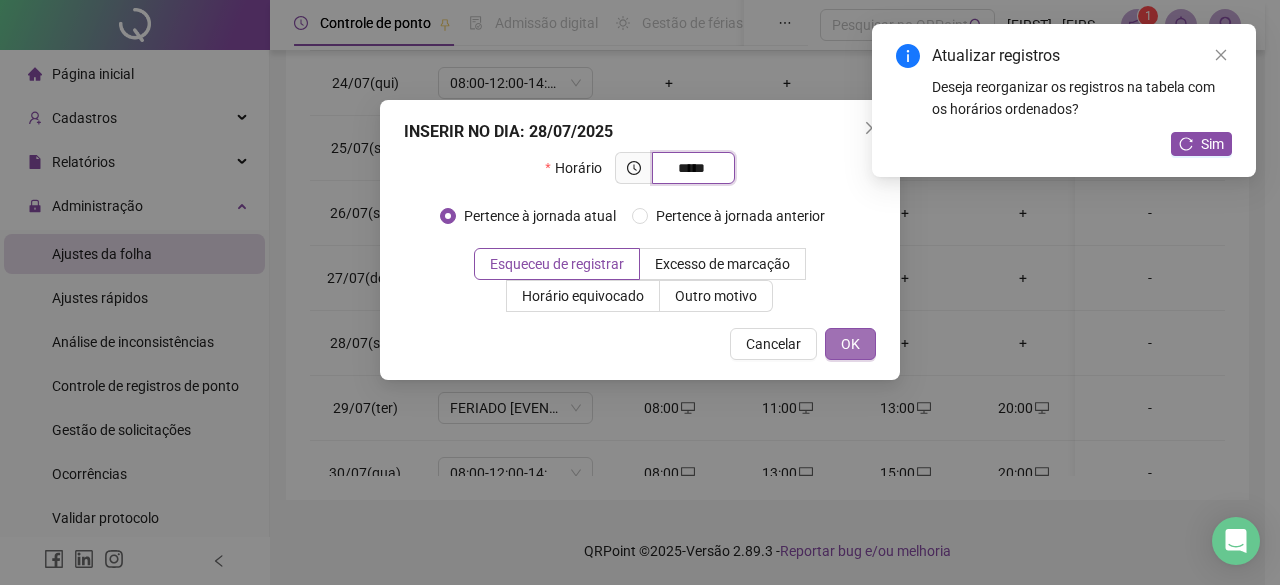 type on "*****" 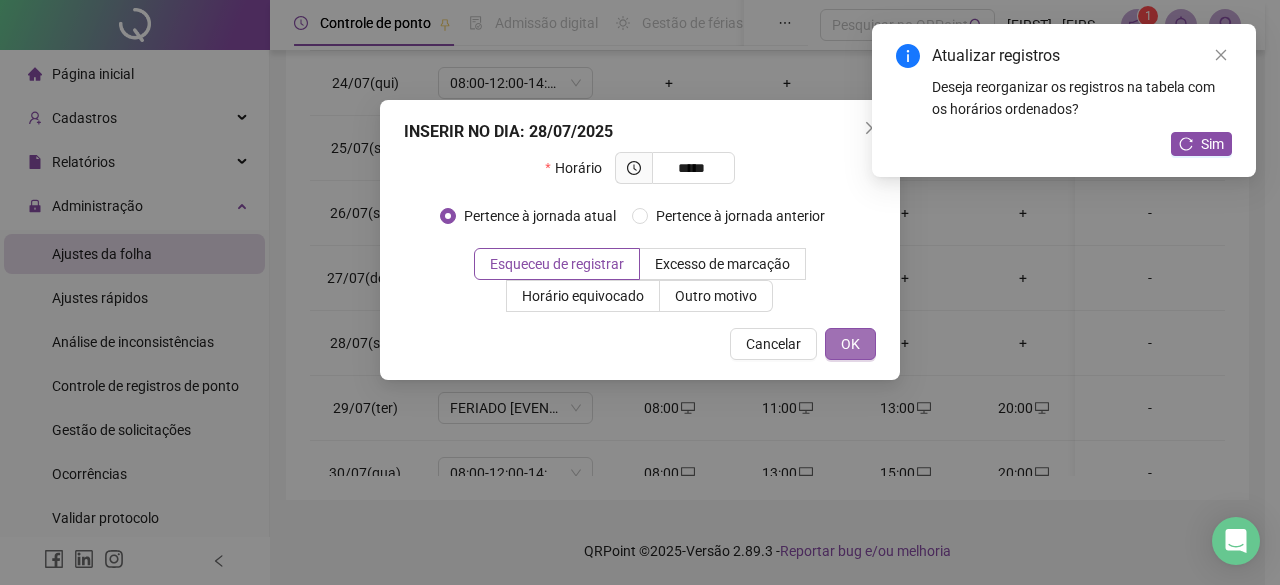 click on "OK" at bounding box center (850, 344) 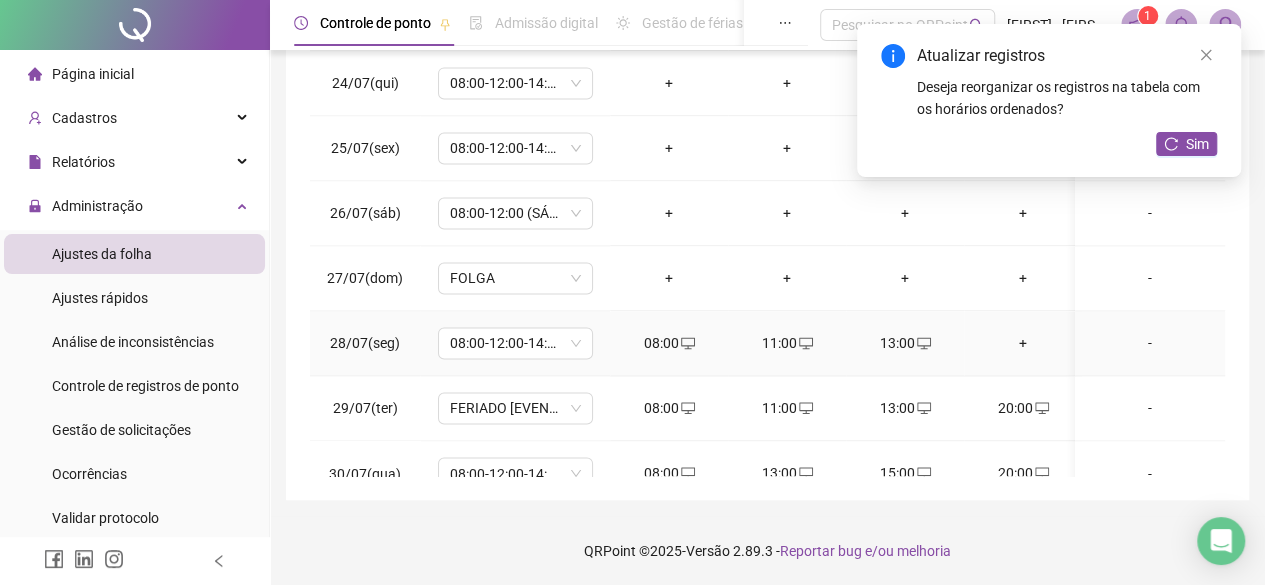 click on "+" at bounding box center (1023, 343) 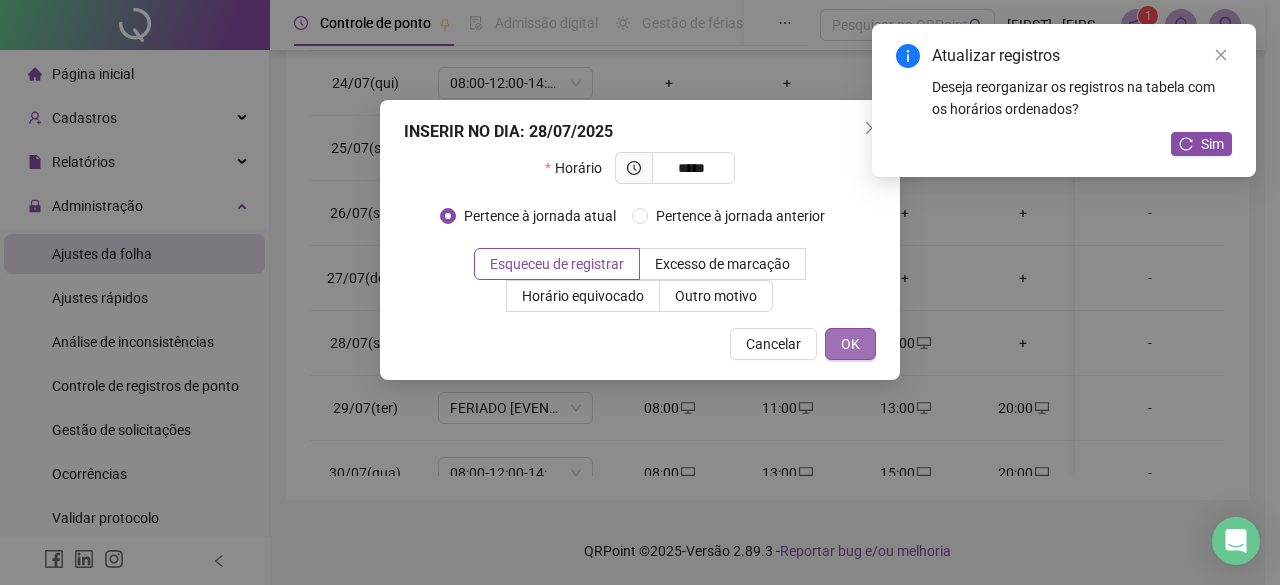 type on "*****" 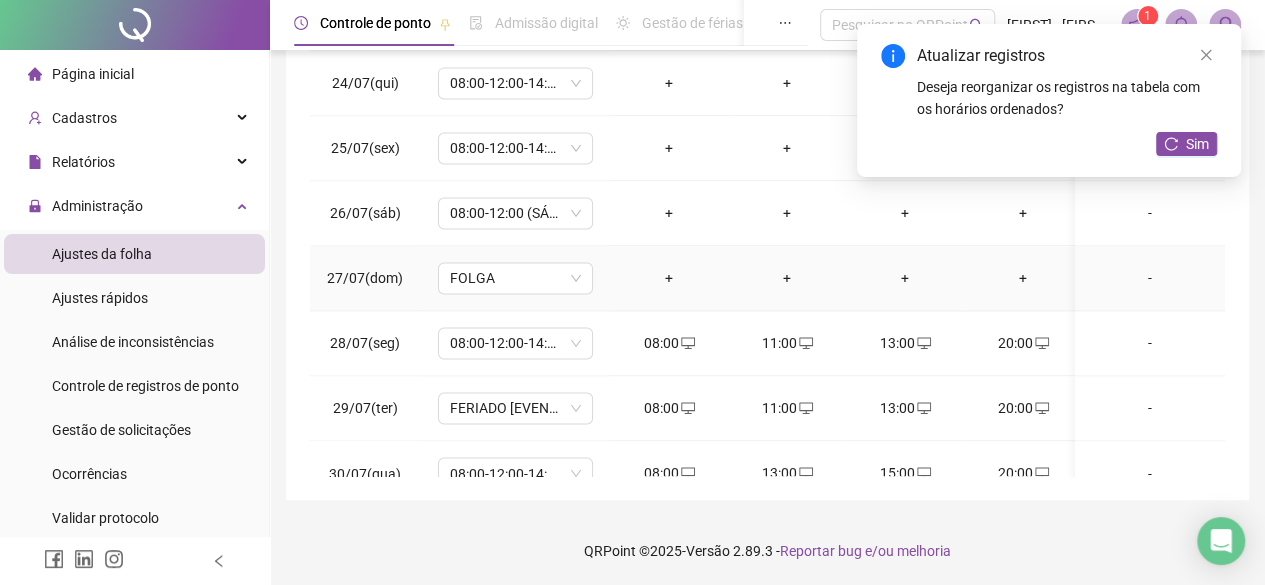 drag, startPoint x: 678, startPoint y: 271, endPoint x: 837, endPoint y: 299, distance: 161.44658 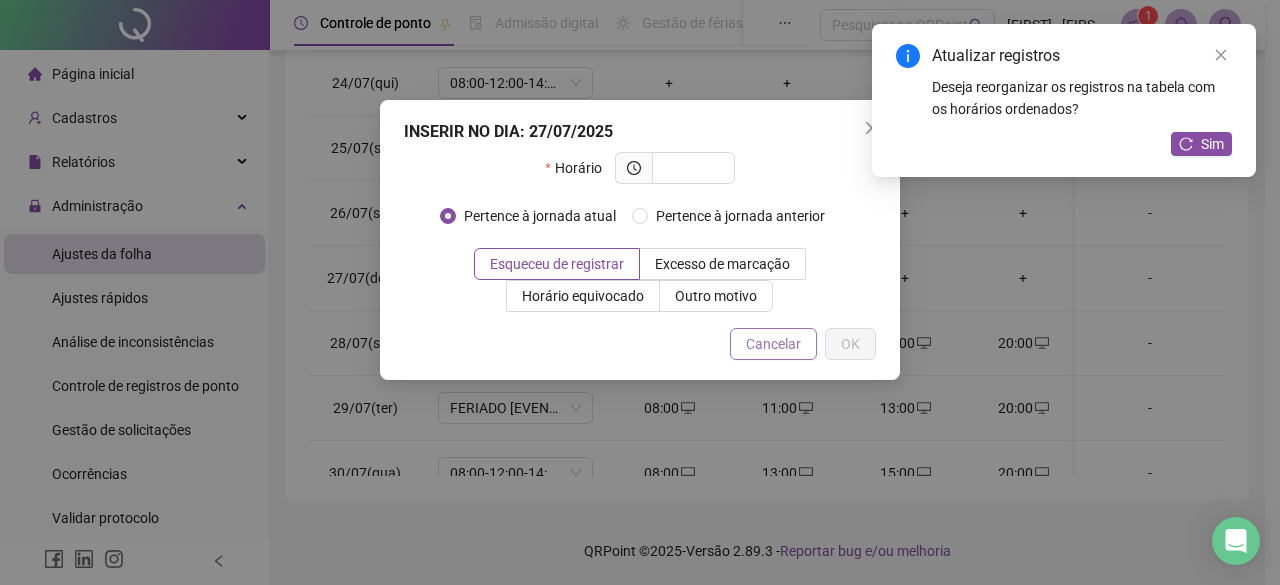 drag, startPoint x: 799, startPoint y: 322, endPoint x: 788, endPoint y: 342, distance: 22.825424 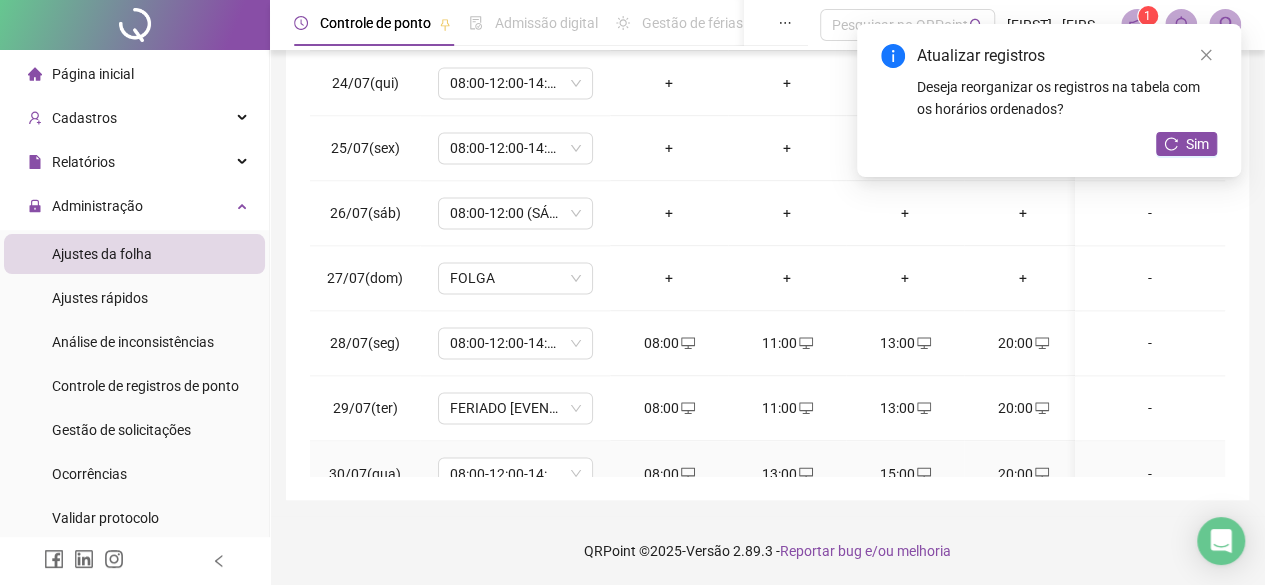 scroll, scrollTop: 1593, scrollLeft: 0, axis: vertical 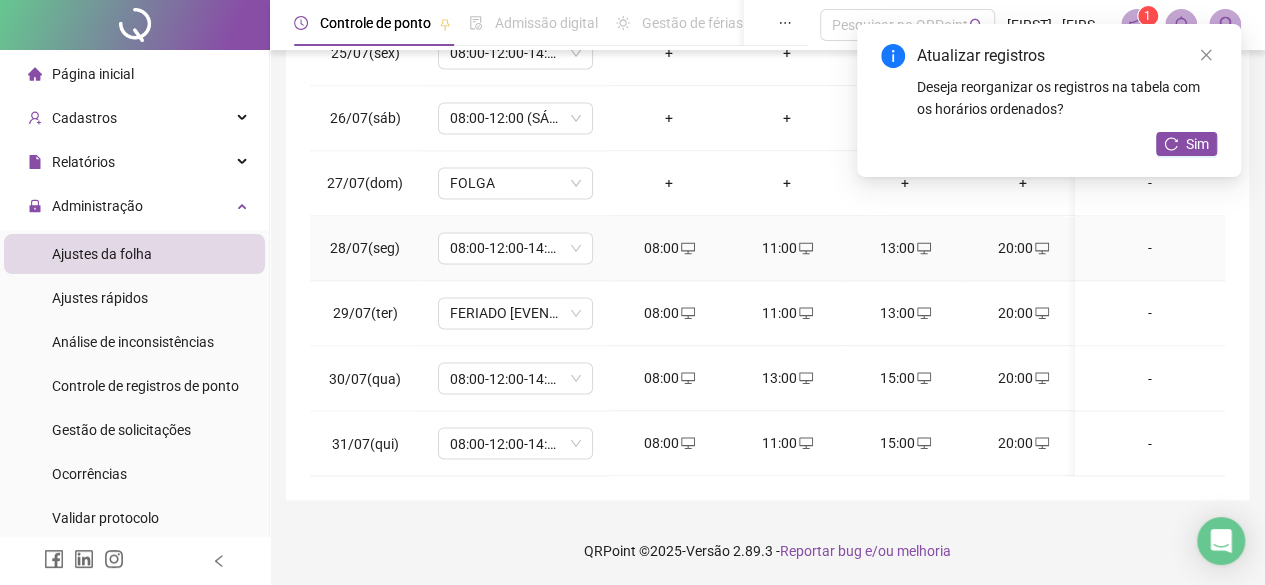 click on "20:00" at bounding box center (1023, 248) 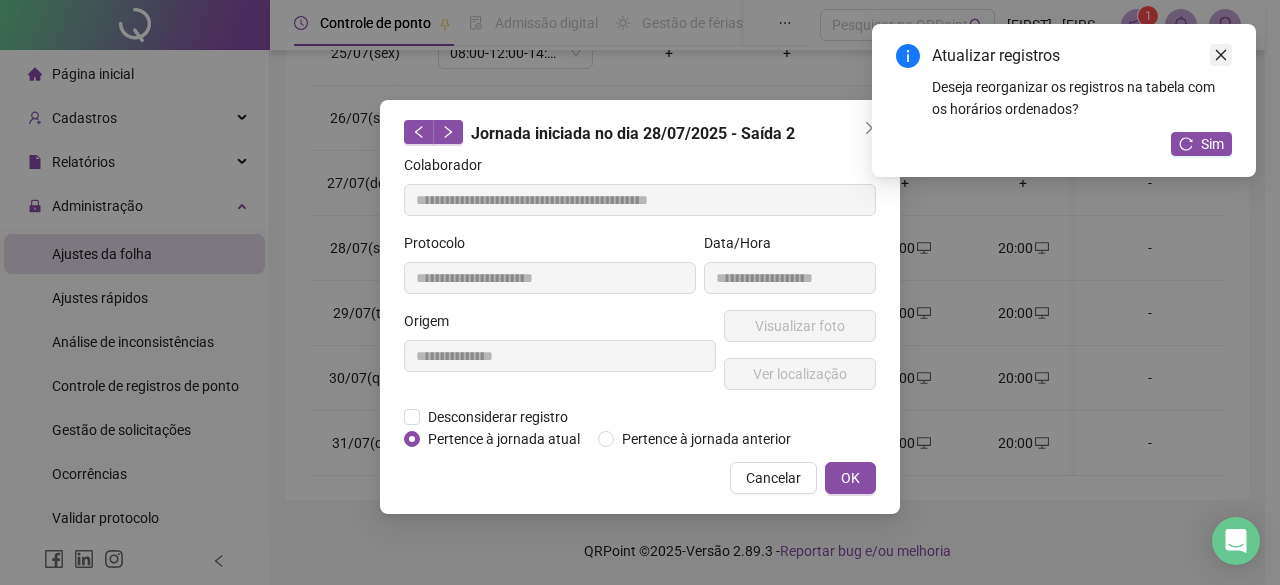 type on "**********" 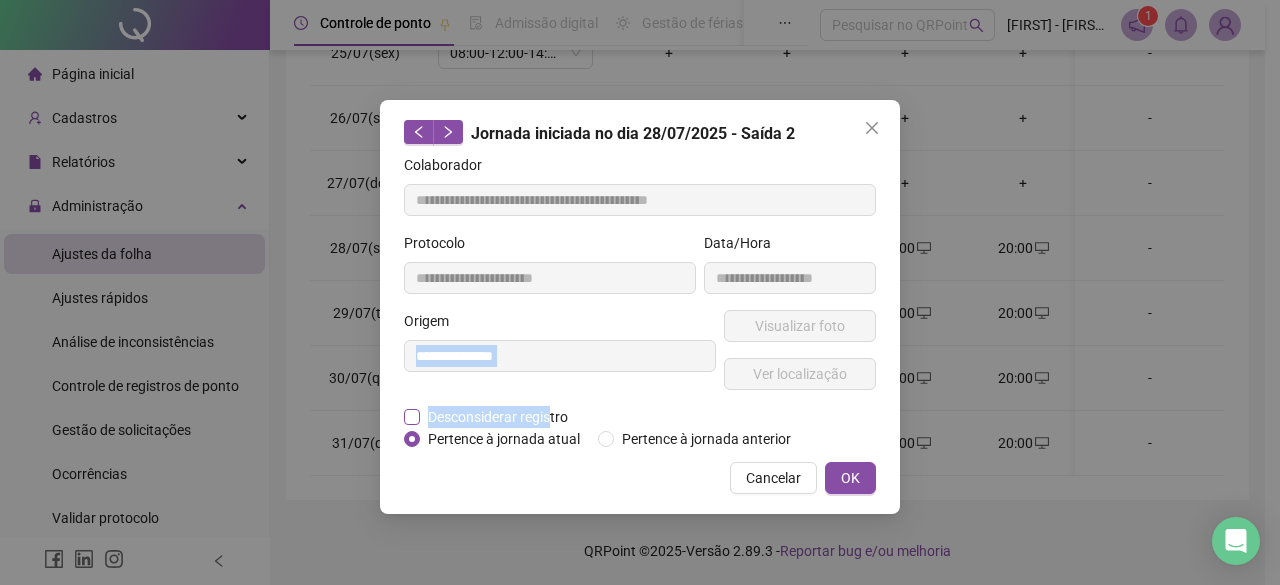 click on "**********" at bounding box center [640, 302] 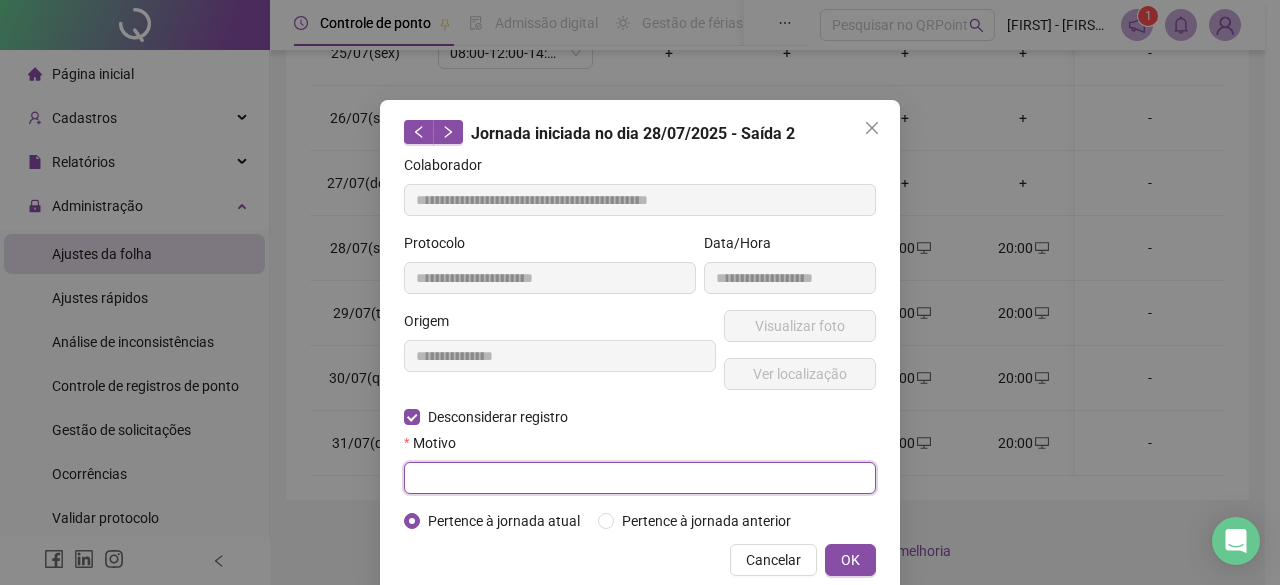 click at bounding box center (640, 478) 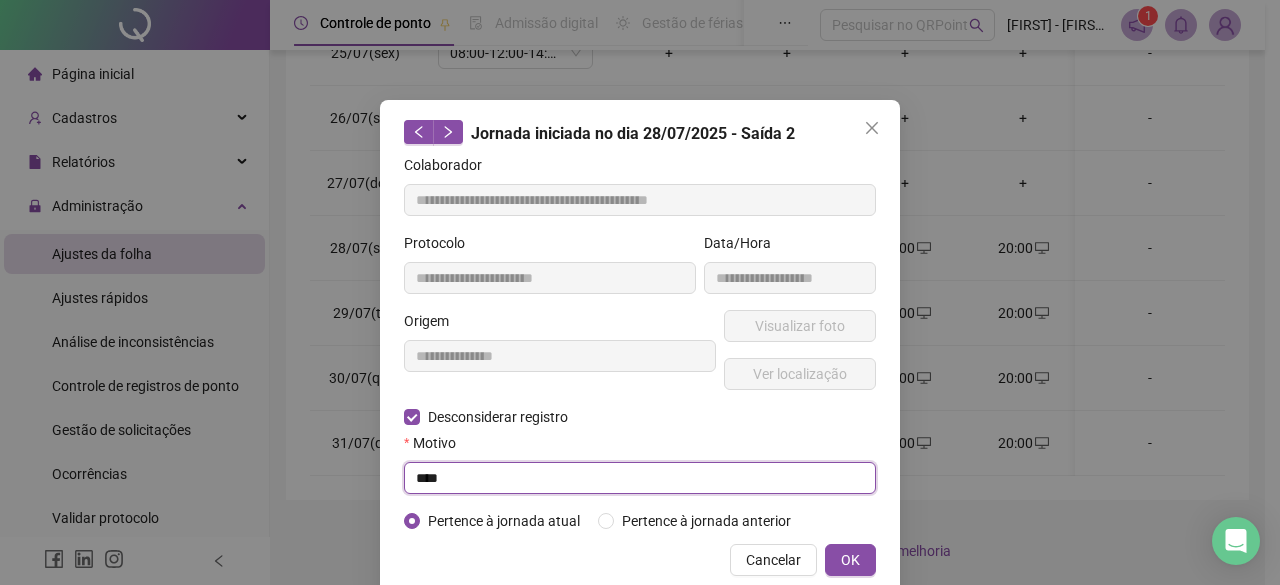 type on "****" 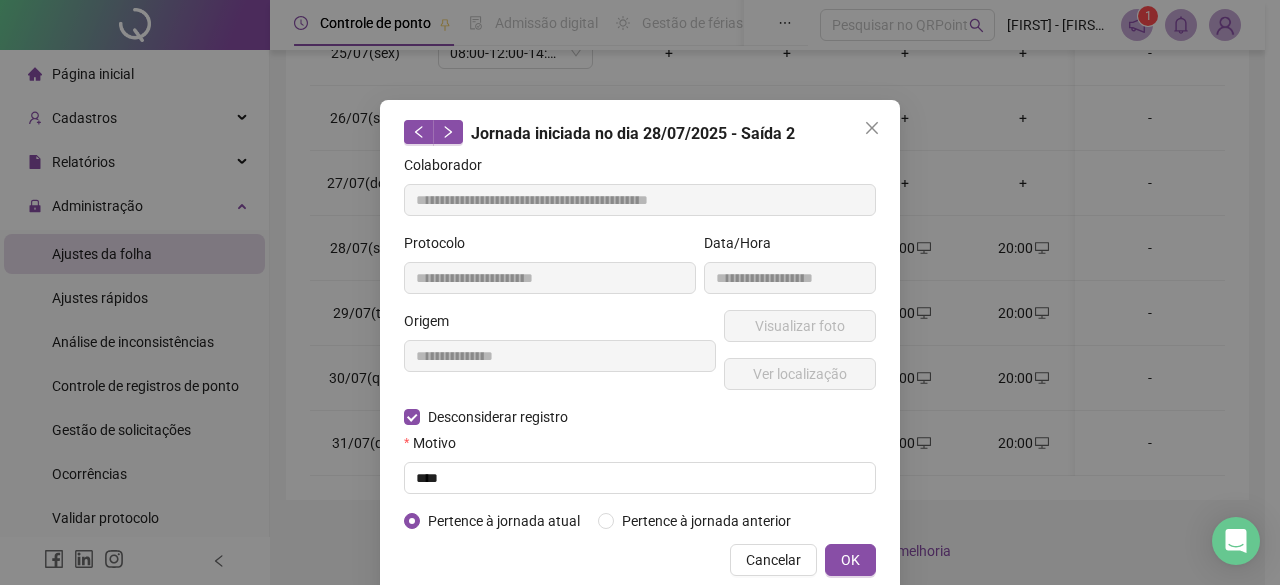 click on "Cancelar OK" at bounding box center (640, 560) 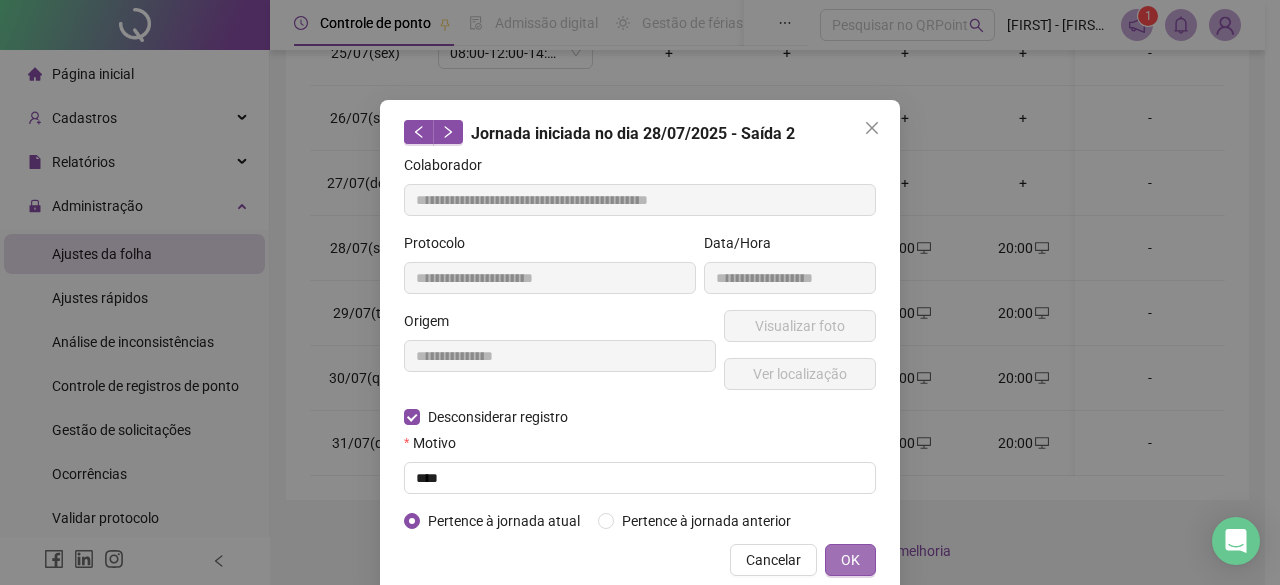 click on "OK" at bounding box center (850, 560) 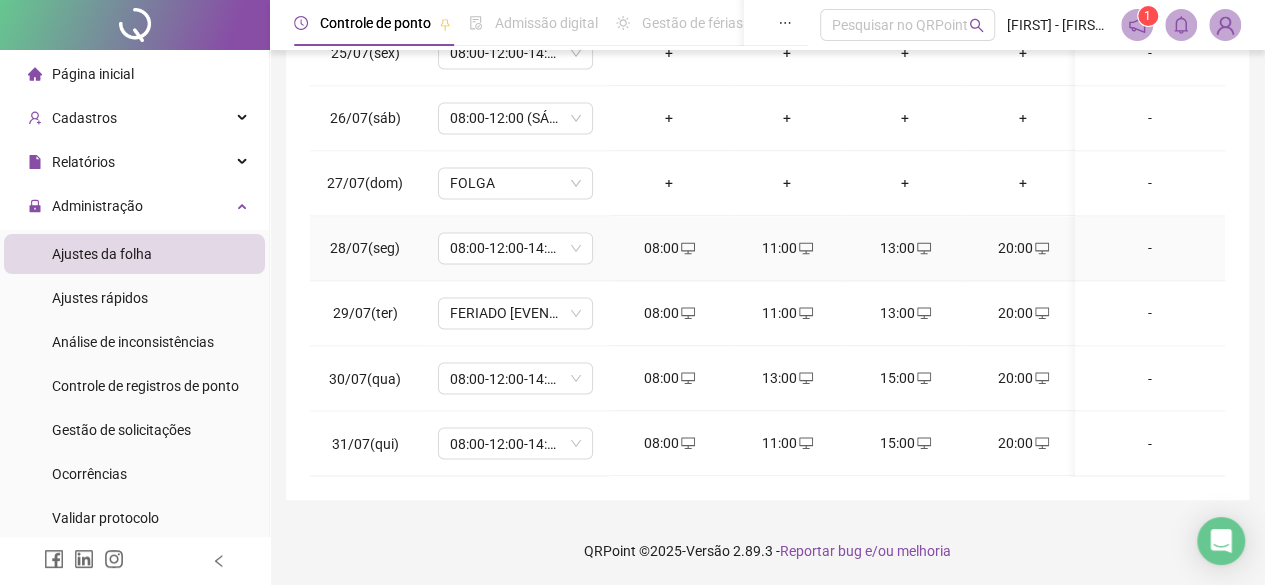 click at bounding box center [1041, 248] 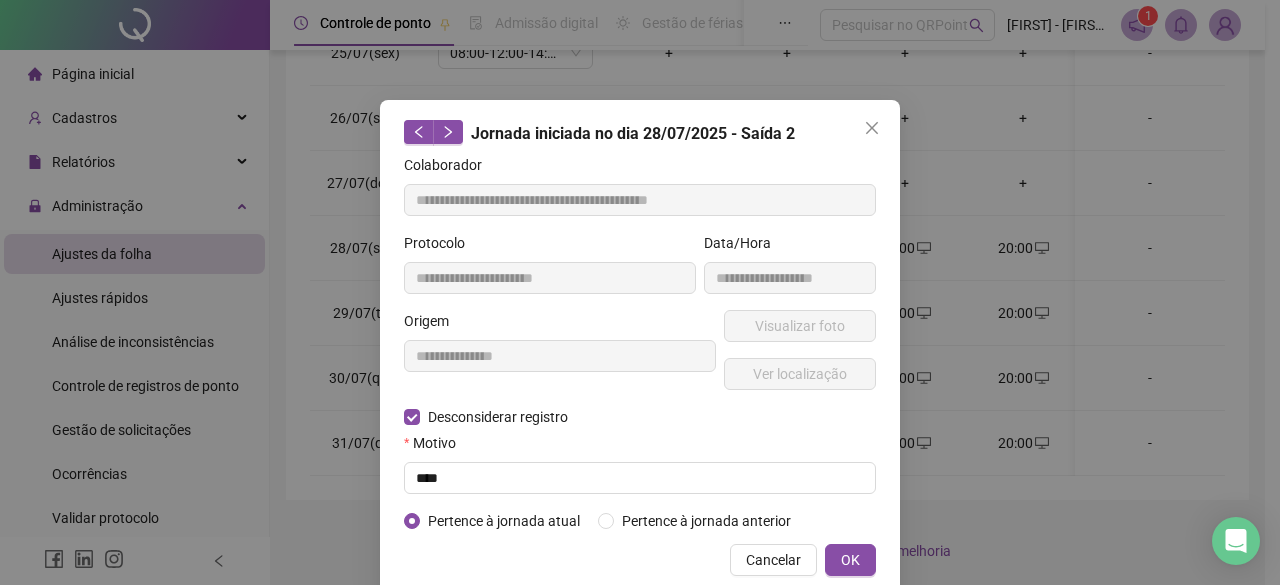 click 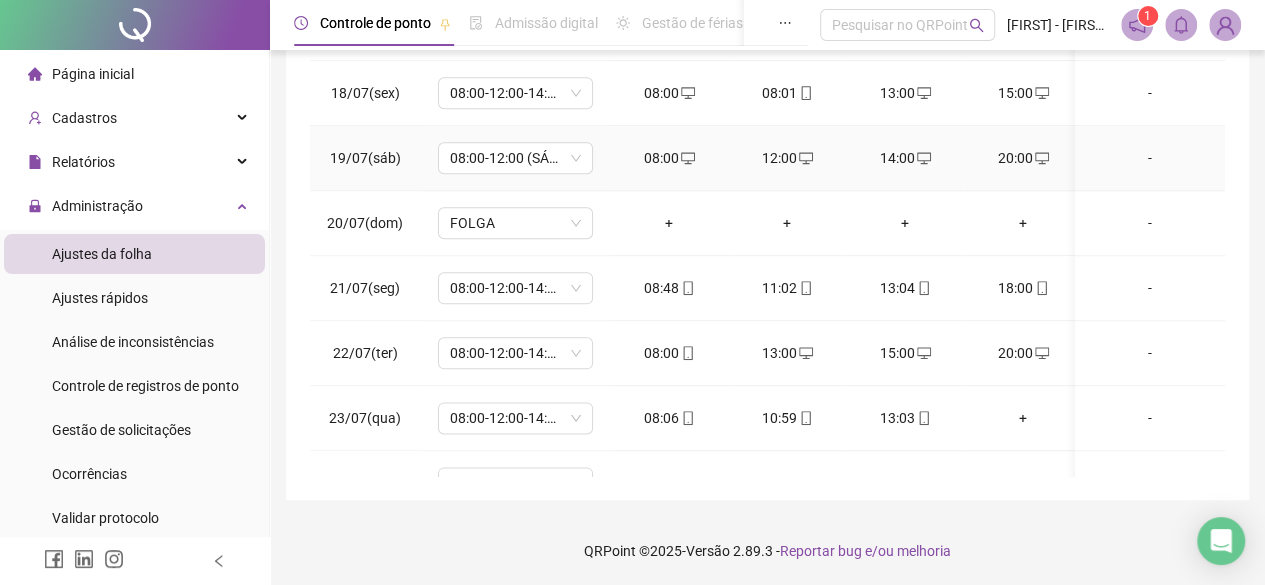 scroll, scrollTop: 193, scrollLeft: 0, axis: vertical 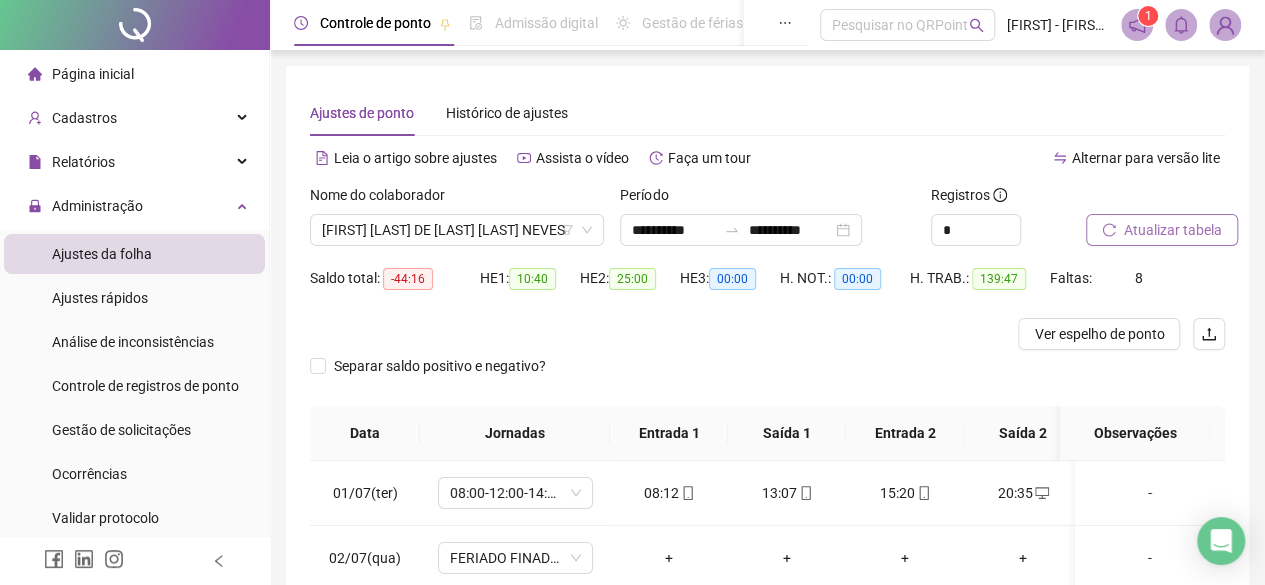 click on "Atualizar tabela" at bounding box center (1173, 230) 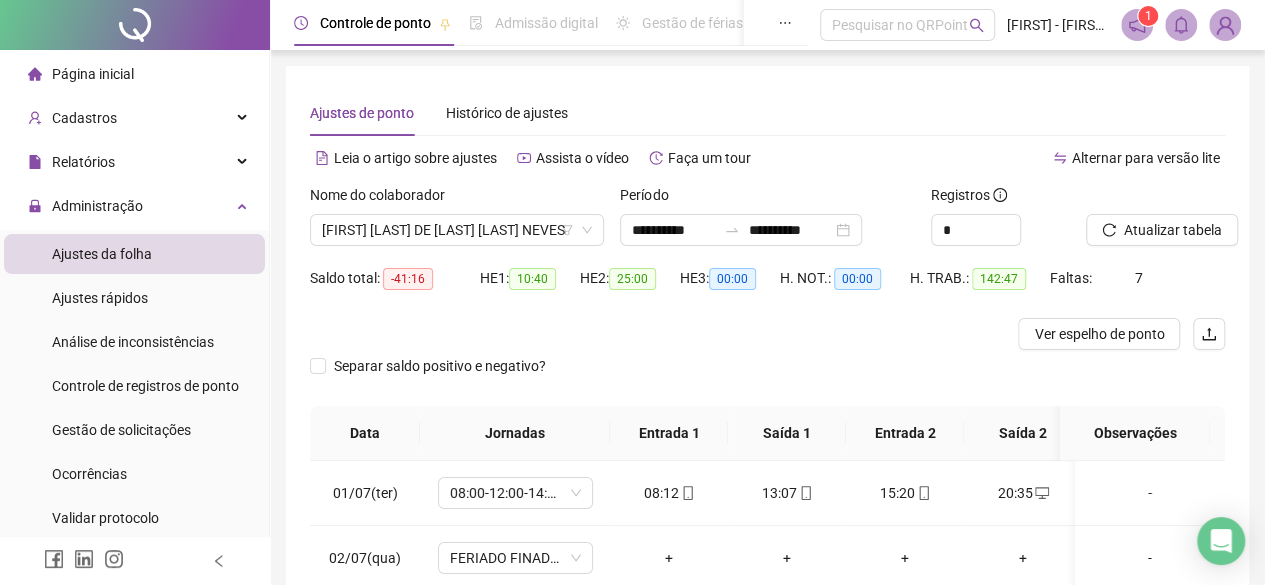 scroll, scrollTop: 300, scrollLeft: 0, axis: vertical 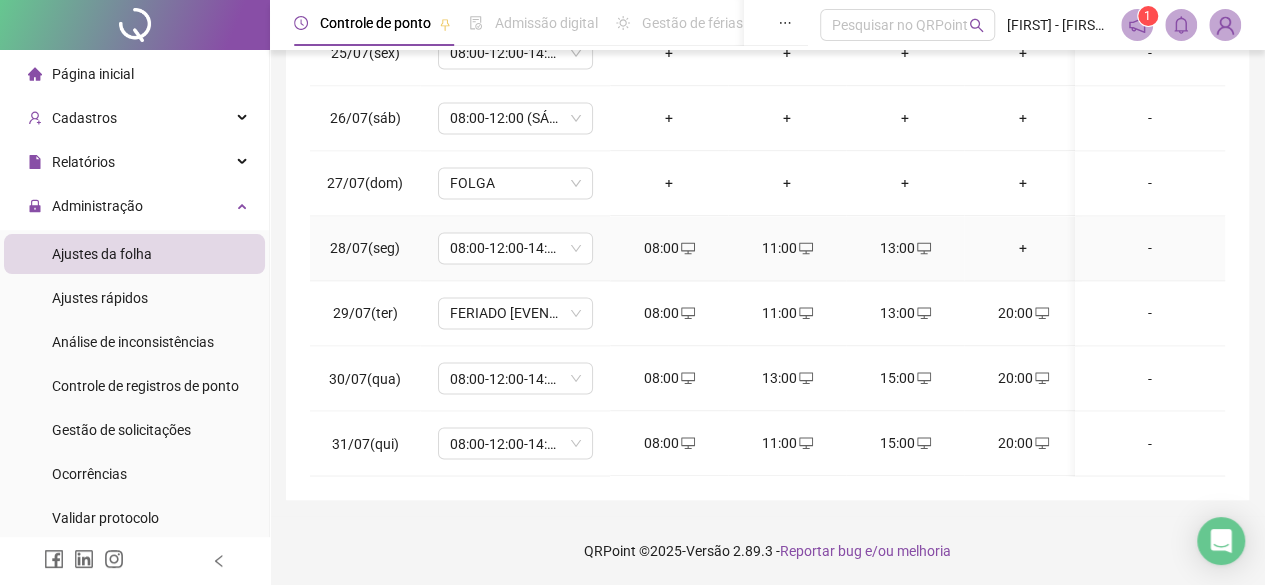 click on "+" at bounding box center [1023, 248] 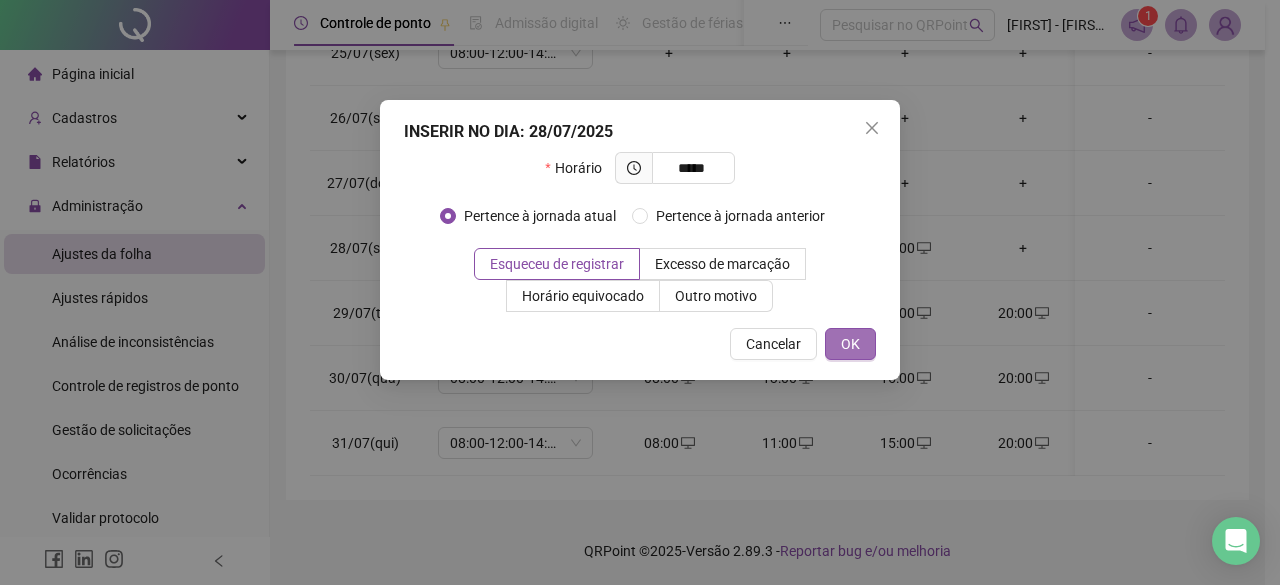 type on "*****" 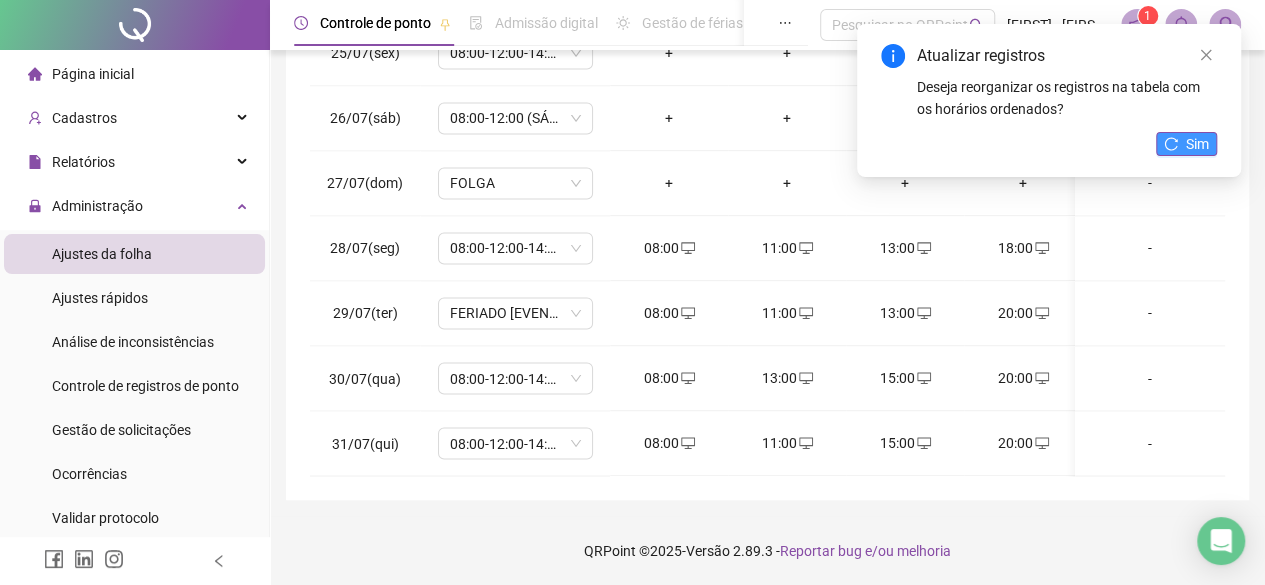 click on "Sim" at bounding box center (1197, 144) 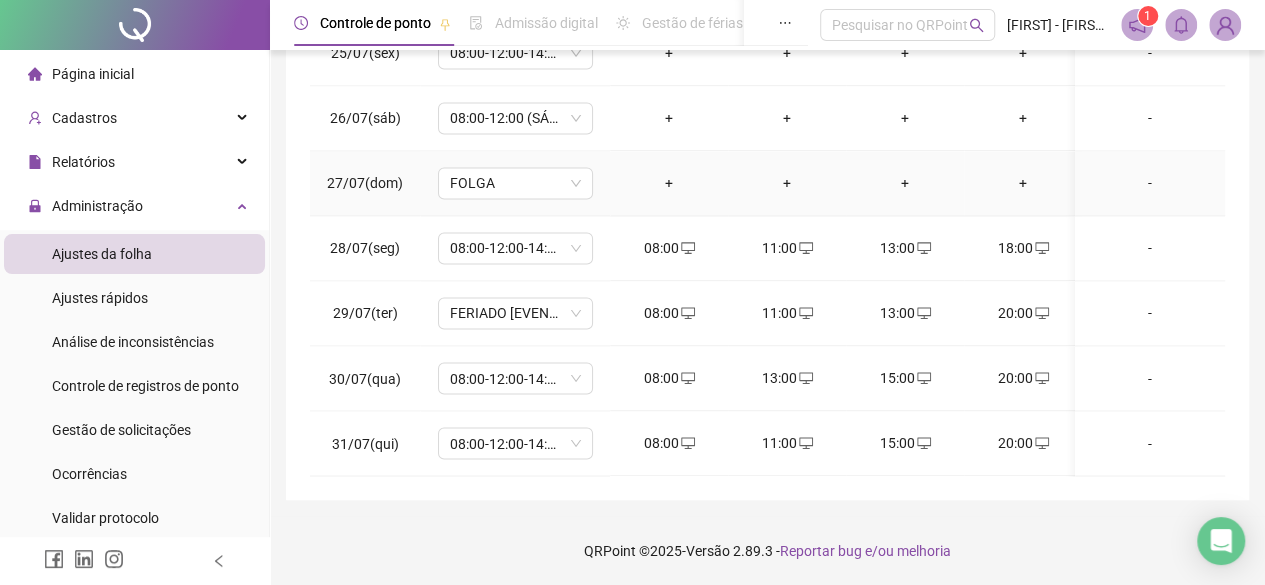 scroll, scrollTop: 1493, scrollLeft: 0, axis: vertical 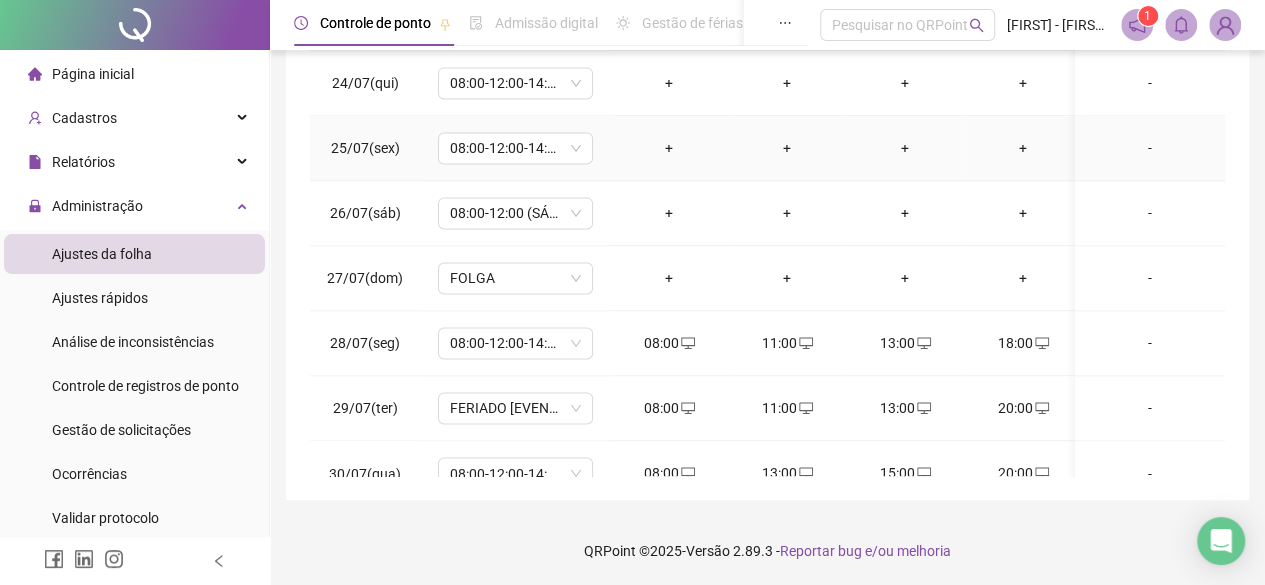 click on "+" at bounding box center [669, 148] 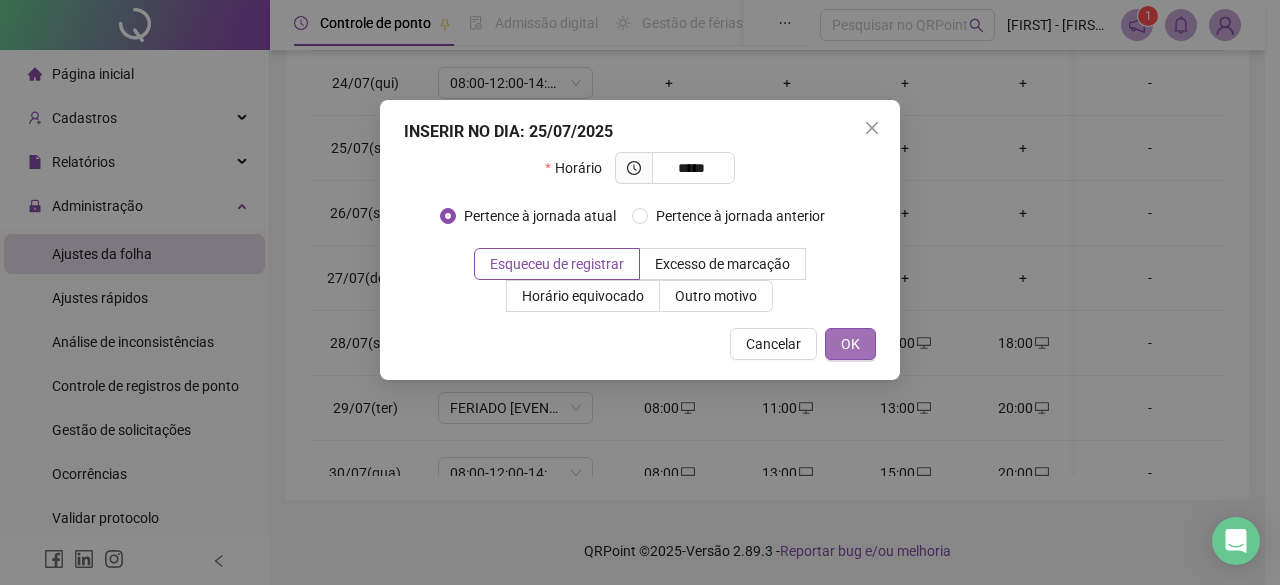 type on "*****" 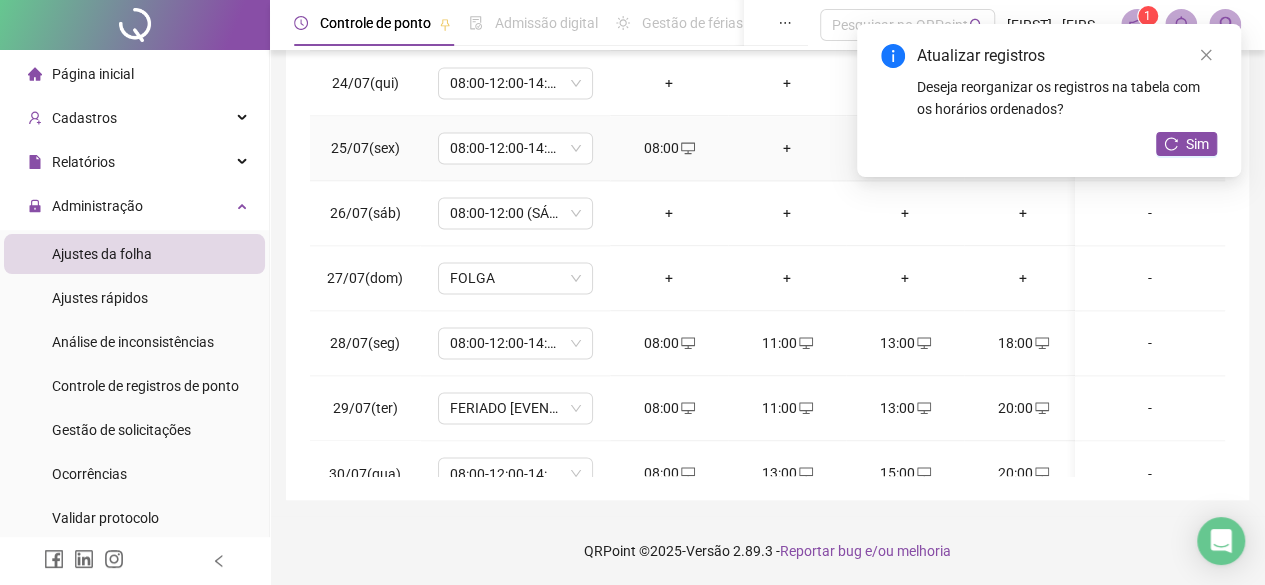 click on "+" at bounding box center (787, 148) 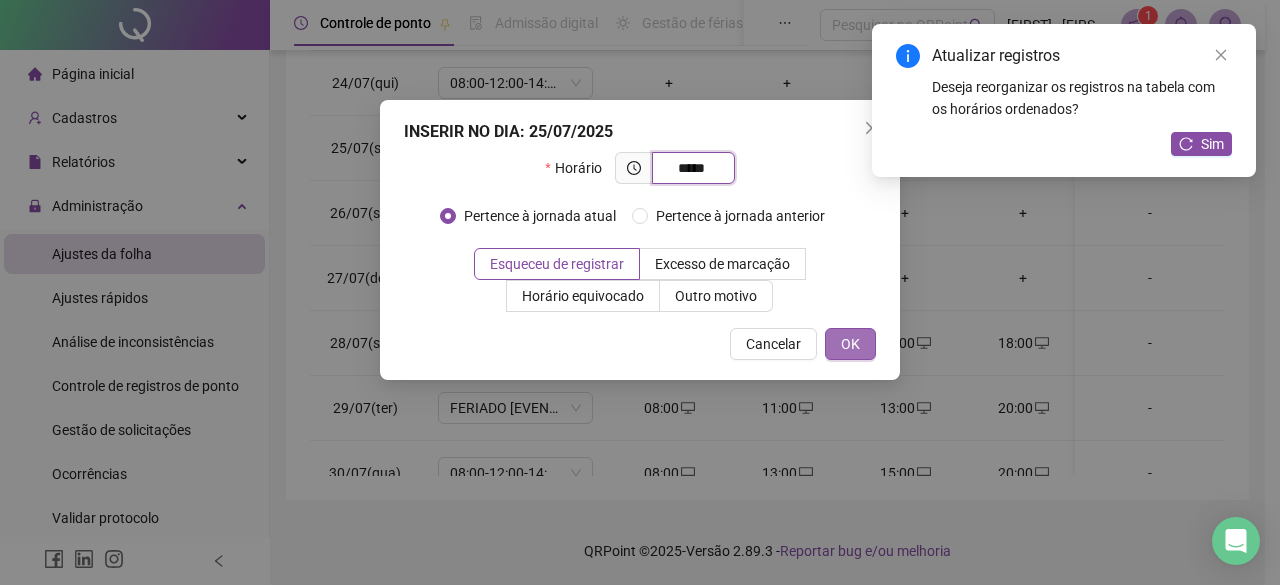type on "*****" 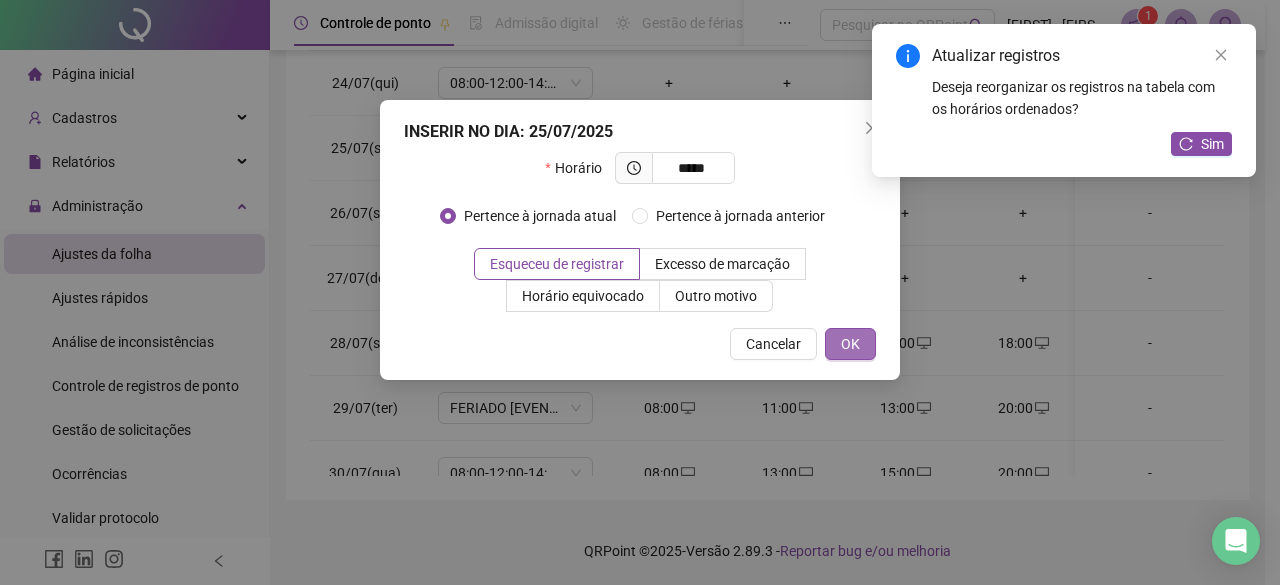 click on "OK" at bounding box center (850, 344) 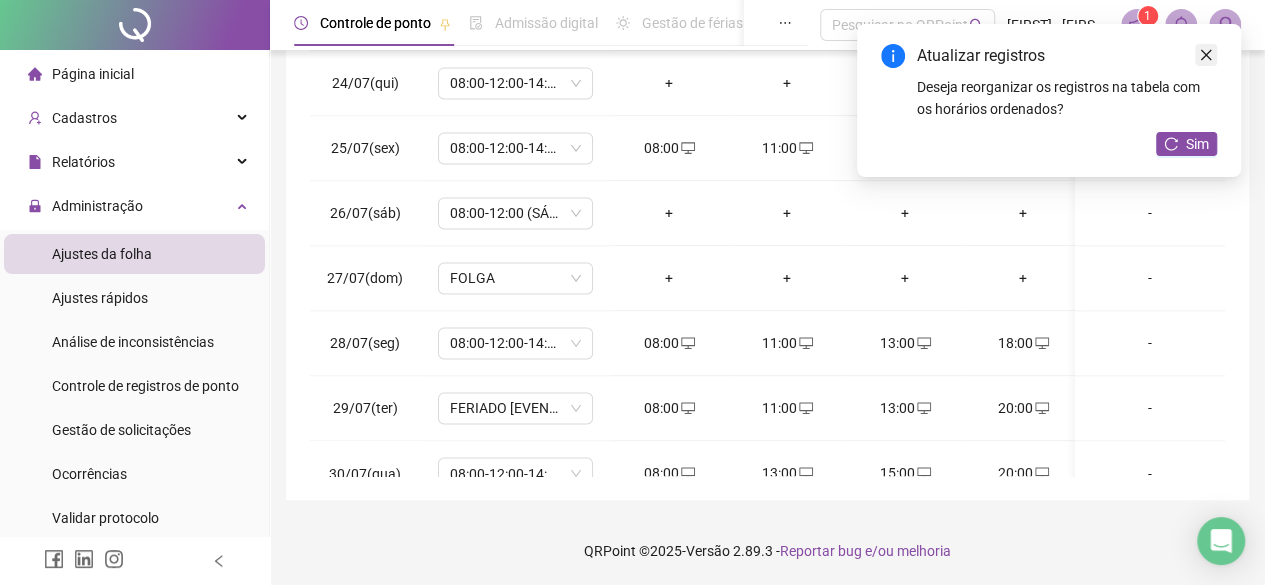 click at bounding box center [1206, 55] 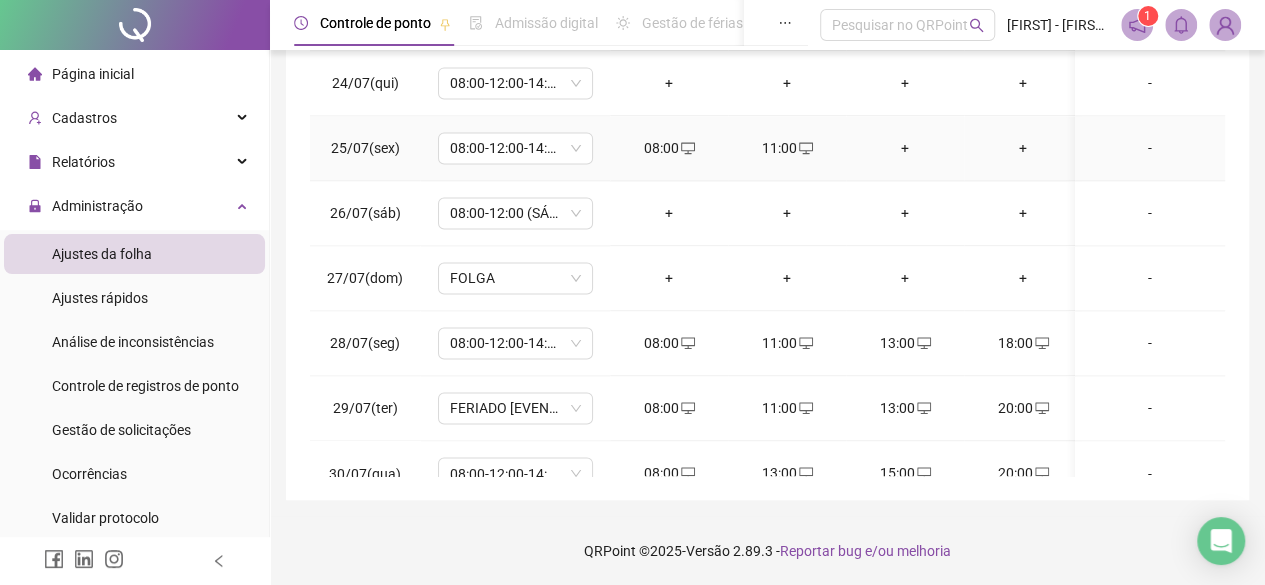 click on "+" at bounding box center (905, 148) 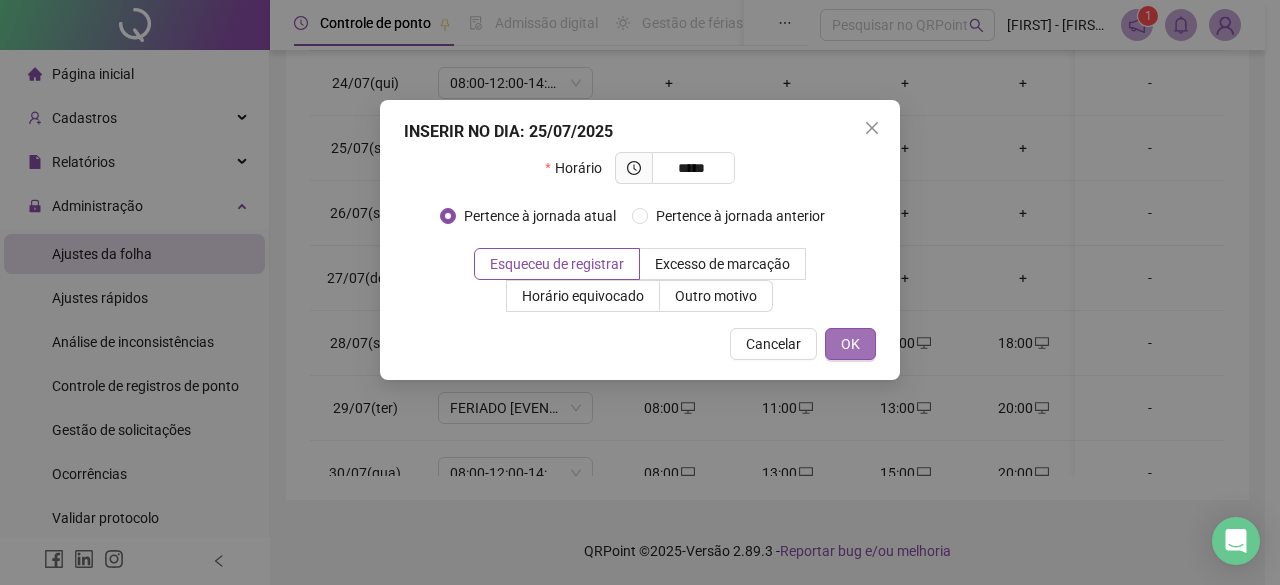 type on "*****" 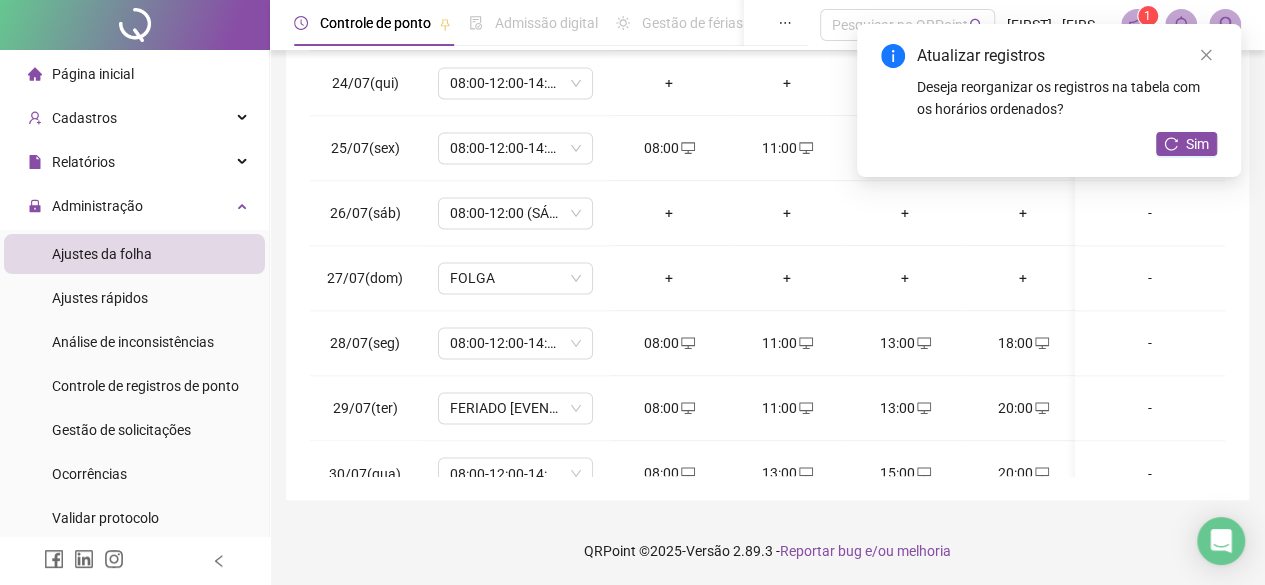 click on "Atualizar registros Deseja reorganizar os registros na tabela com os horários ordenados? Sim" at bounding box center [1049, 100] 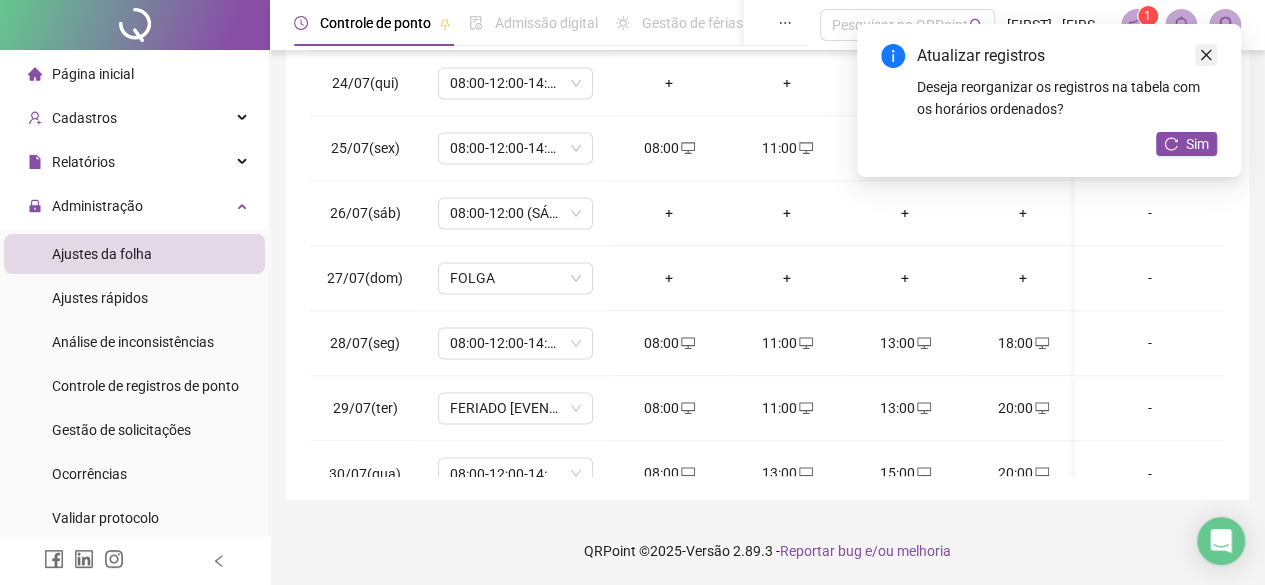 click on "Atualizar registros" at bounding box center (1067, 56) 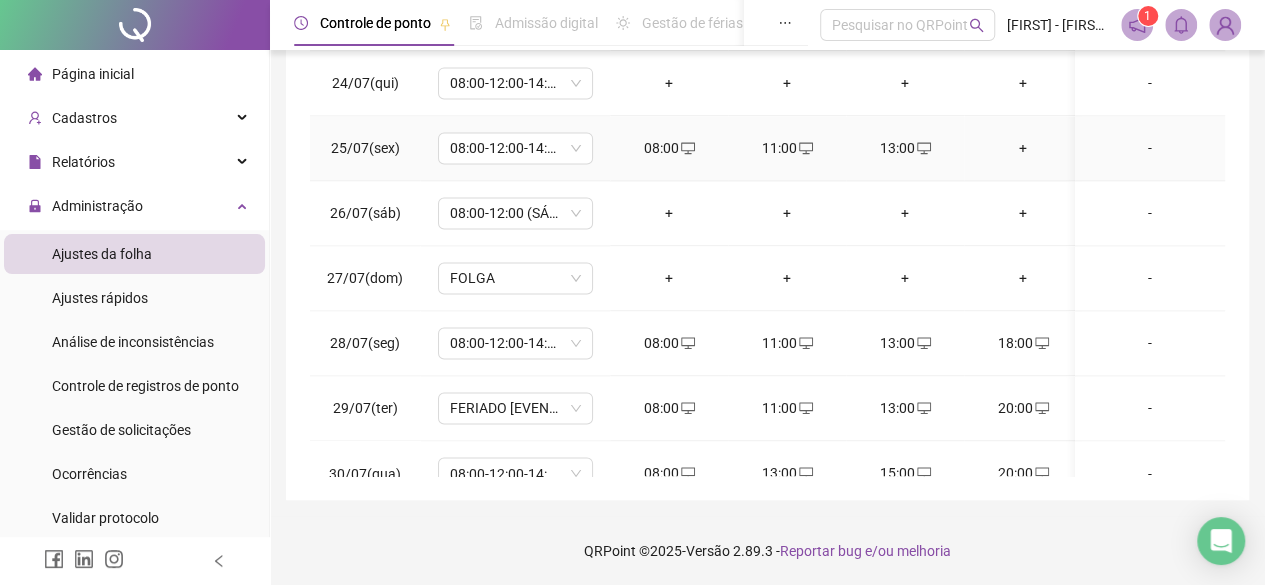 click on "+" at bounding box center [1023, 148] 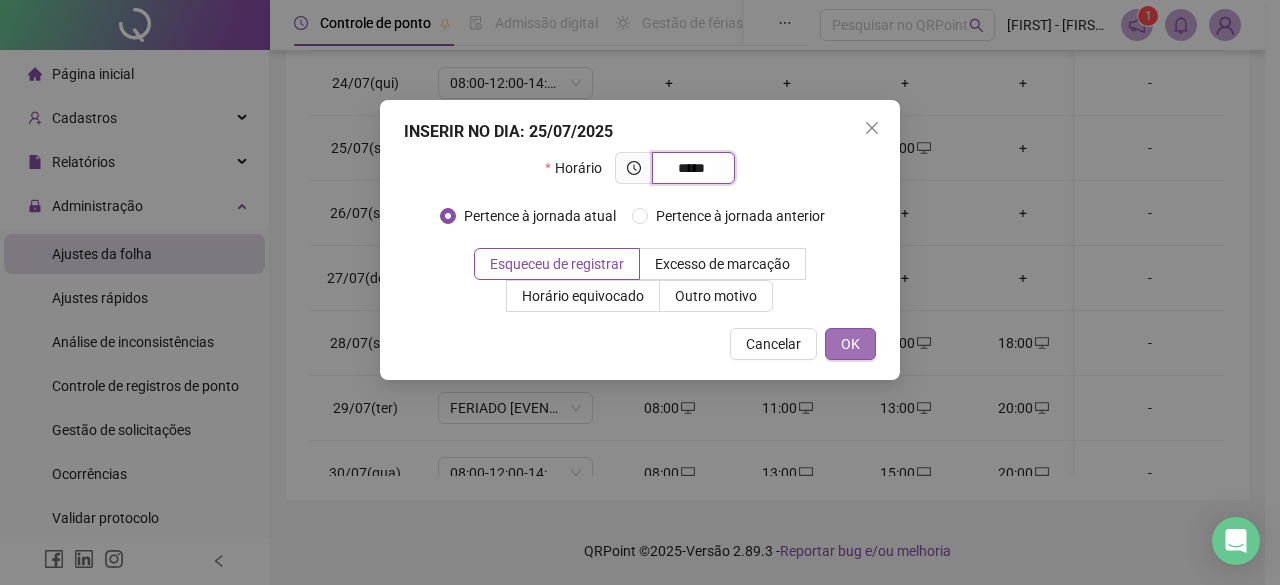 type on "*****" 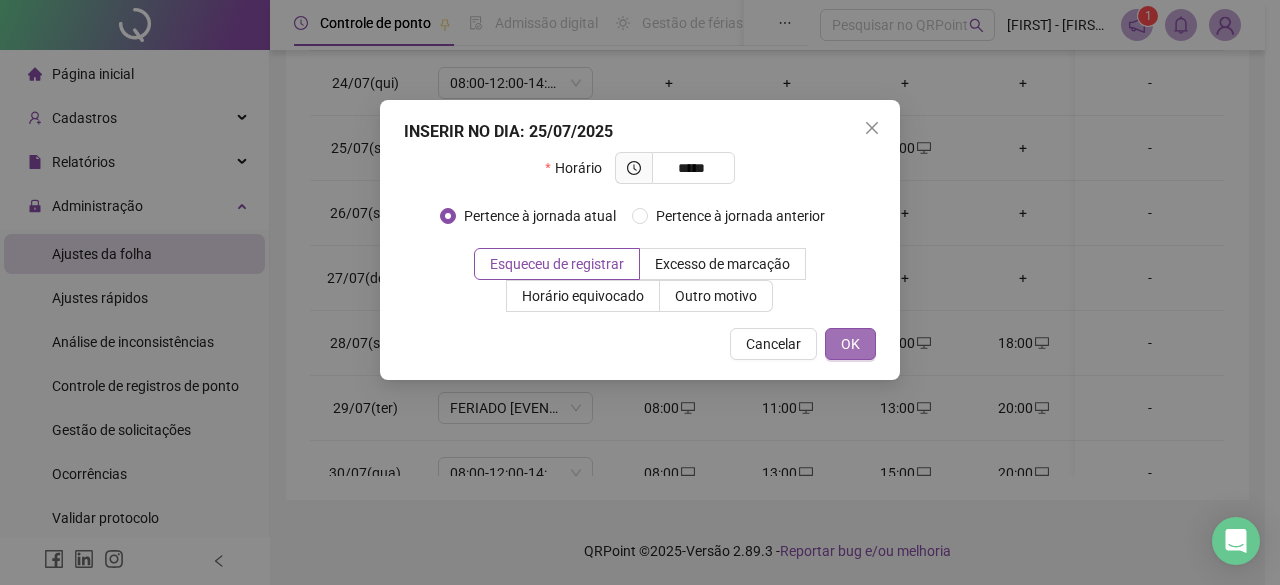 click on "OK" at bounding box center (850, 344) 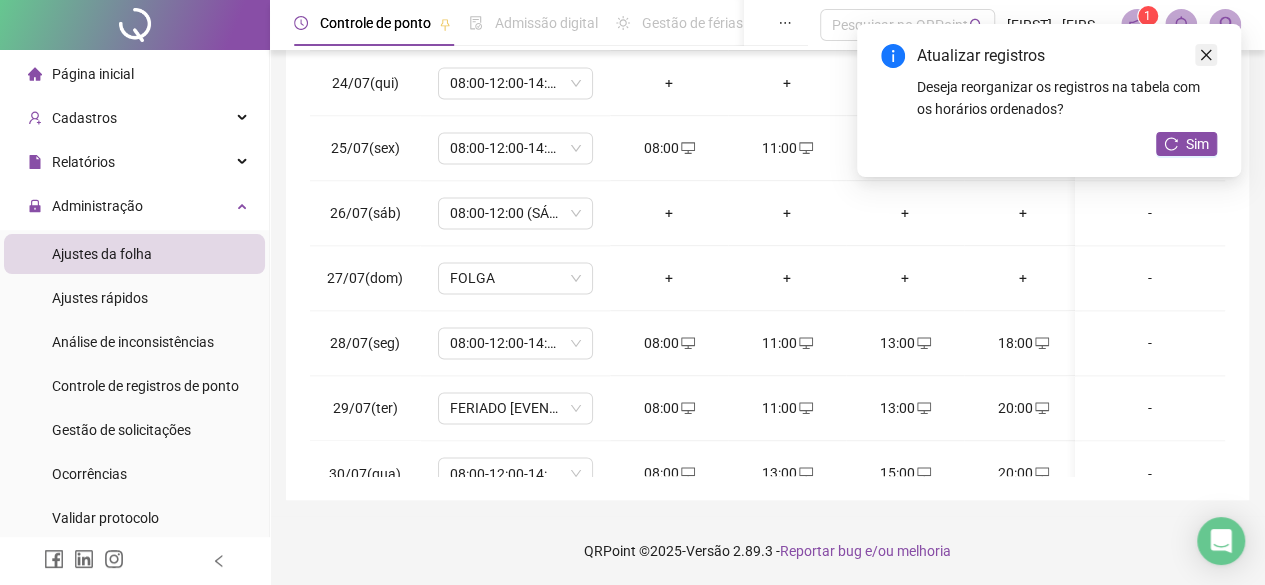 click 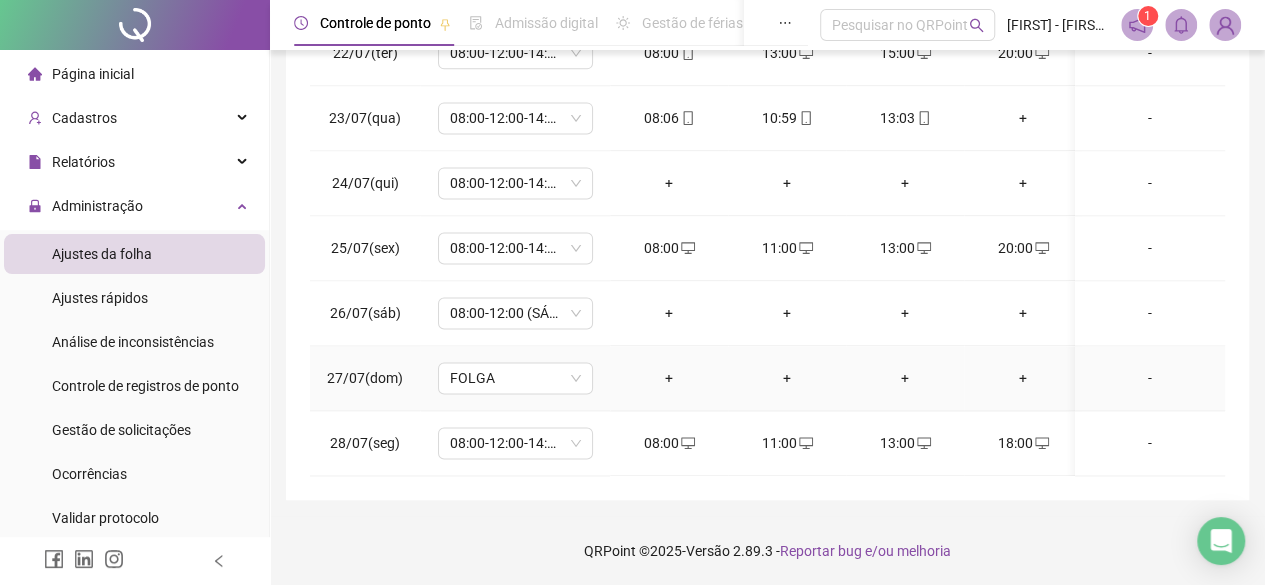 scroll, scrollTop: 1293, scrollLeft: 0, axis: vertical 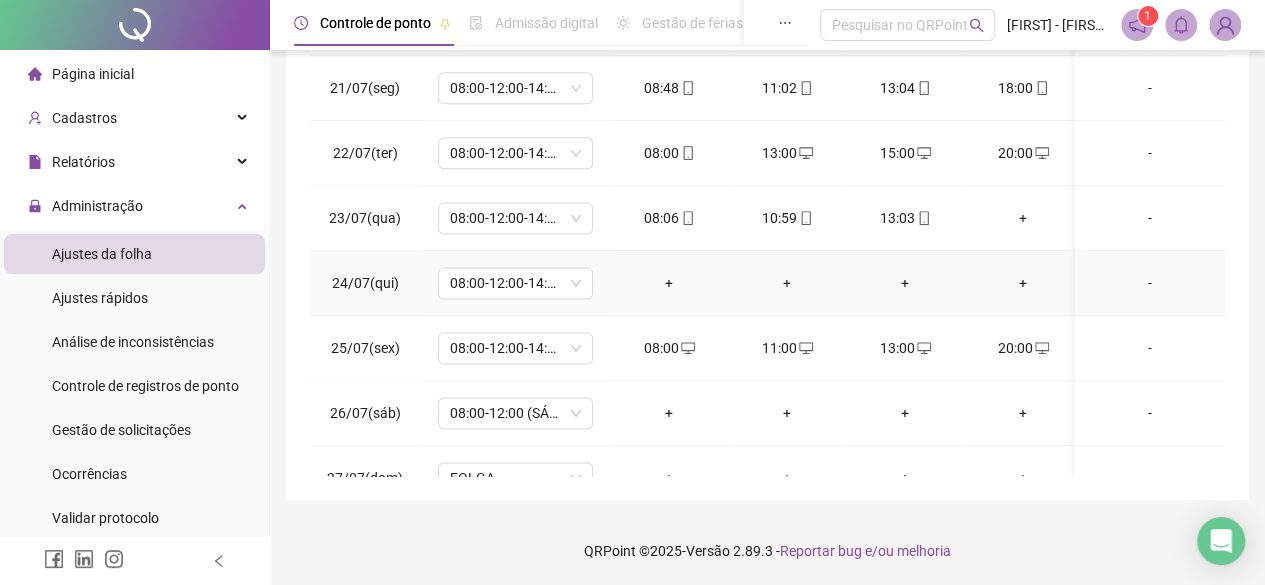 click on "+" at bounding box center (669, 283) 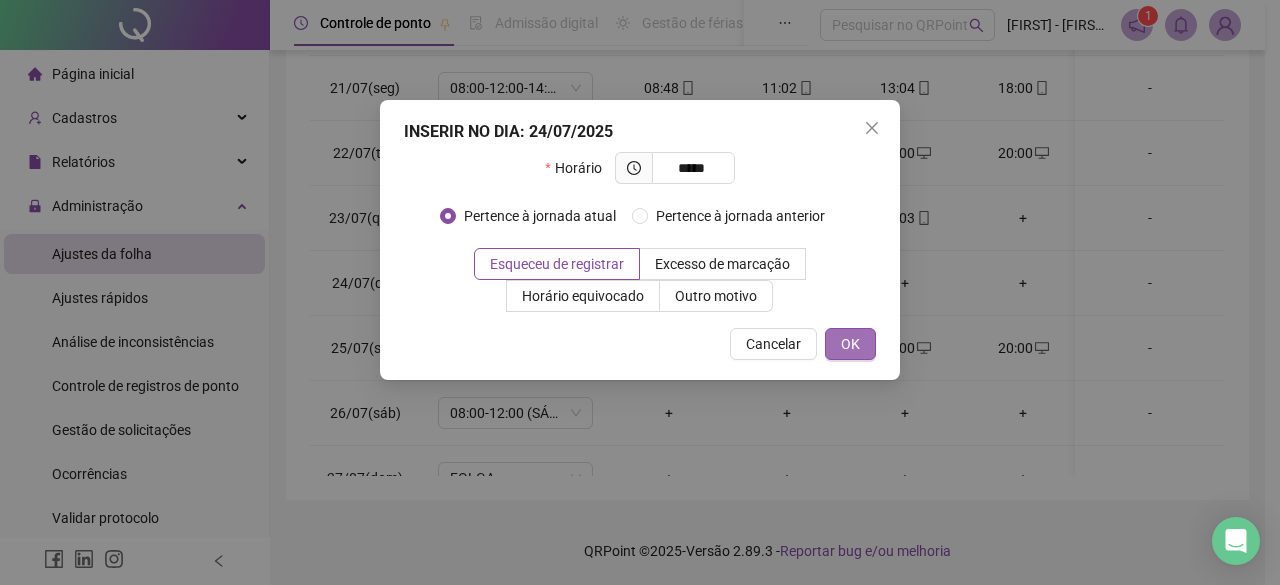 type on "*****" 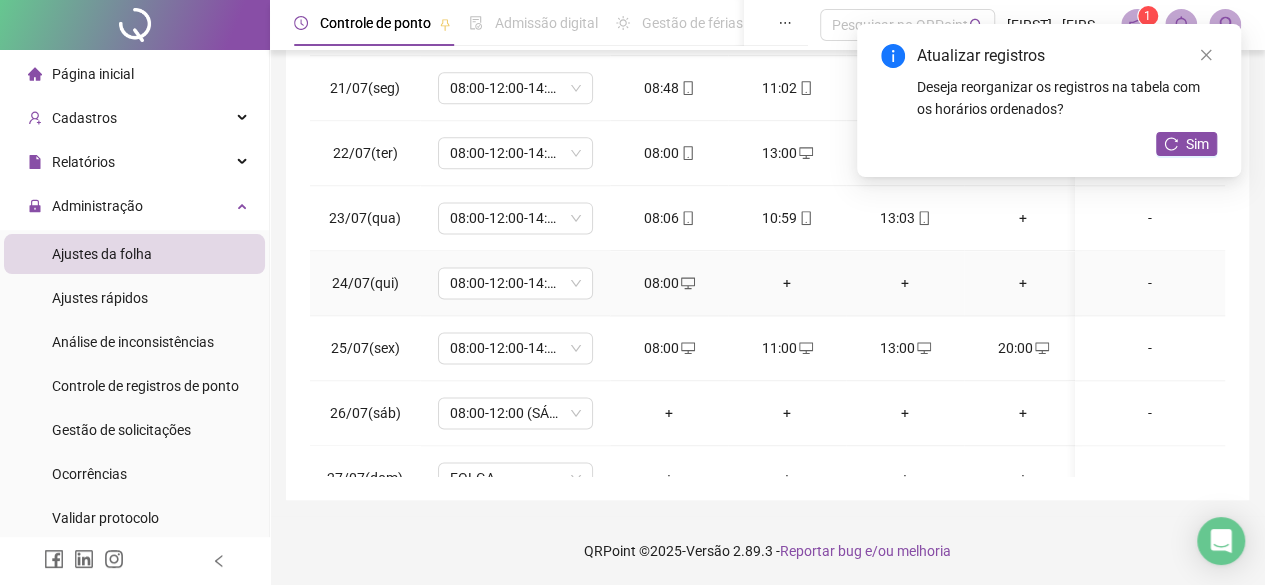click on "+" at bounding box center (787, 283) 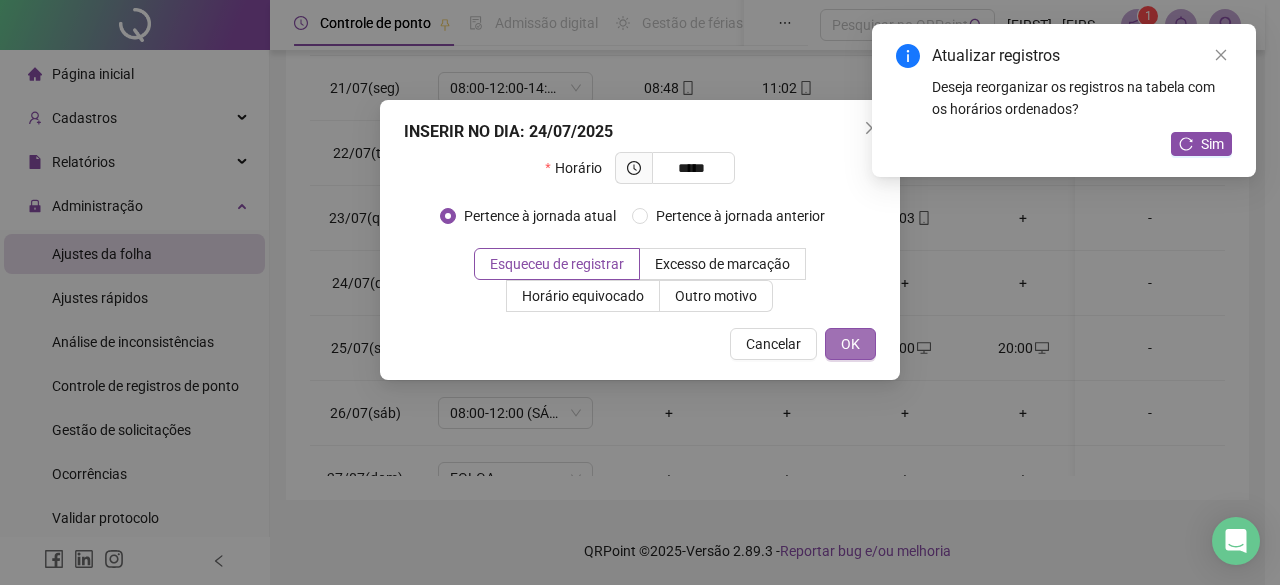 type on "*****" 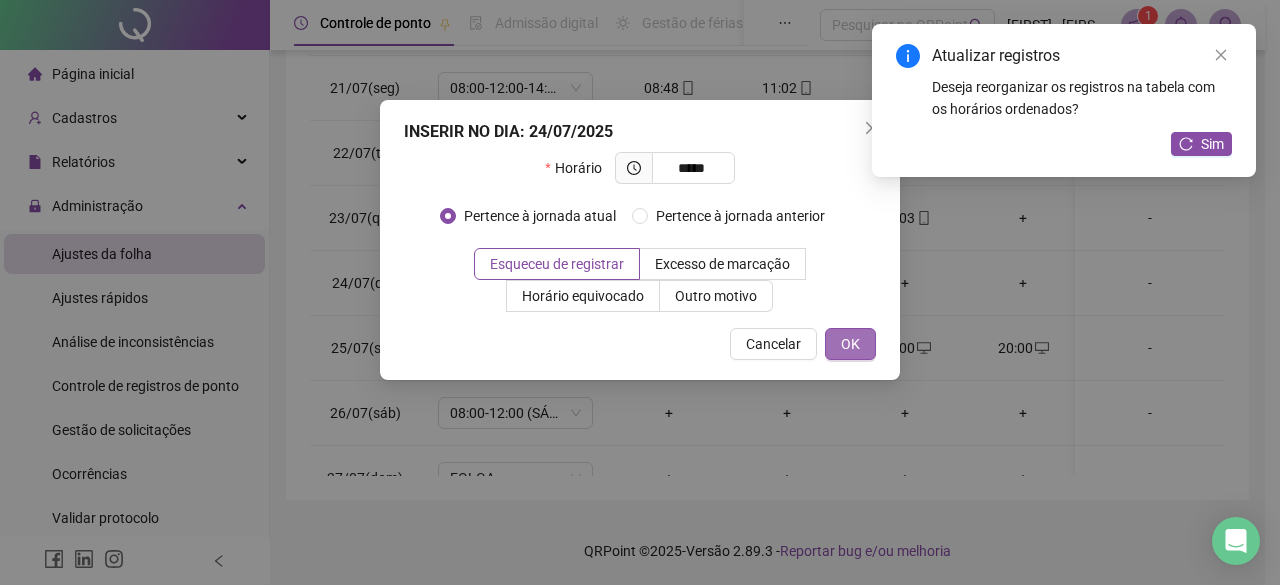 click on "OK" at bounding box center (850, 344) 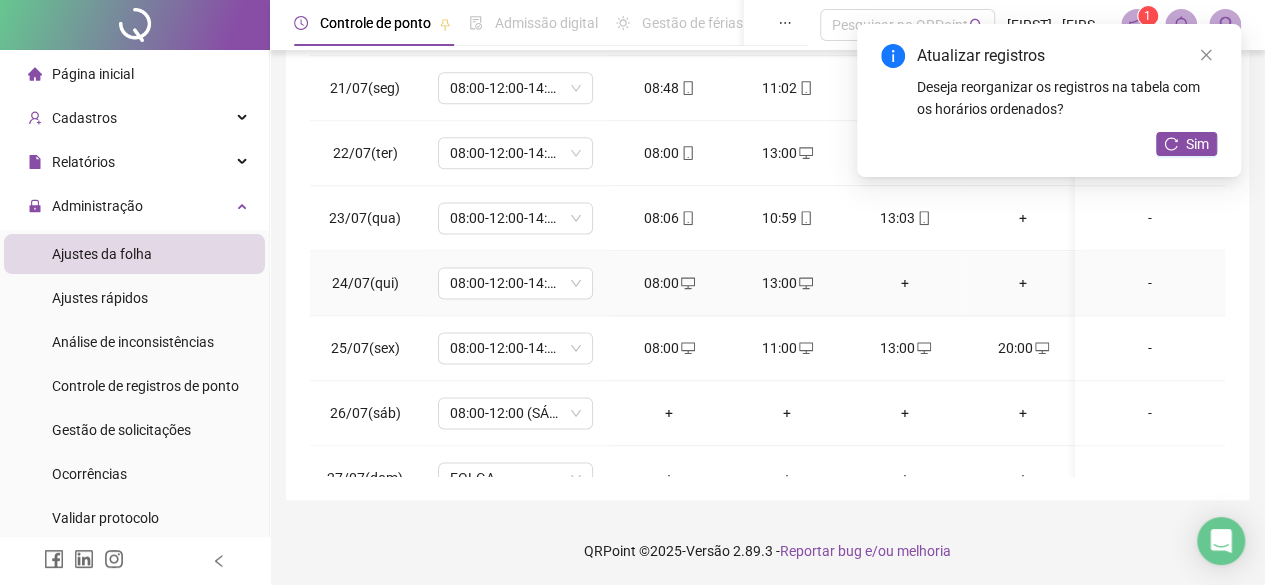 click on "+" at bounding box center (905, 283) 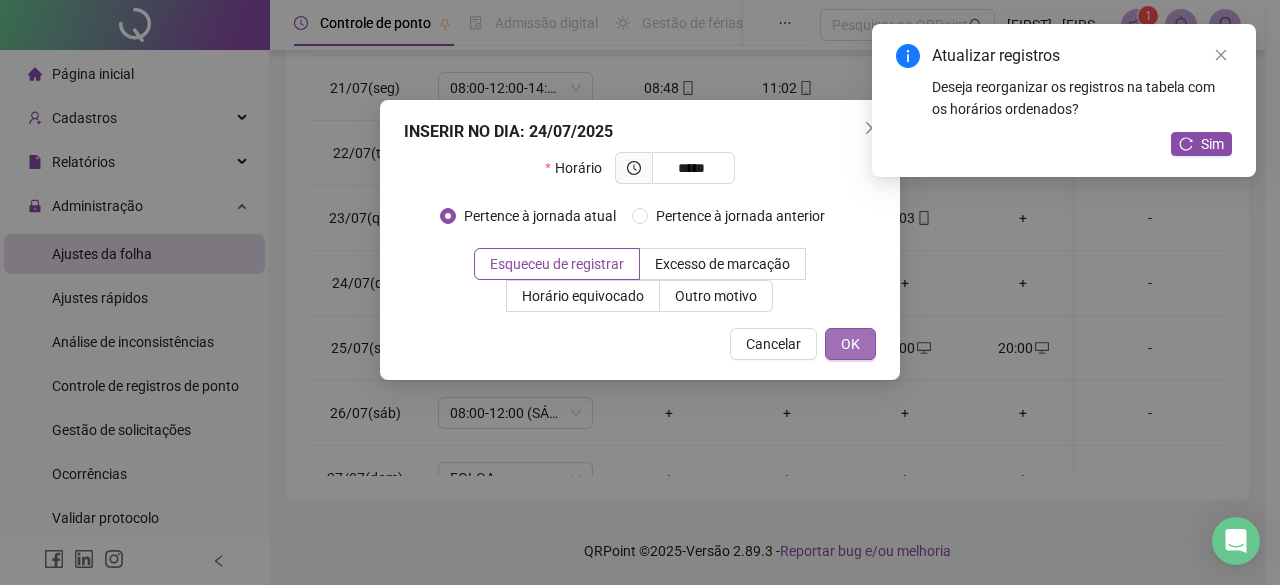 type on "*****" 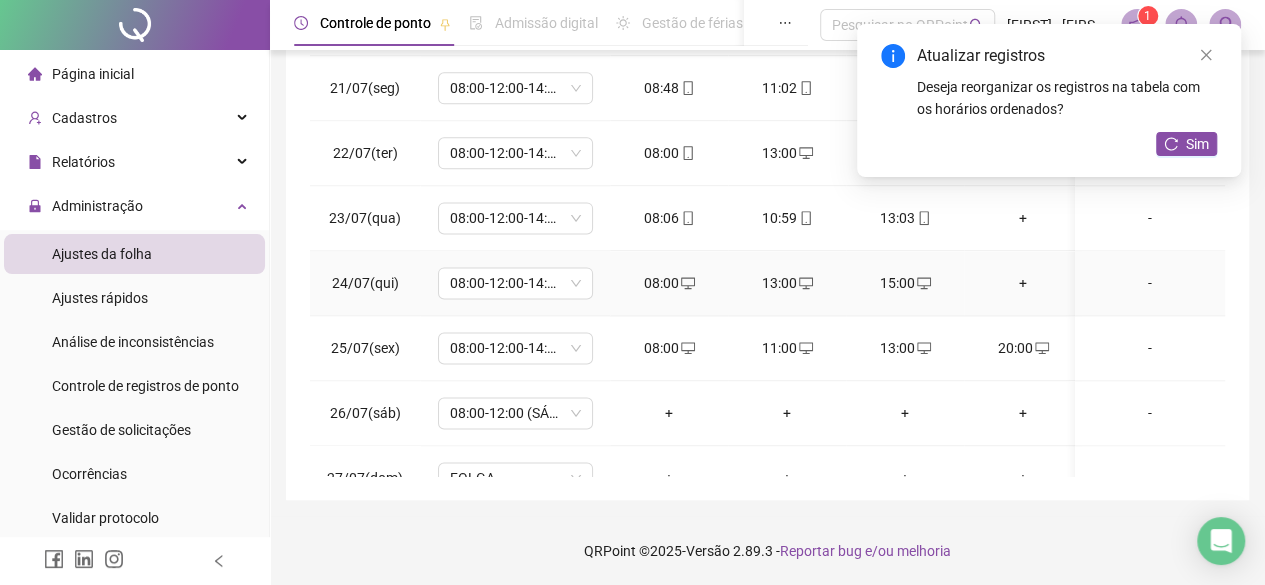 click on "+" at bounding box center [1023, 283] 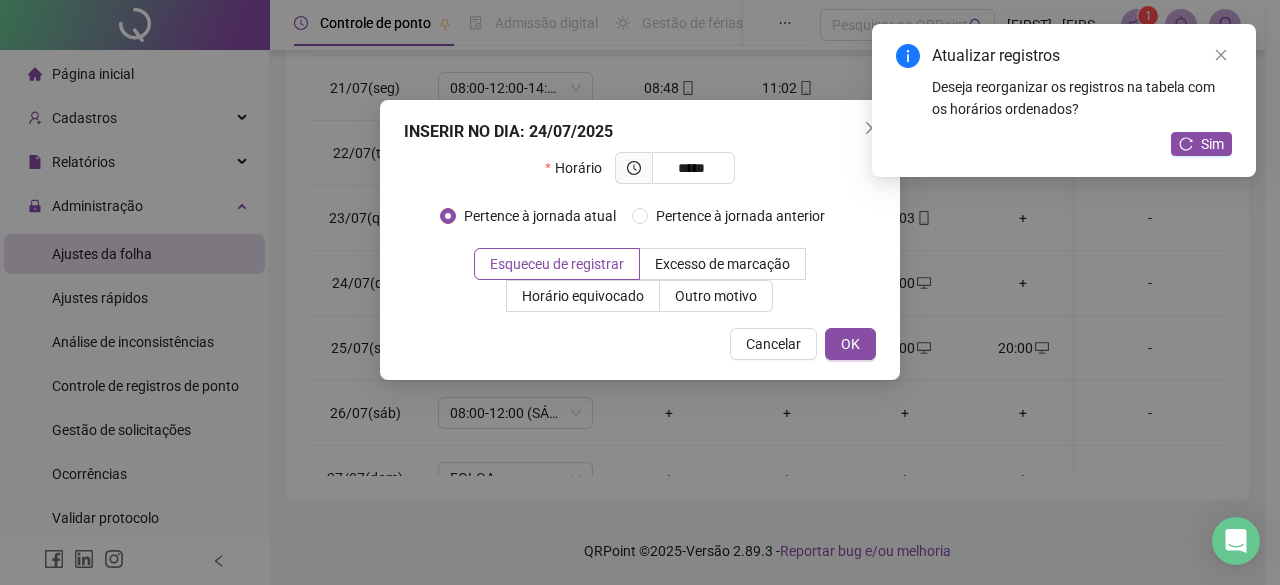 type on "*****" 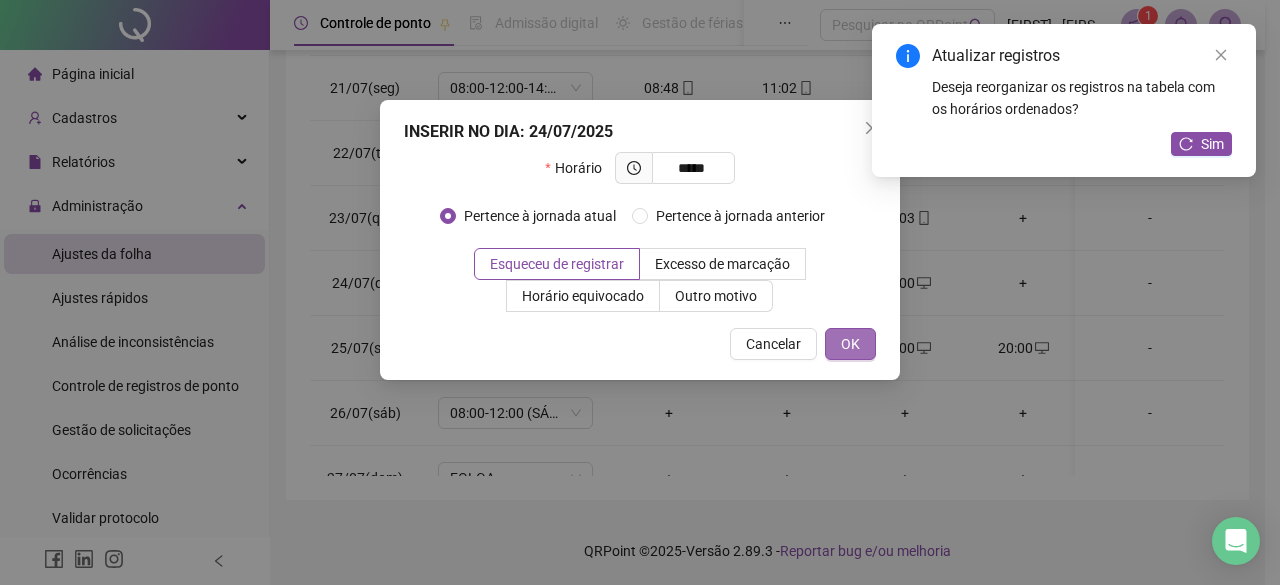 click on "OK" at bounding box center [850, 344] 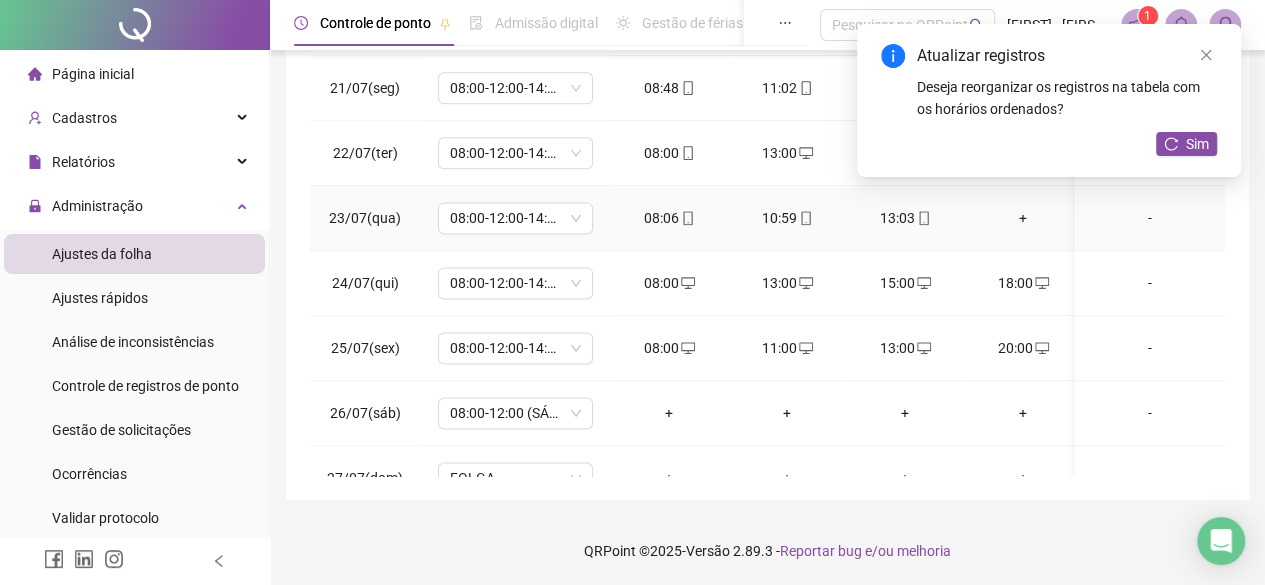 click on "+" at bounding box center [1023, 218] 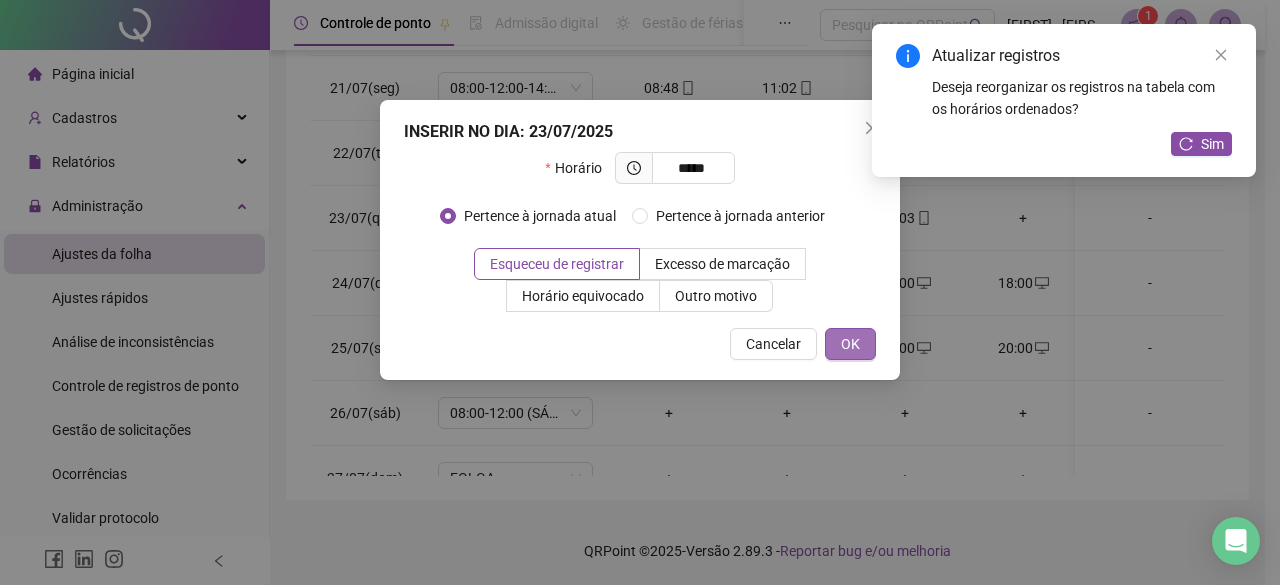 type on "*****" 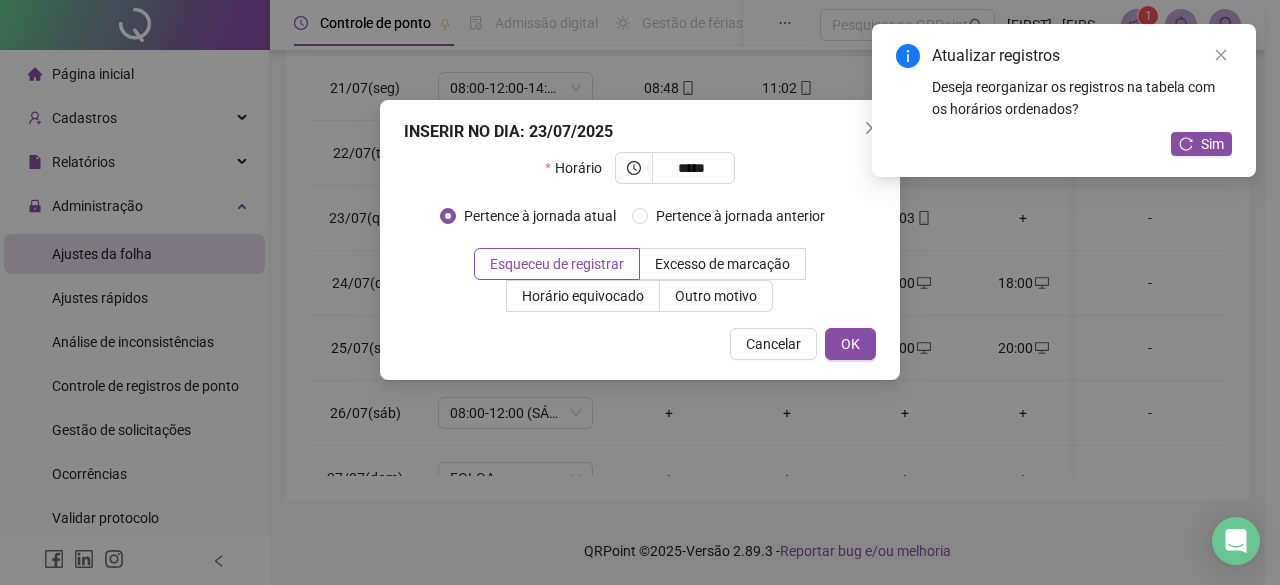 drag, startPoint x: 857, startPoint y: 341, endPoint x: 980, endPoint y: 285, distance: 135.14807 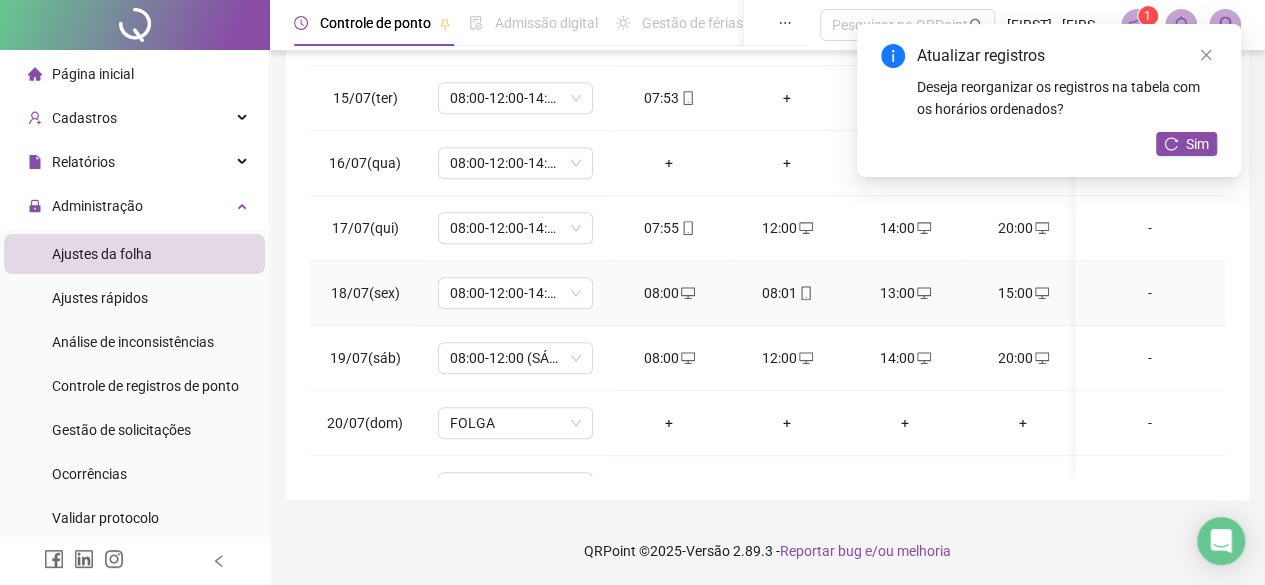 scroll, scrollTop: 693, scrollLeft: 0, axis: vertical 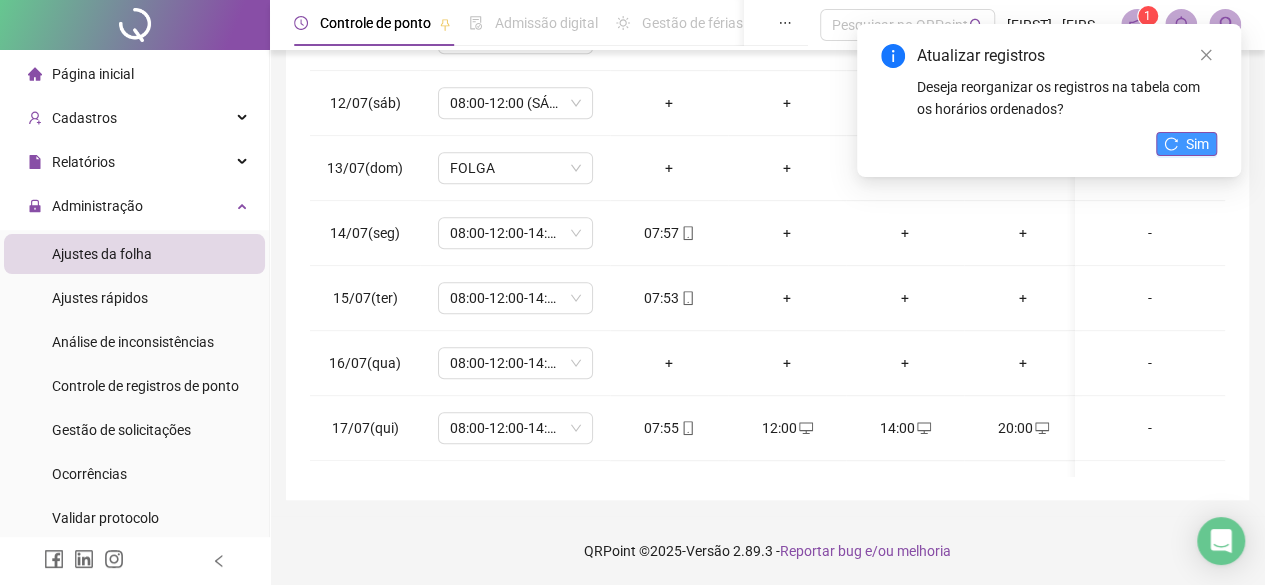 drag, startPoint x: 1180, startPoint y: 141, endPoint x: 1176, endPoint y: 155, distance: 14.56022 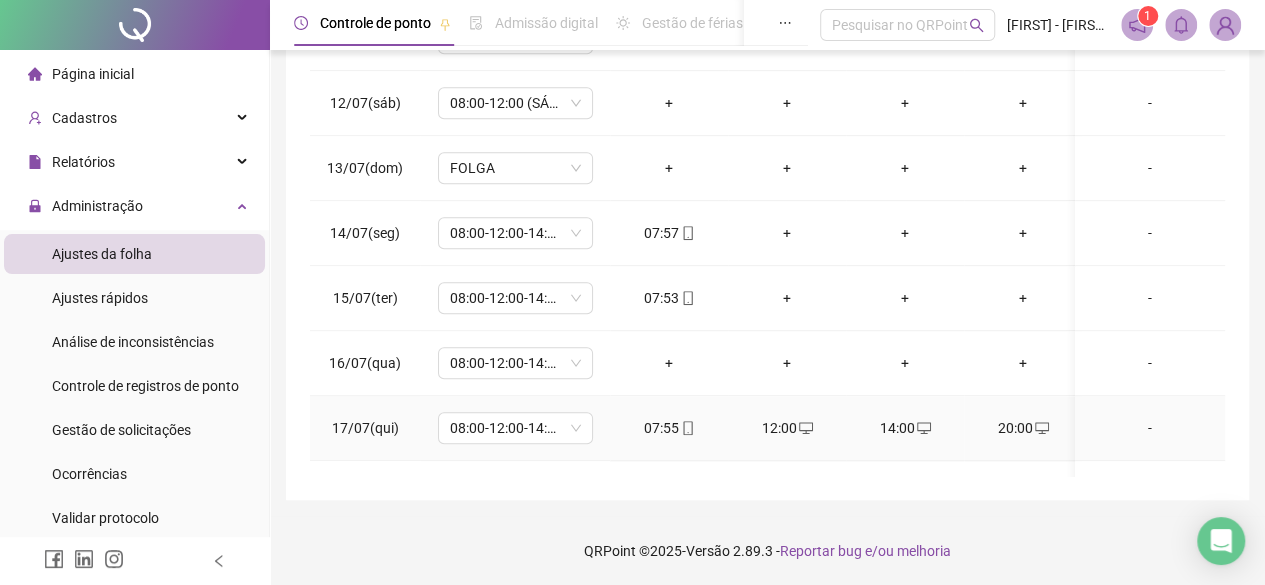 scroll, scrollTop: 793, scrollLeft: 0, axis: vertical 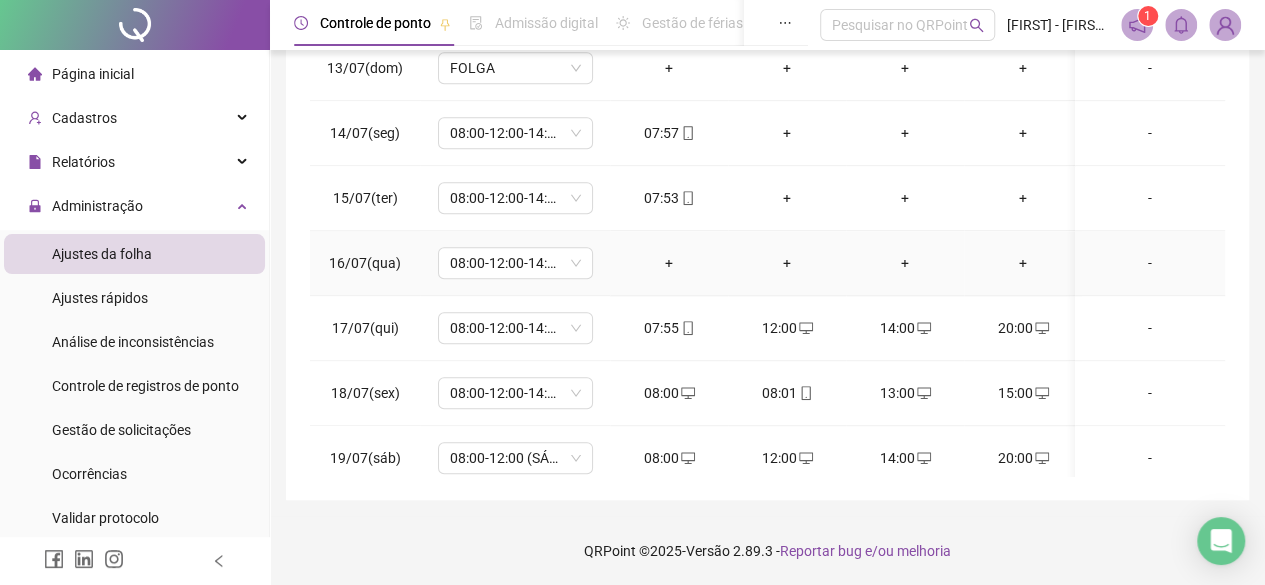 click on "+" at bounding box center [669, 263] 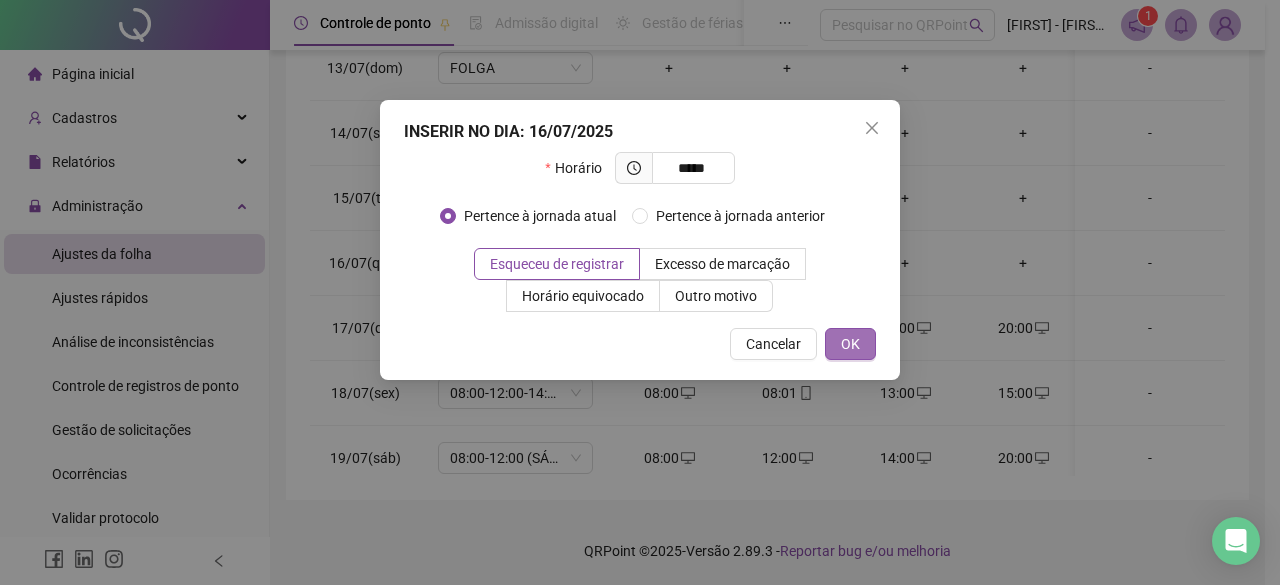 type on "*****" 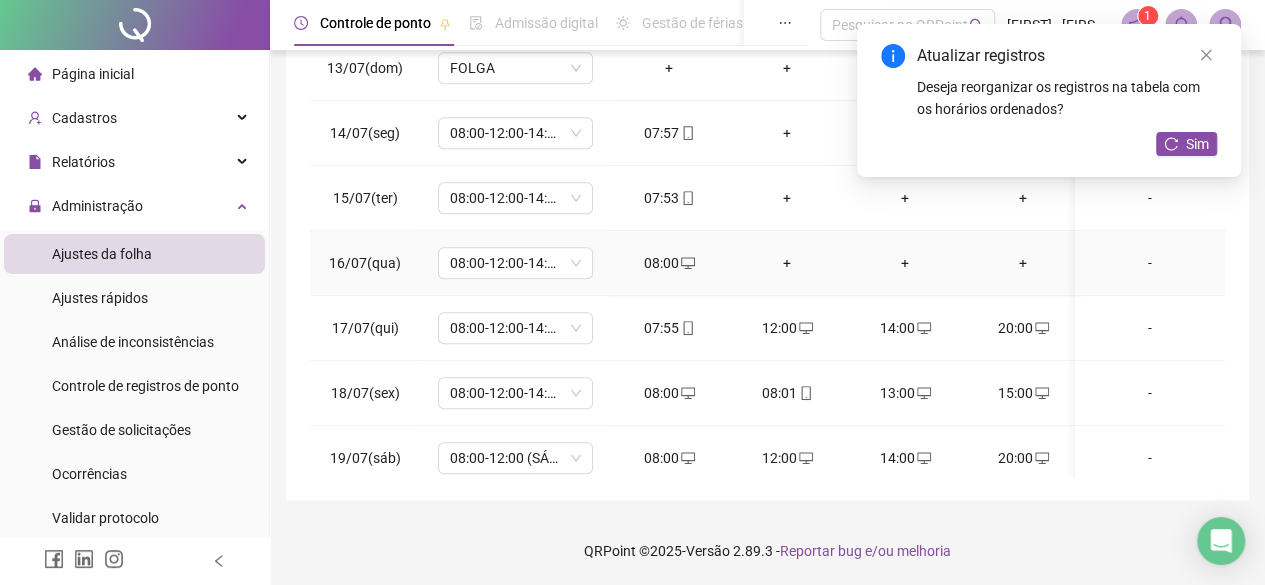 click on "+" at bounding box center [787, 263] 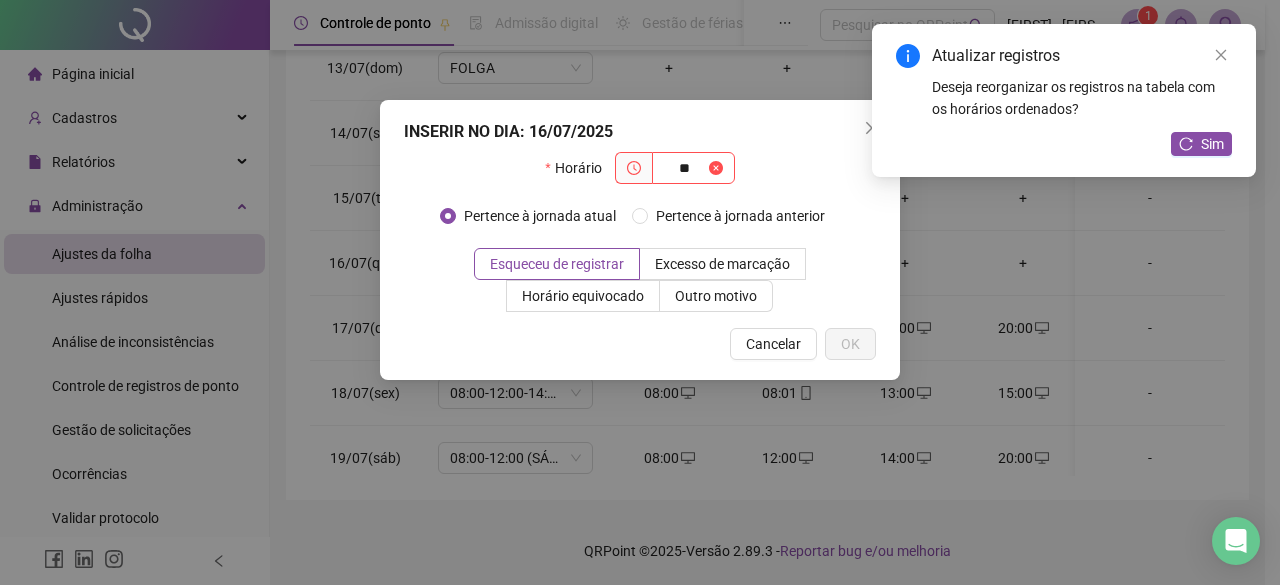 type on "*" 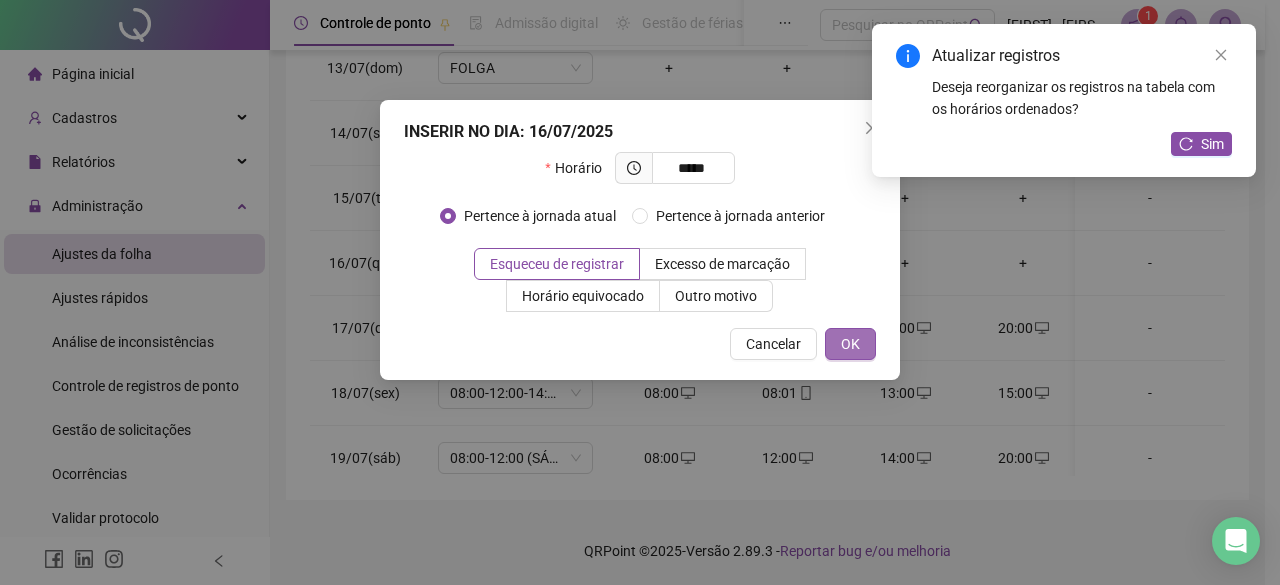 type on "*****" 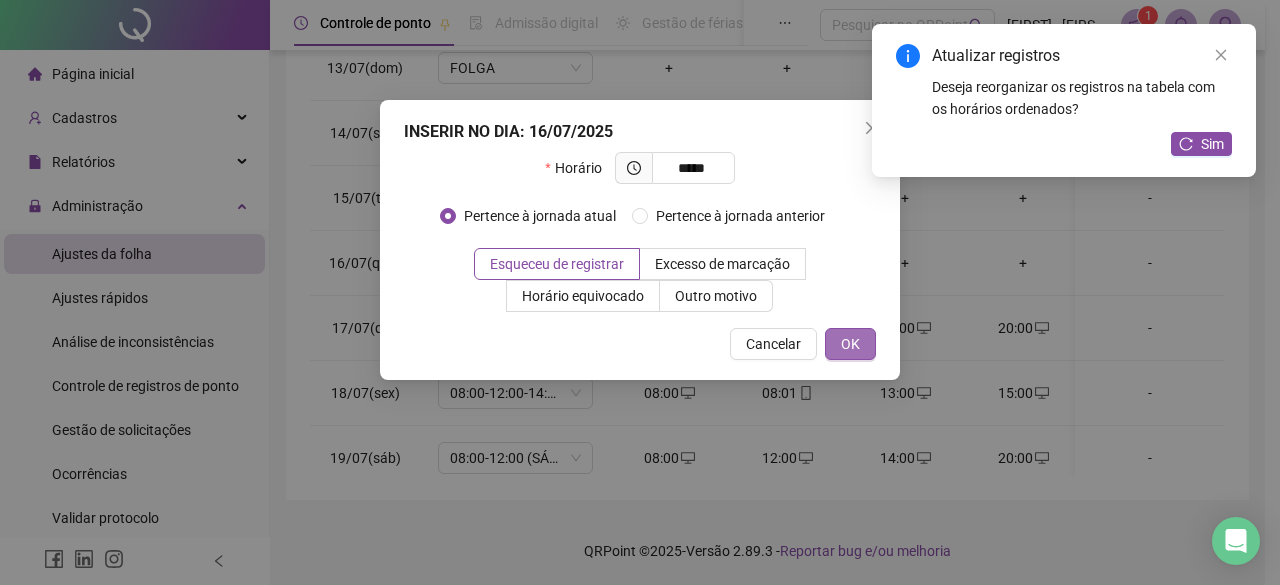 click on "OK" at bounding box center (850, 344) 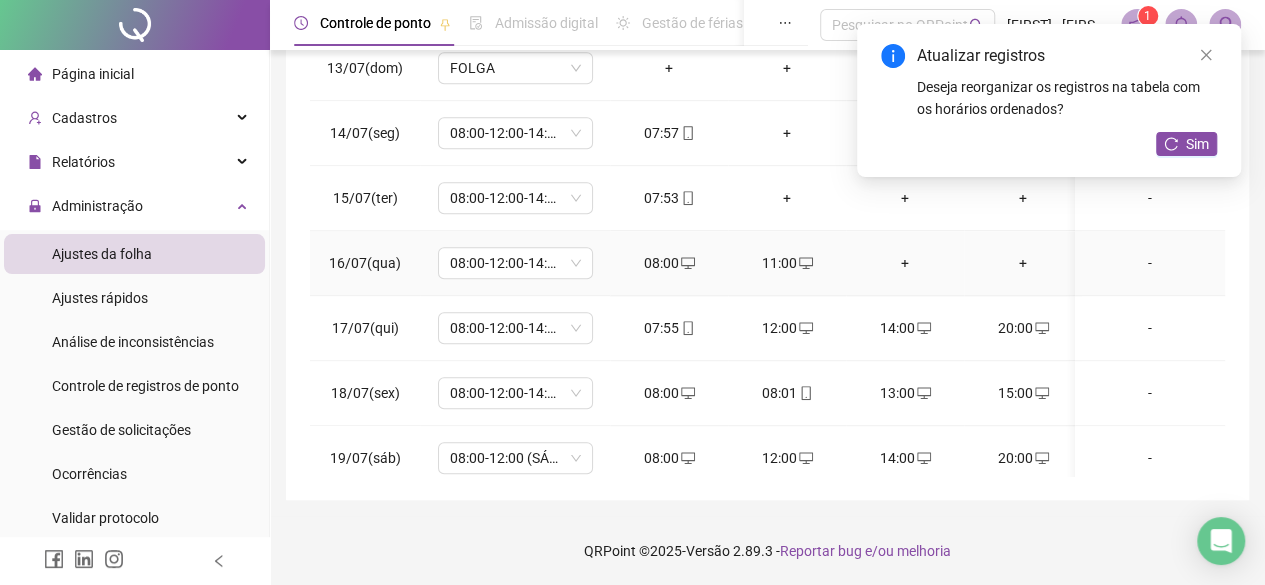 click on "+" at bounding box center (905, 263) 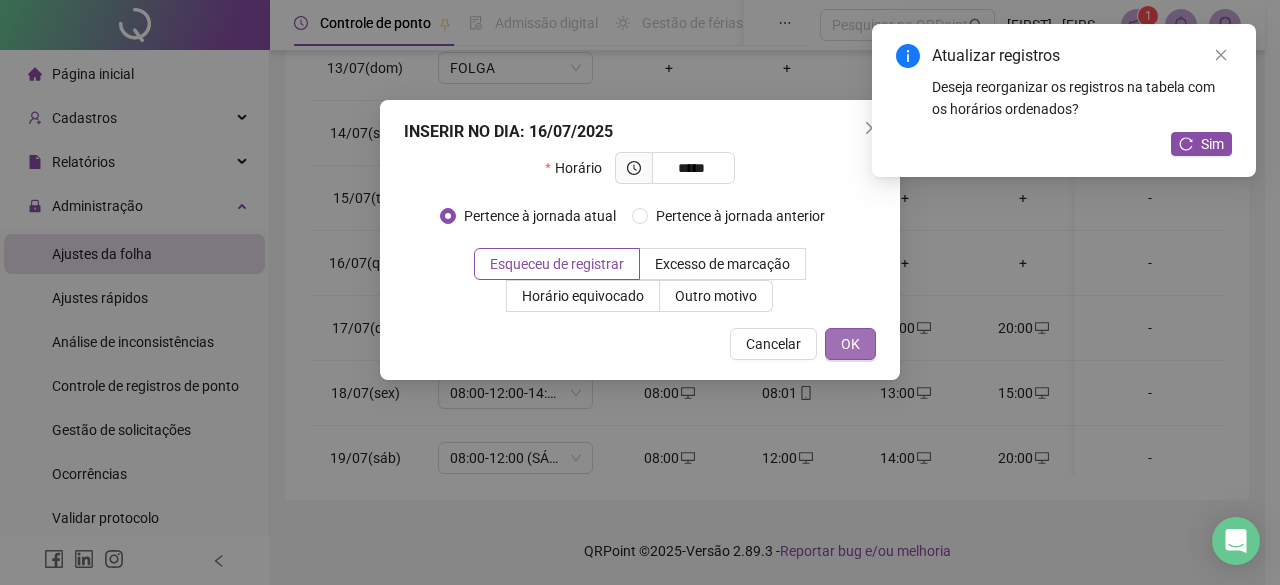 type on "*****" 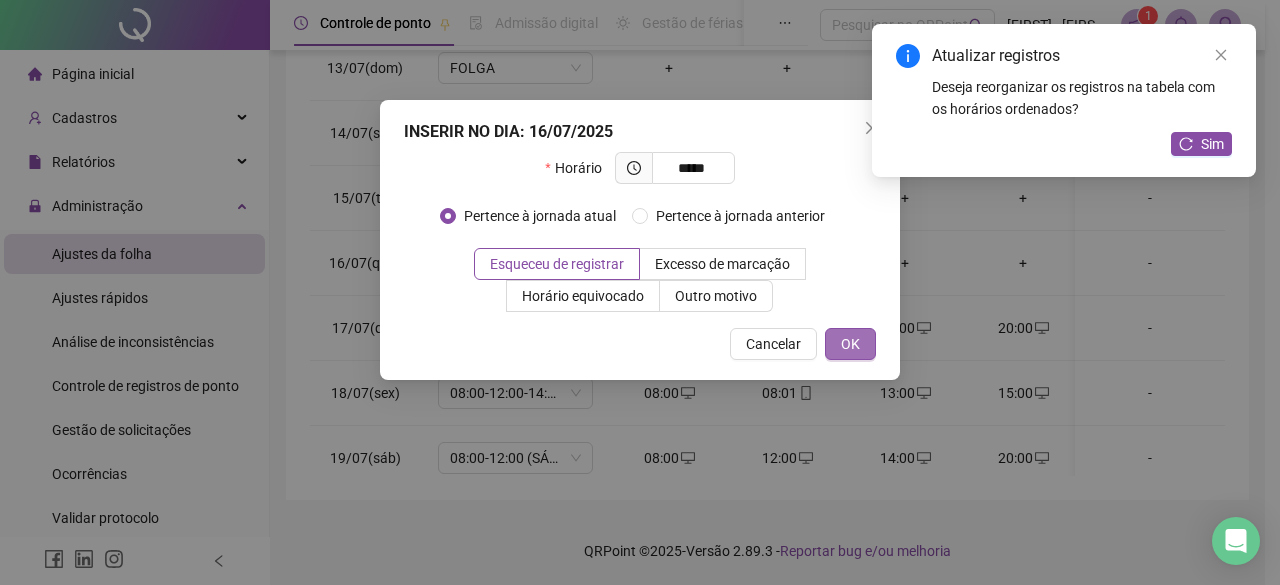 click on "OK" at bounding box center (850, 344) 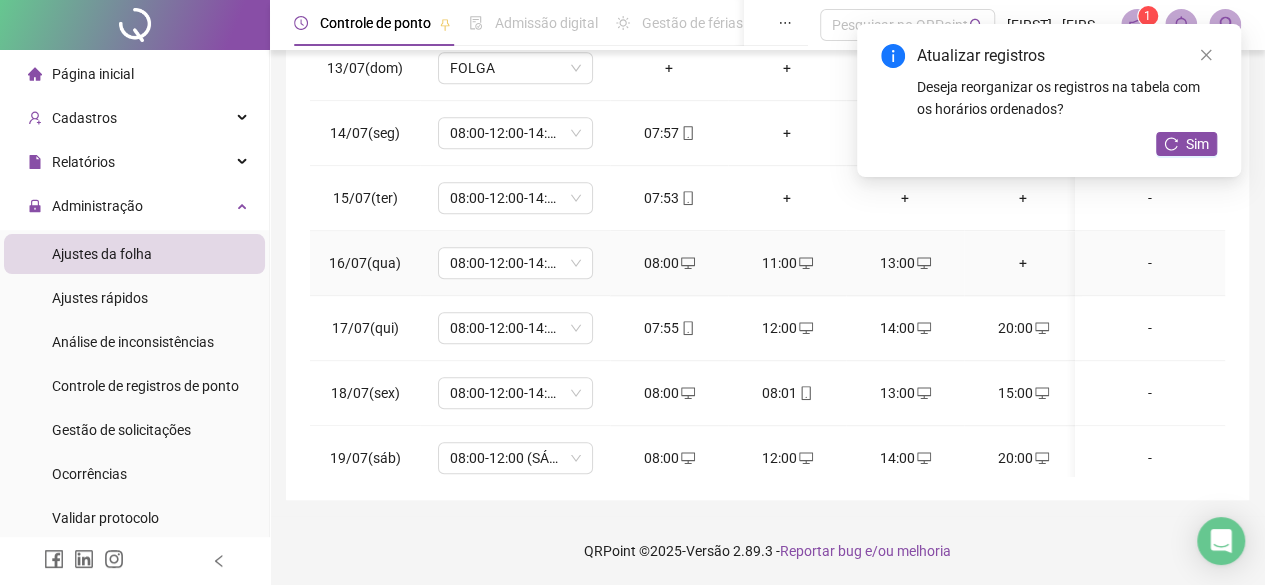 click on "+" at bounding box center (1023, 263) 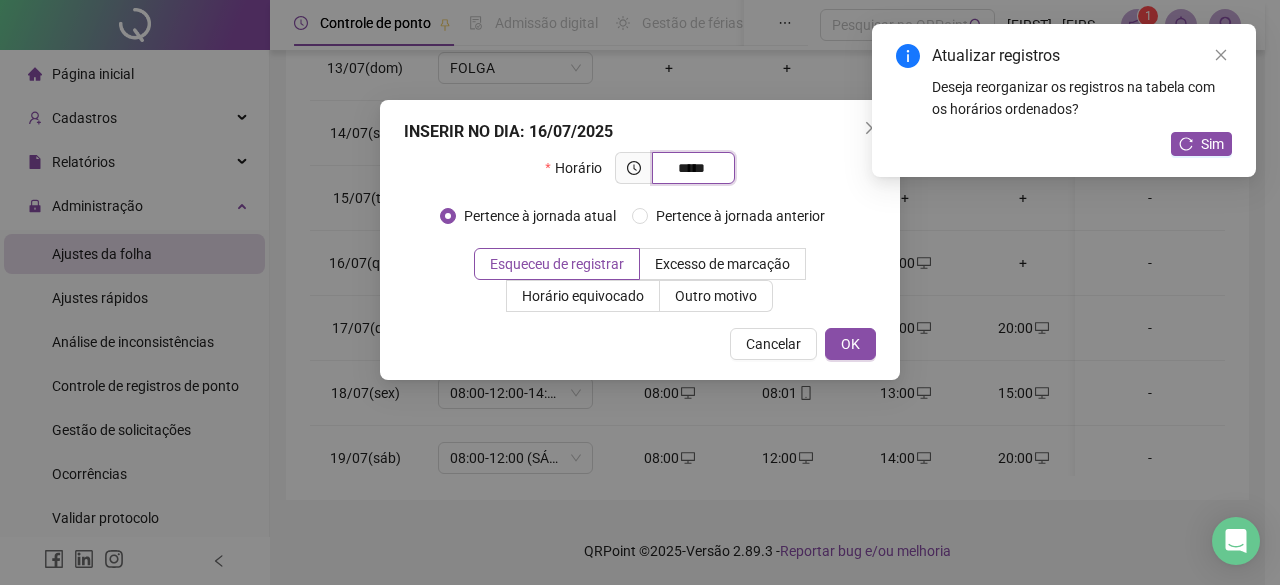 type on "*****" 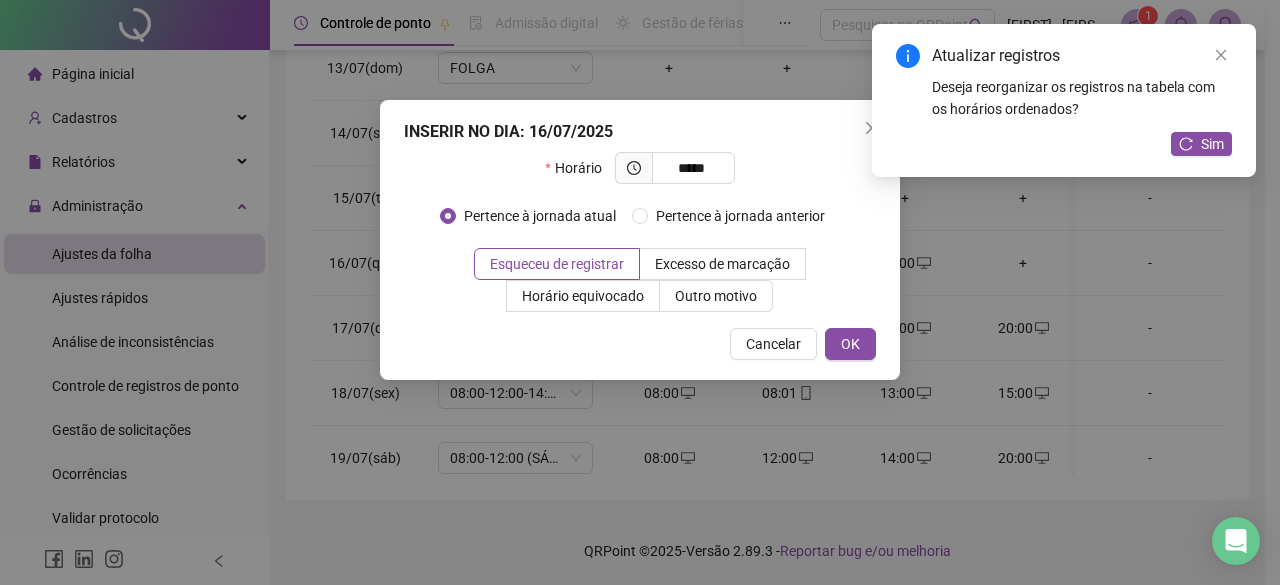 click on "INSERIR NO DIA :   16/07/2025 Horário ***** Pertence à jornada atual Pertence à jornada anterior Esqueceu de registrar Excesso de marcação Horário equivocado Outro motivo Motivo Cancelar OK" at bounding box center (640, 240) 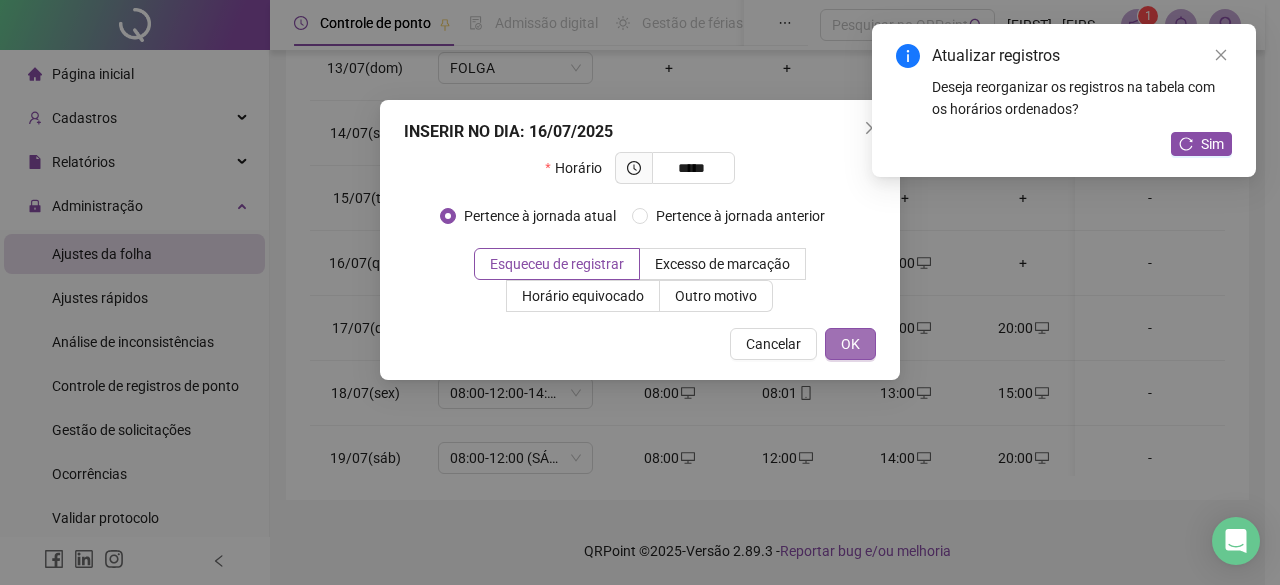 click on "OK" at bounding box center (850, 344) 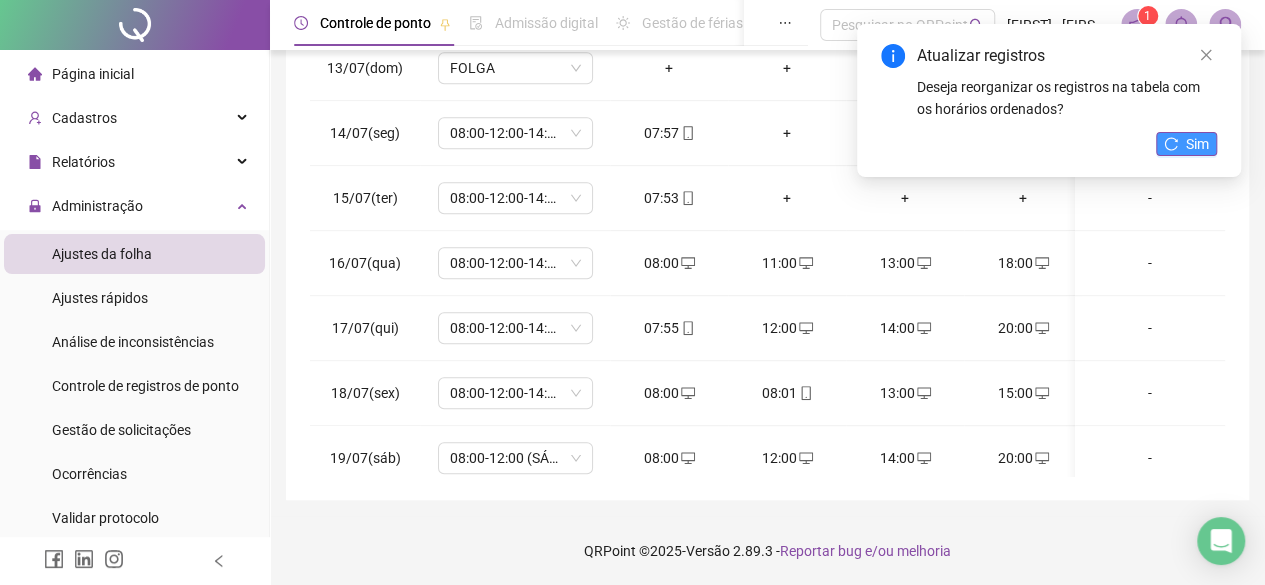 click 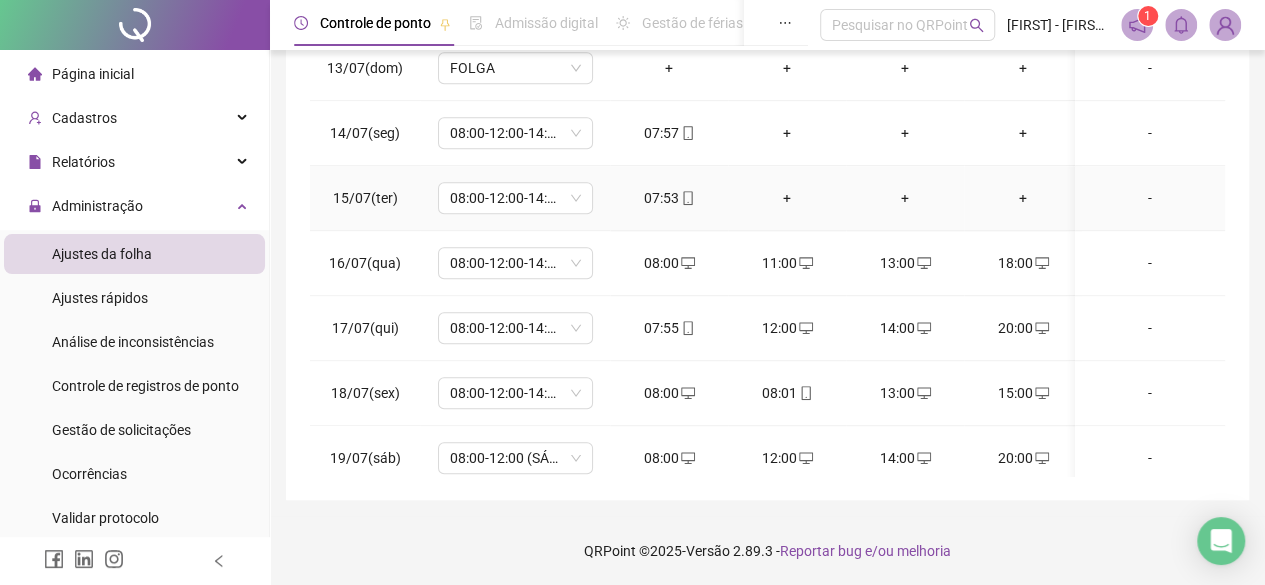 click on "+" at bounding box center (787, 198) 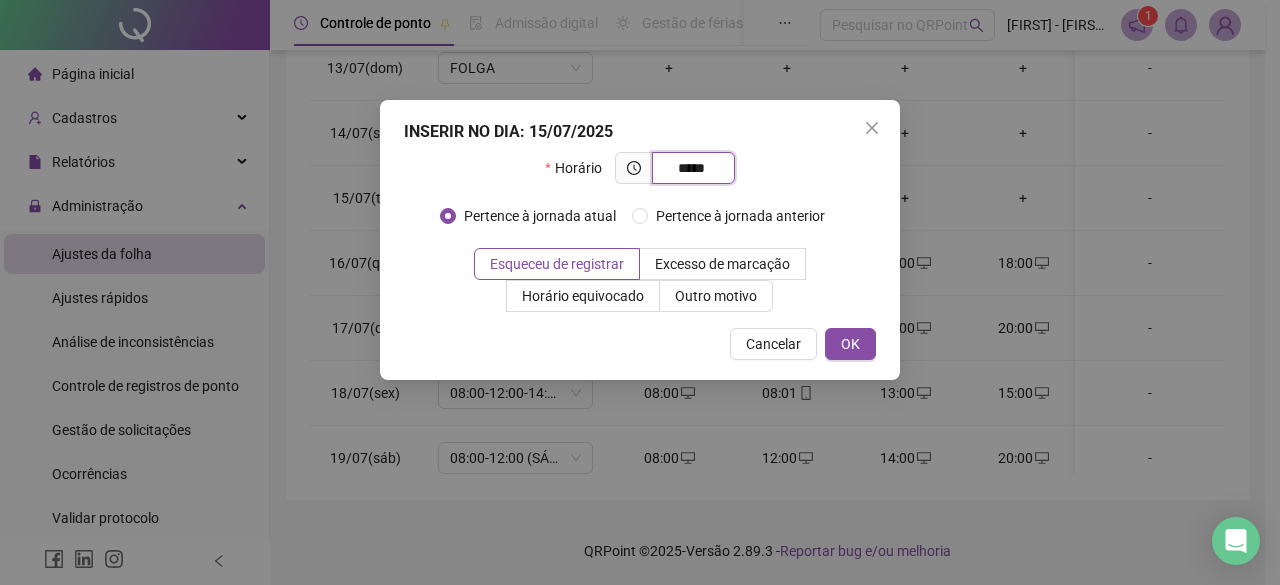 type on "*****" 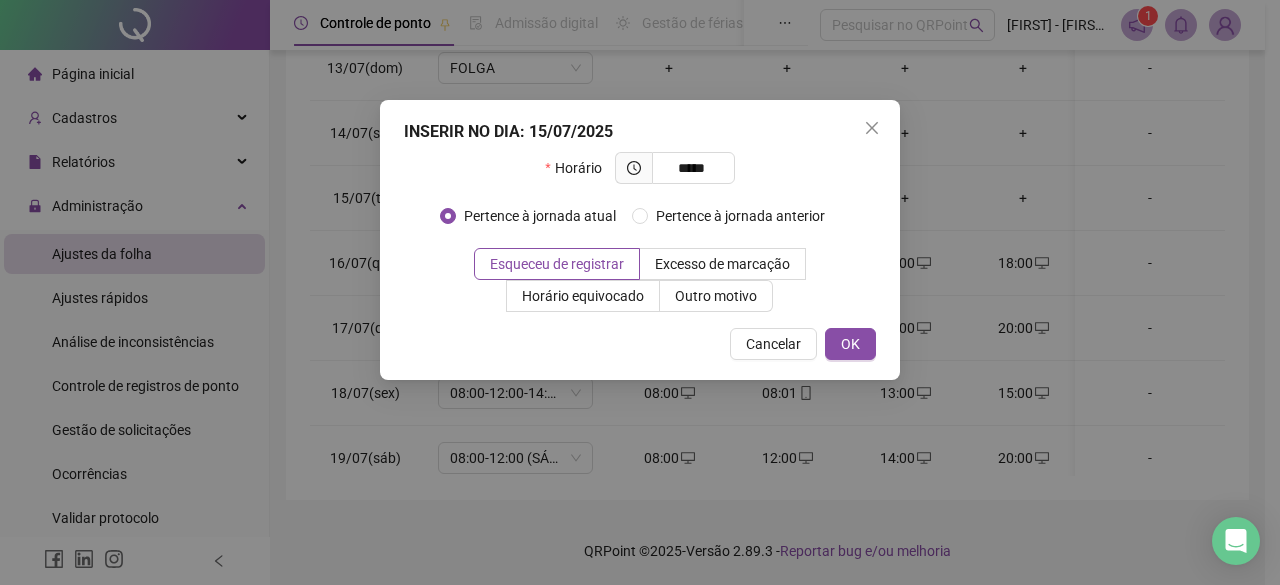 click on "INSERIR NO DIA :   15/07/2025 Horário ***** Pertence à jornada atual Pertence à jornada anterior Esqueceu de registrar Excesso de marcação Horário equivocado Outro motivo Motivo Cancelar OK" at bounding box center [640, 240] 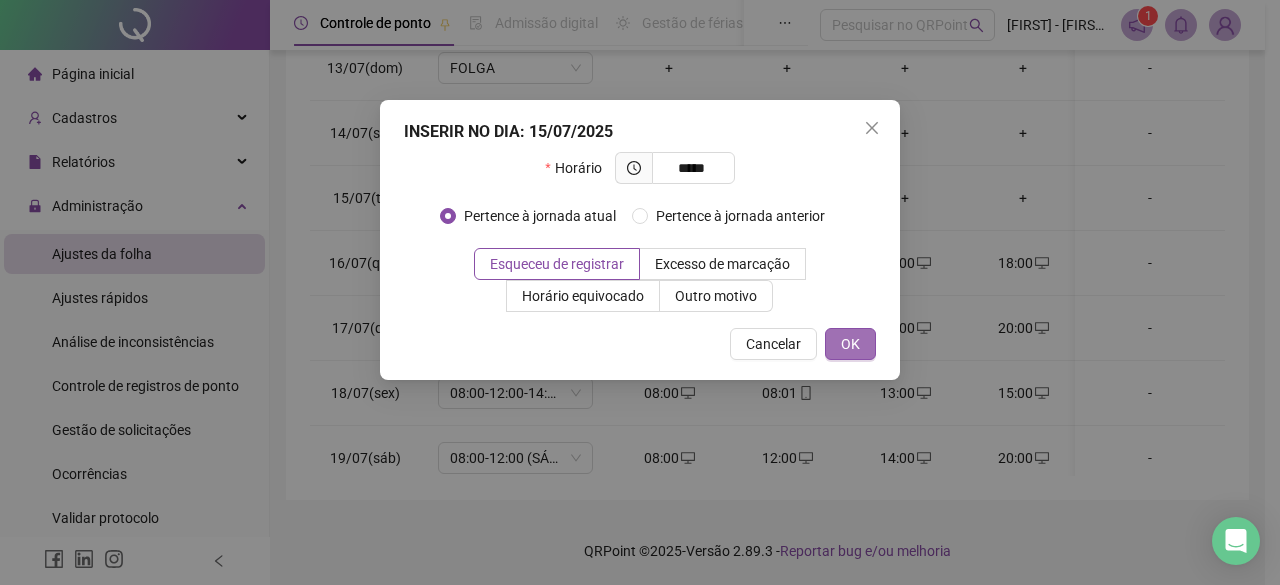 click on "OK" at bounding box center [850, 344] 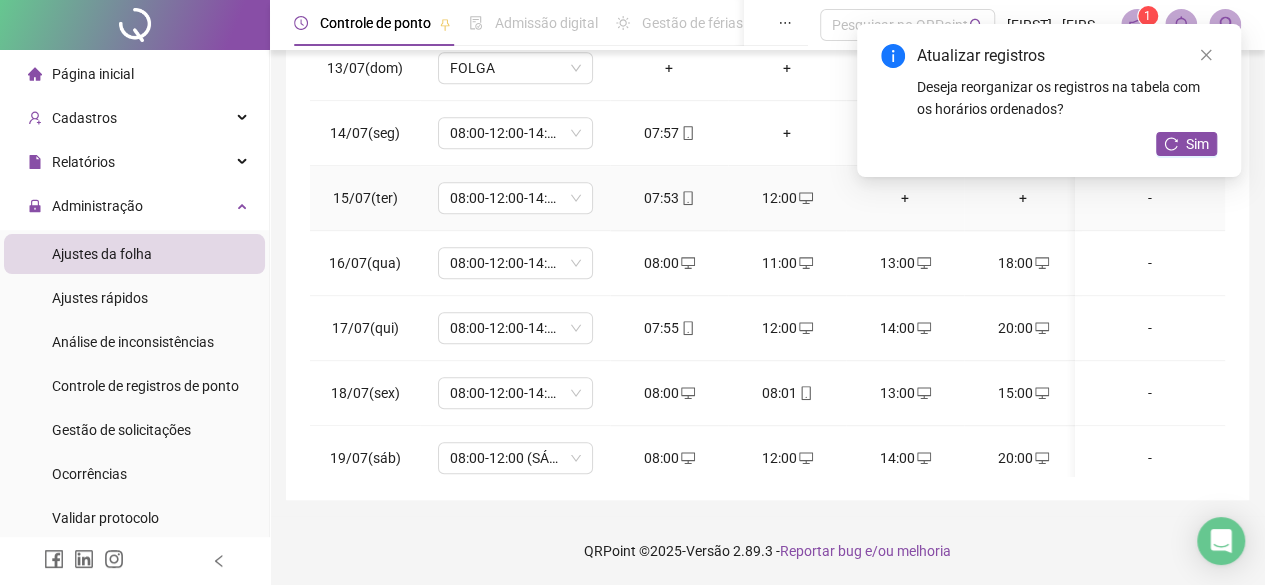 click on "+" at bounding box center [905, 198] 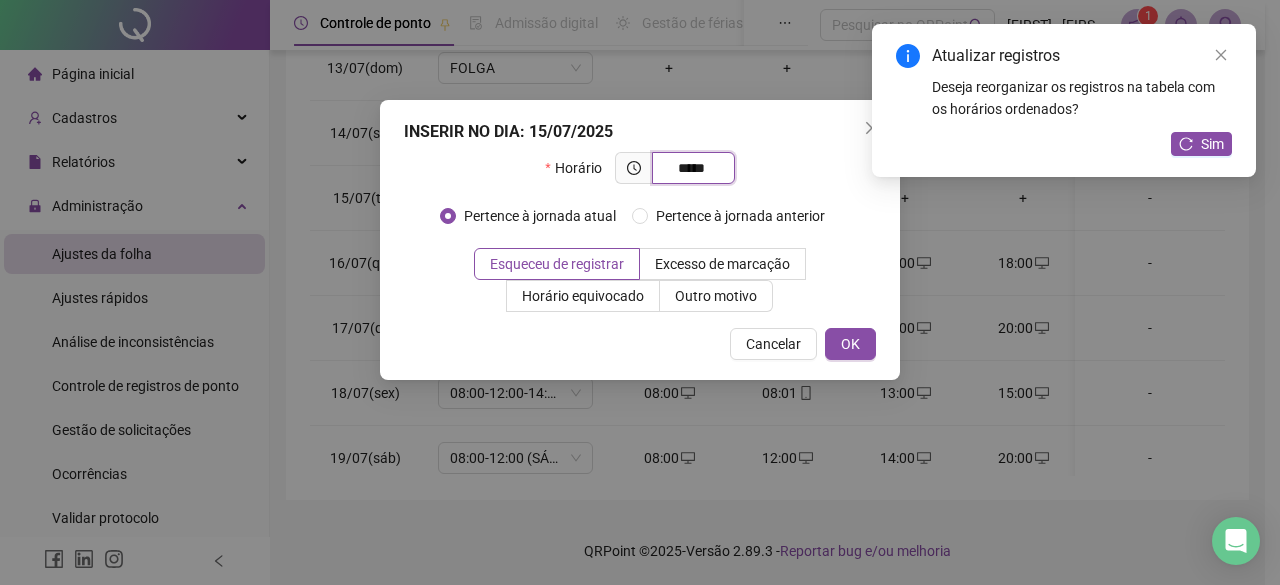 type on "*****" 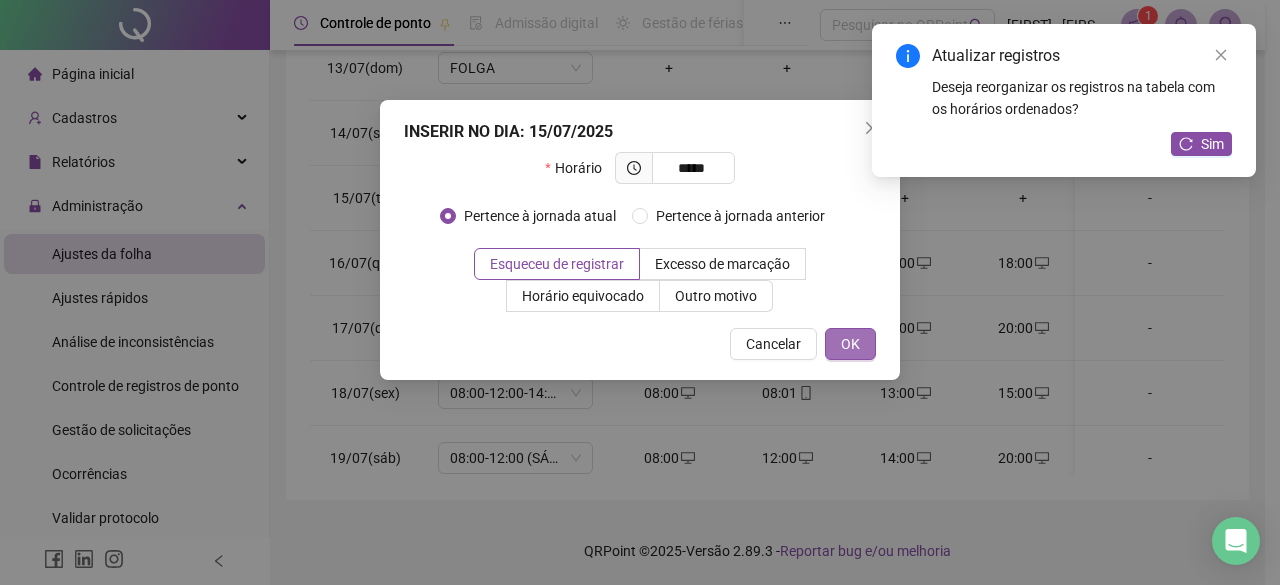 click on "OK" at bounding box center [850, 344] 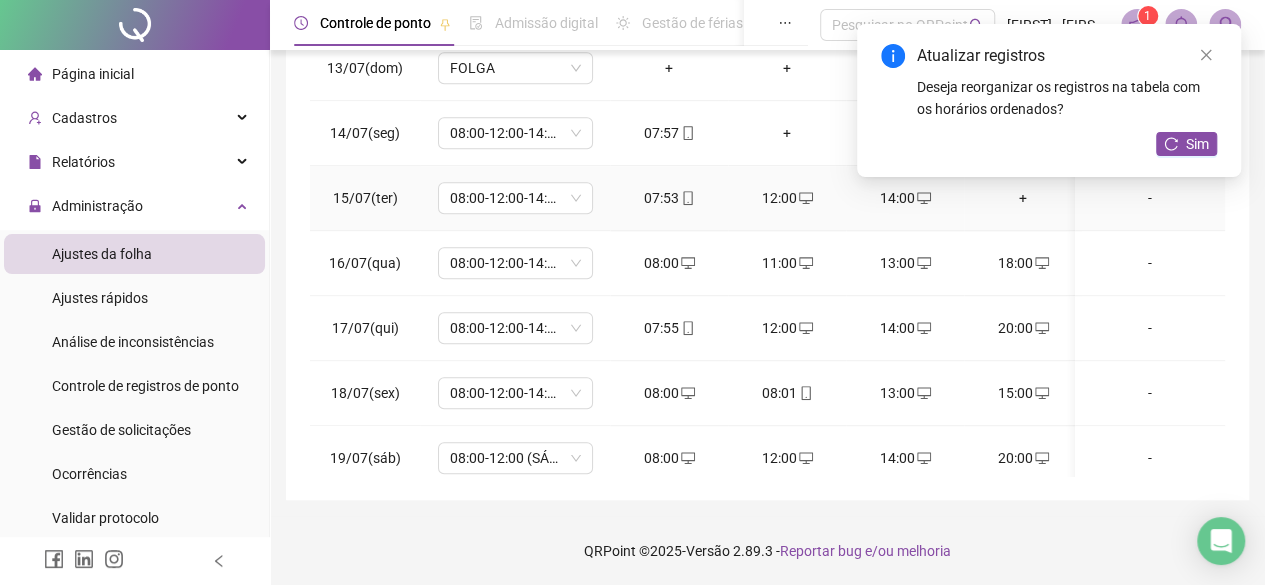 click on "+" at bounding box center (1023, 198) 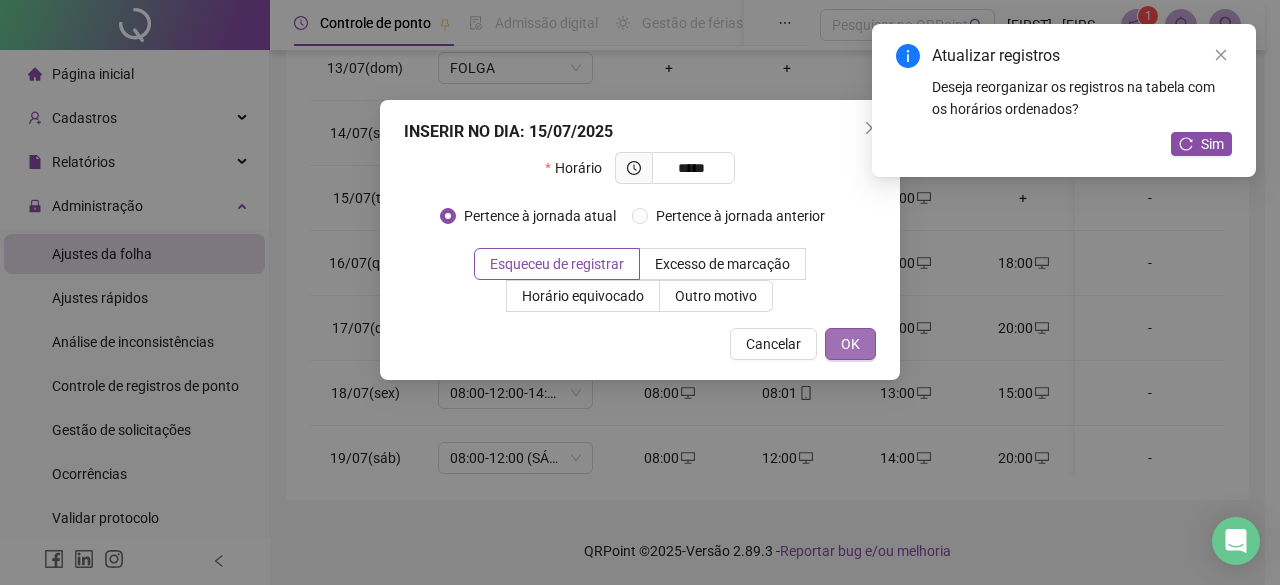 type on "*****" 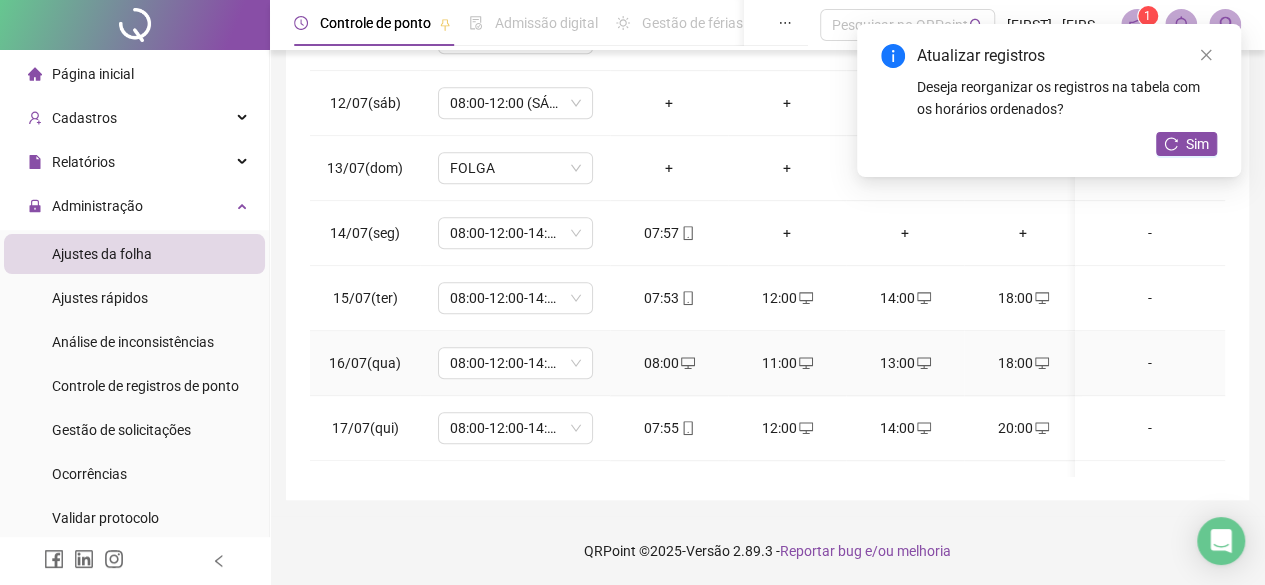 scroll, scrollTop: 593, scrollLeft: 0, axis: vertical 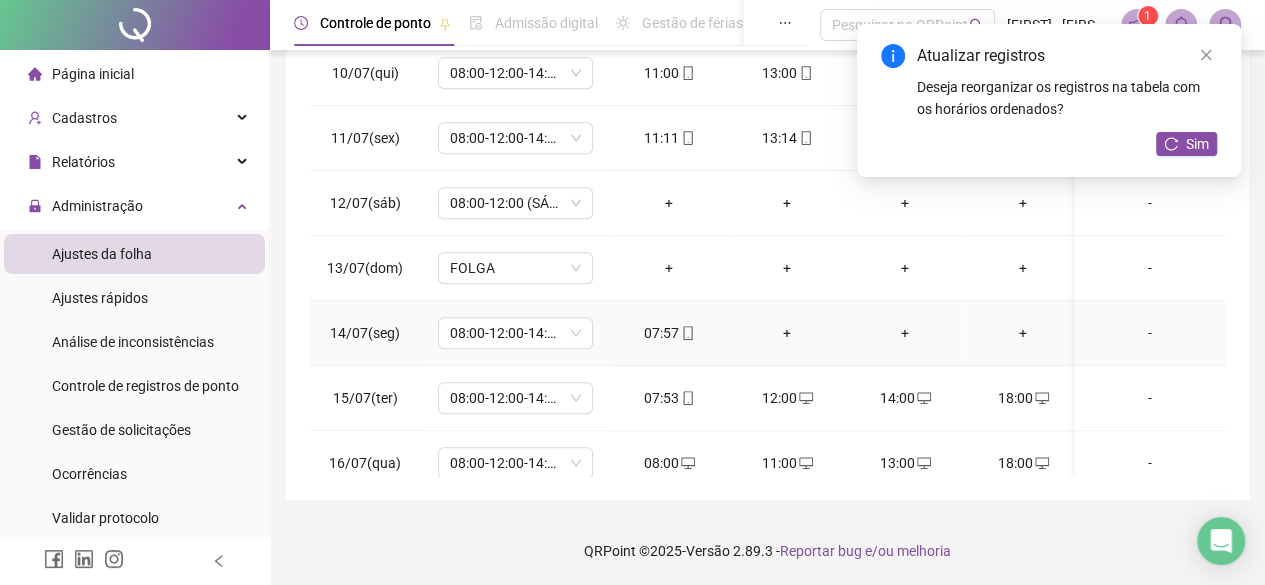 click on "+" at bounding box center (787, 333) 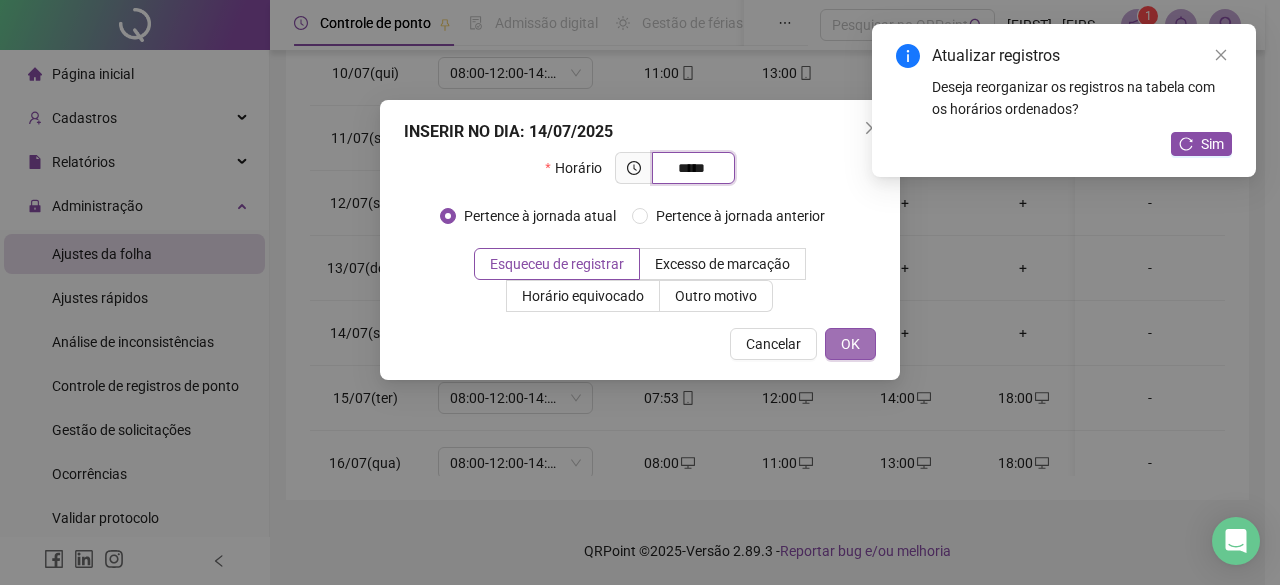 type on "*****" 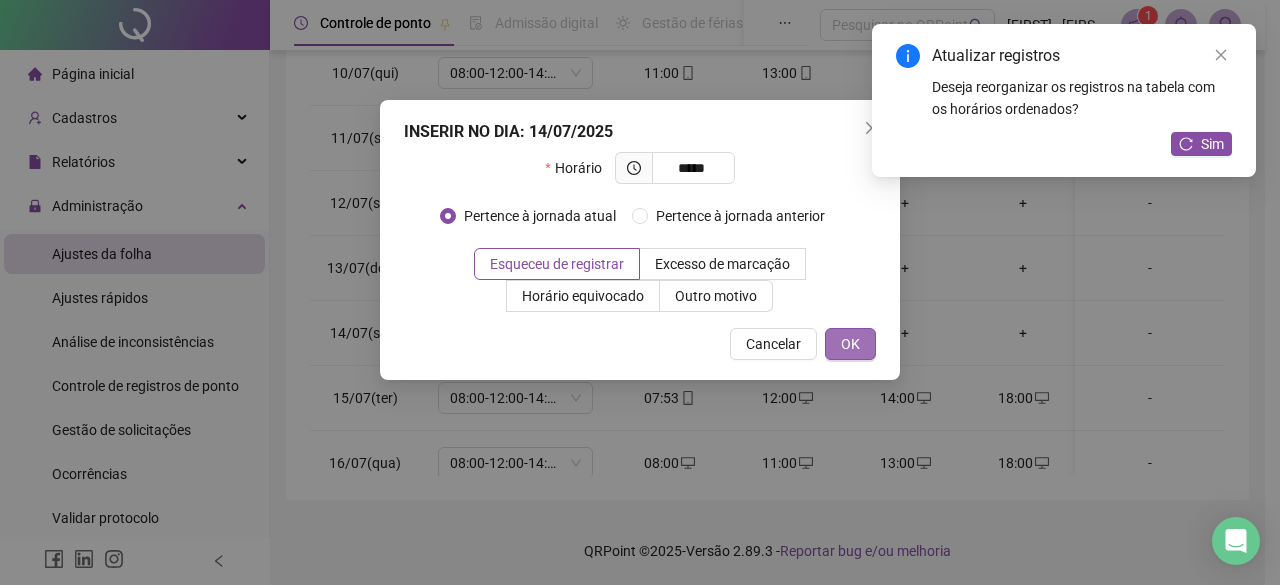 click on "OK" at bounding box center (850, 344) 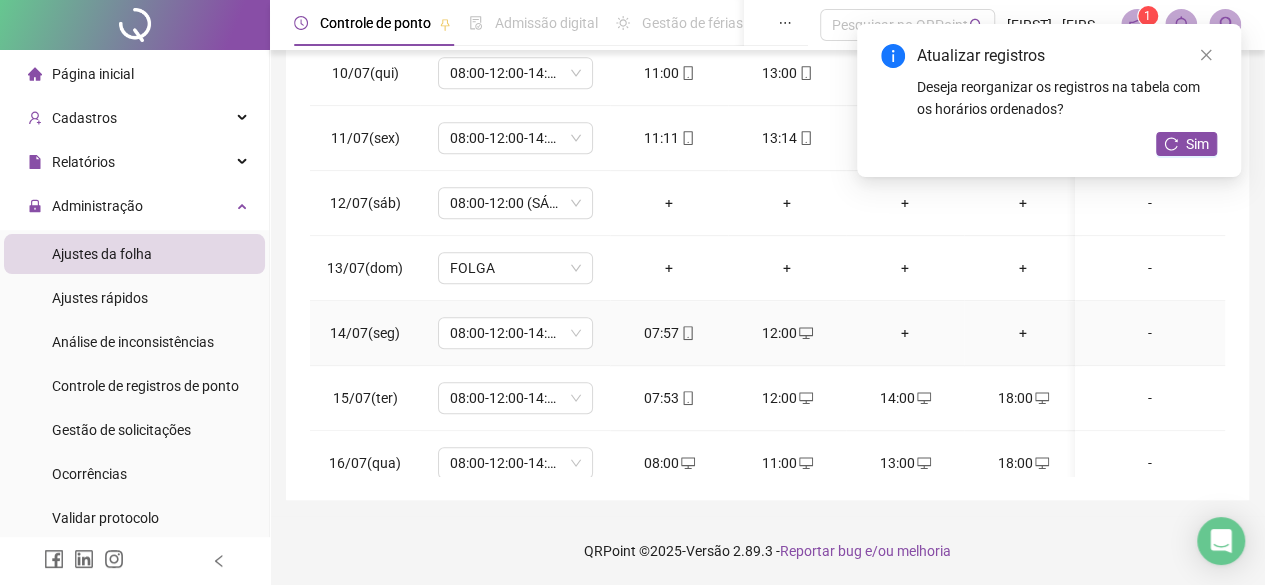 click on "+" at bounding box center [905, 333] 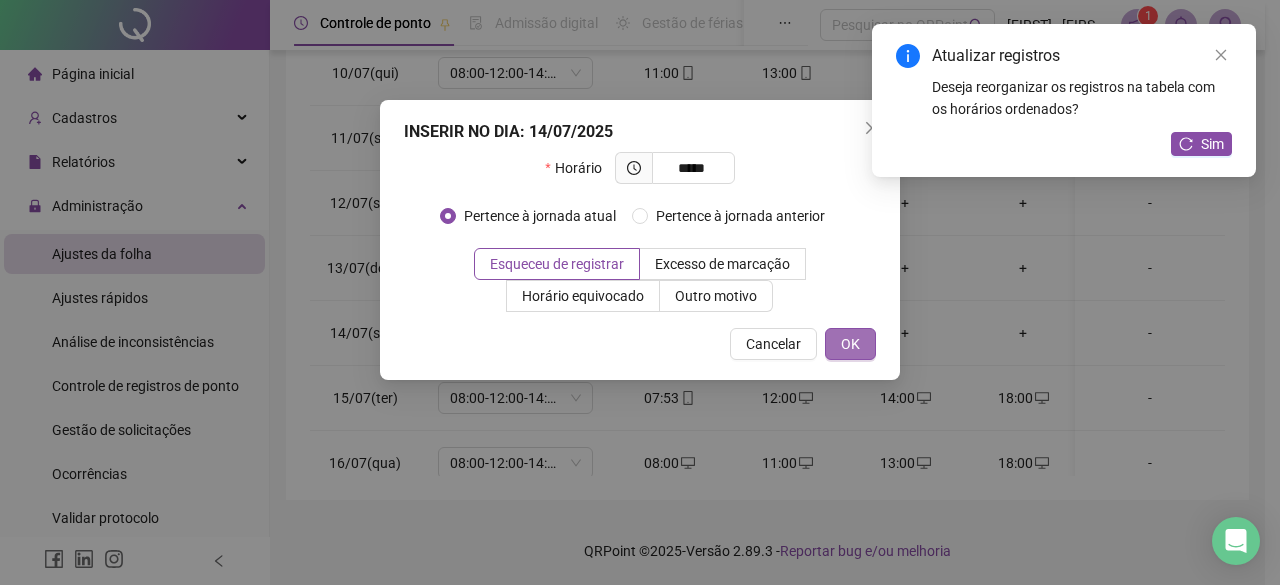 type on "*****" 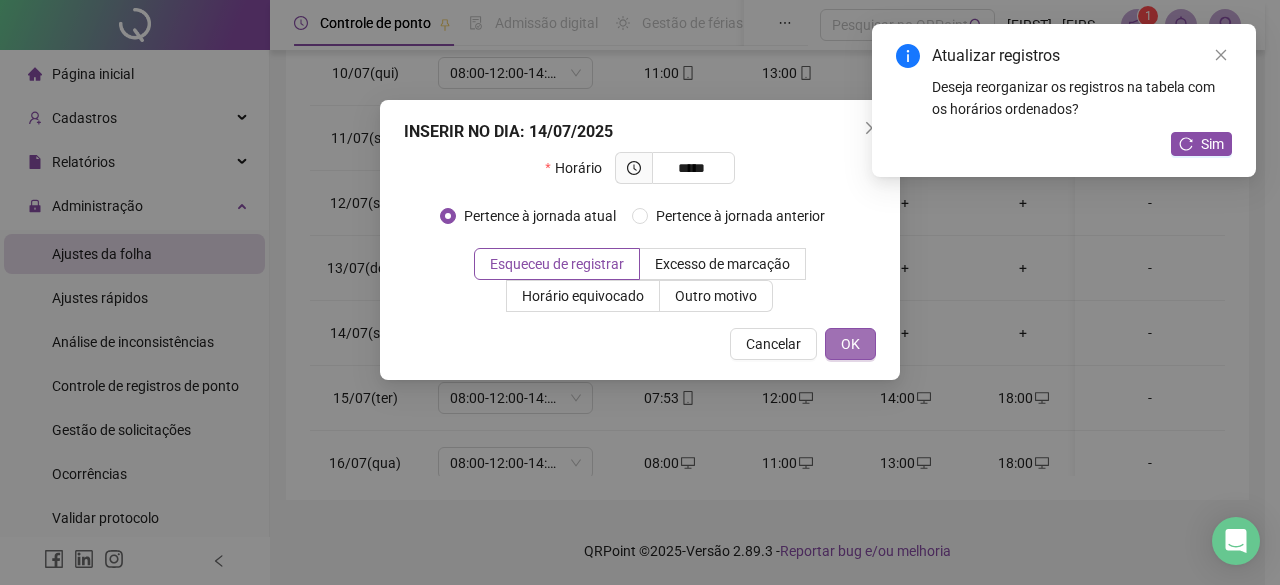 click on "OK" at bounding box center (850, 344) 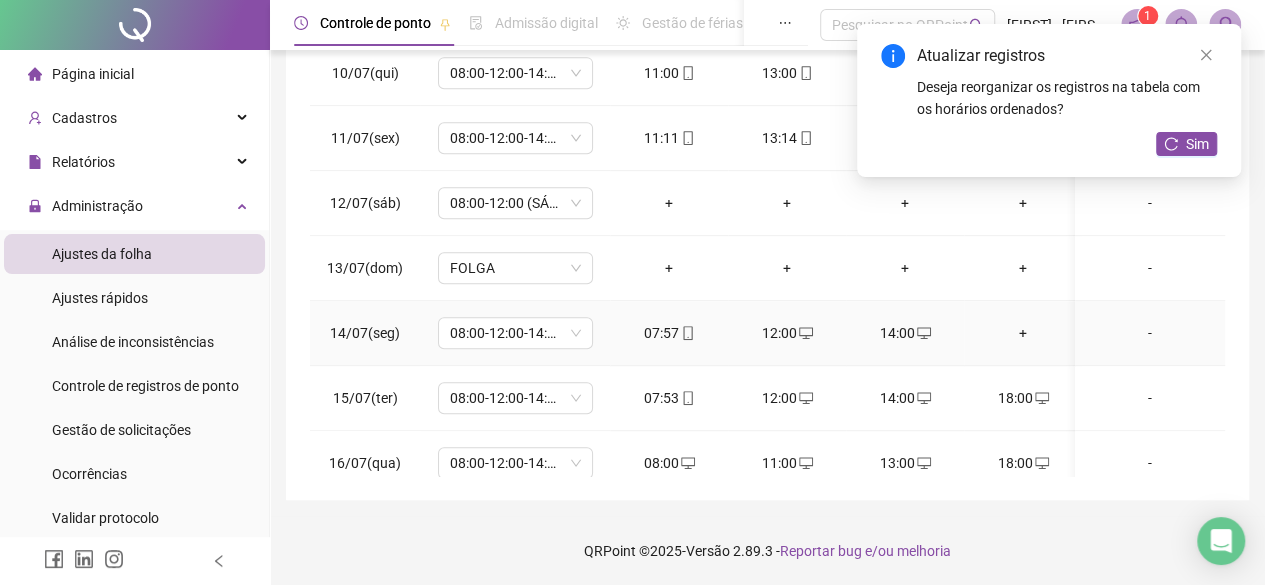 click on "+" at bounding box center [1023, 333] 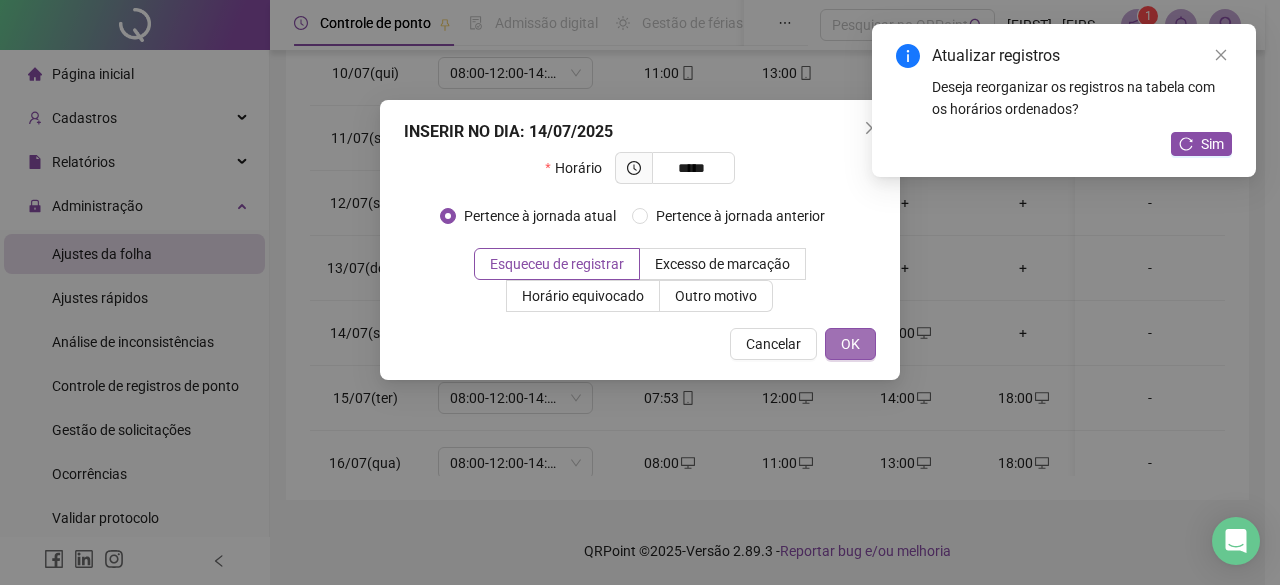 type on "*****" 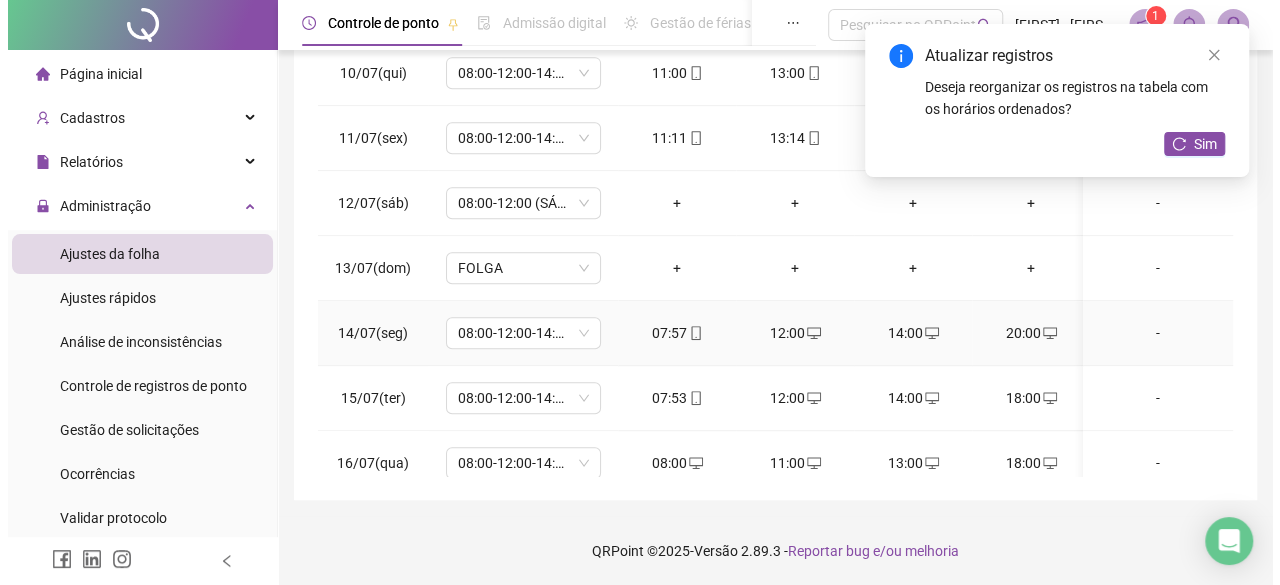 scroll, scrollTop: 493, scrollLeft: 0, axis: vertical 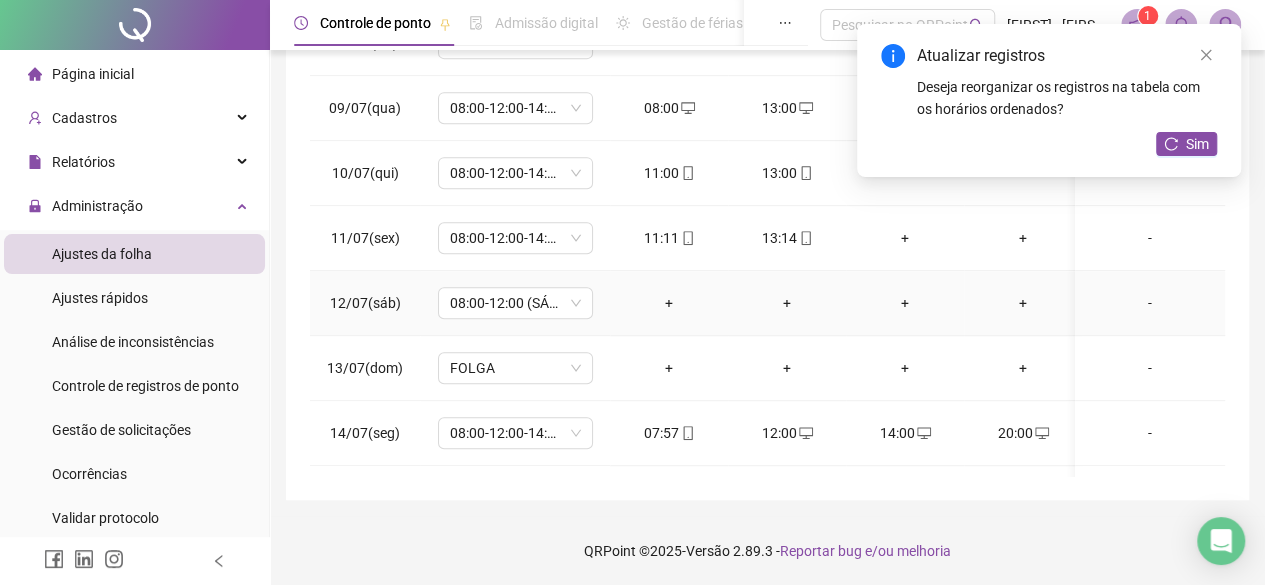 click on "+" at bounding box center [669, 303] 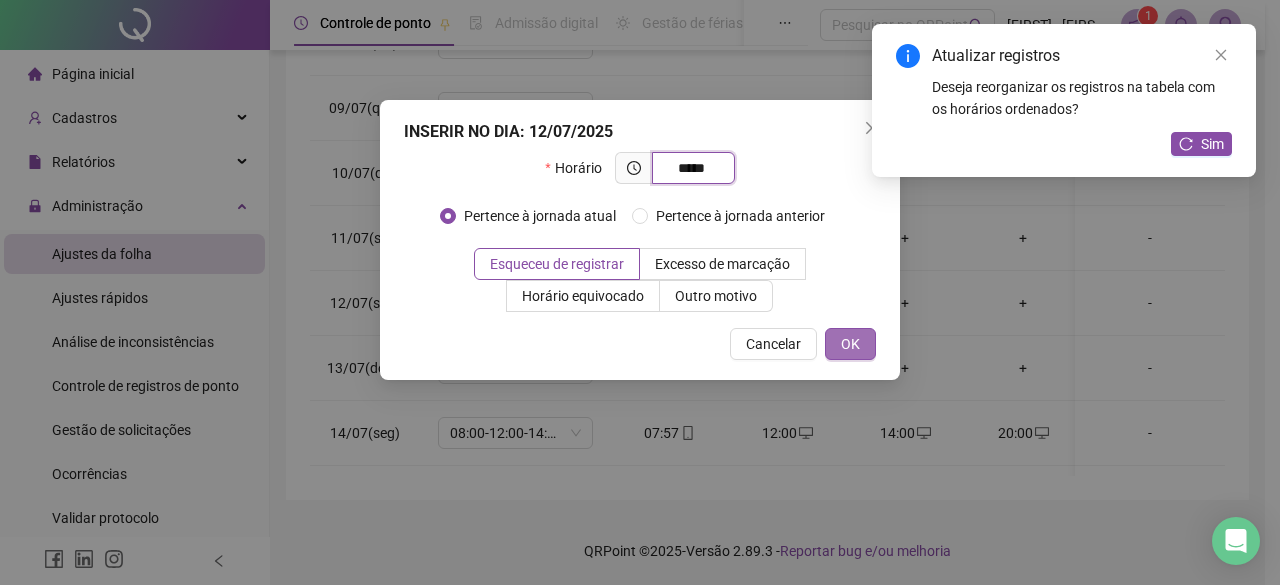 type on "*****" 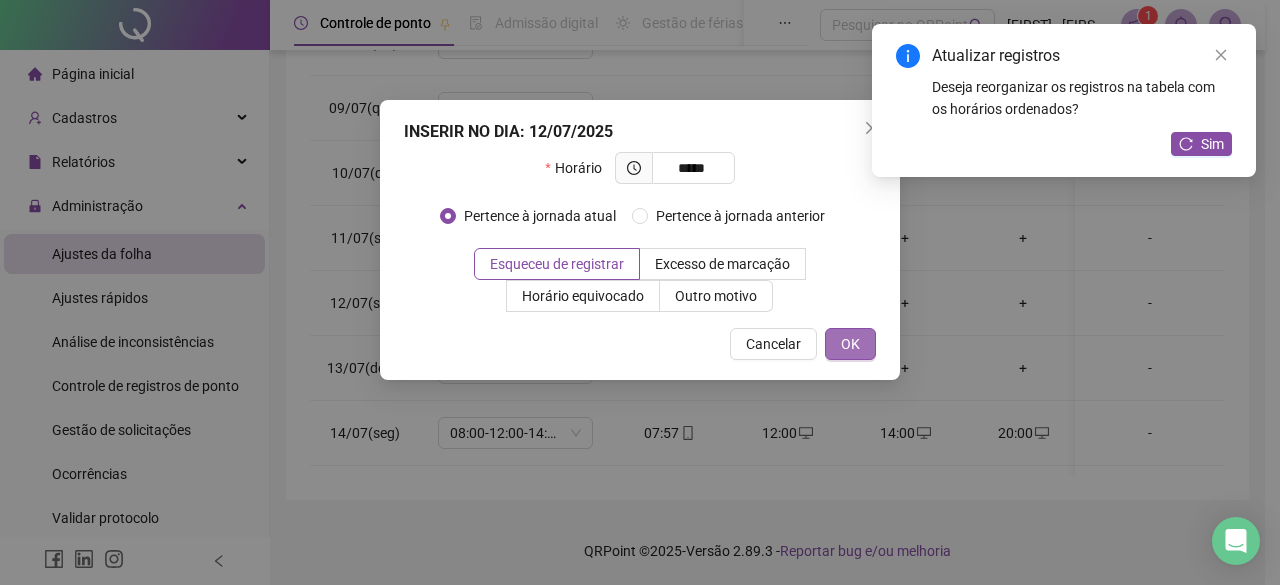 click on "OK" at bounding box center [850, 344] 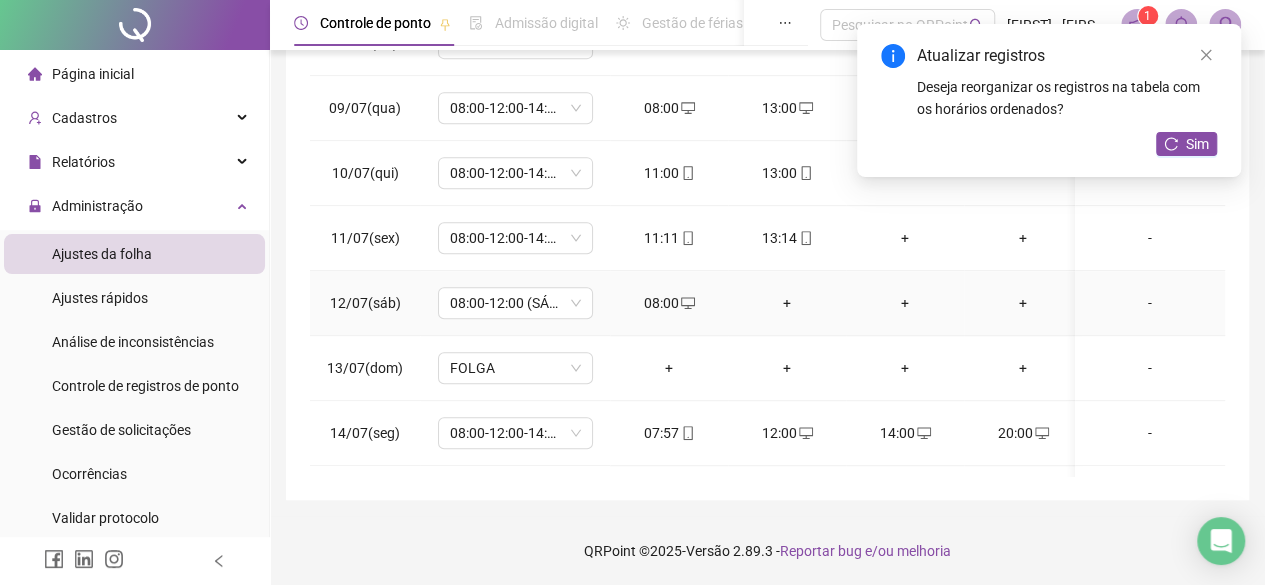 click on "+" at bounding box center (787, 303) 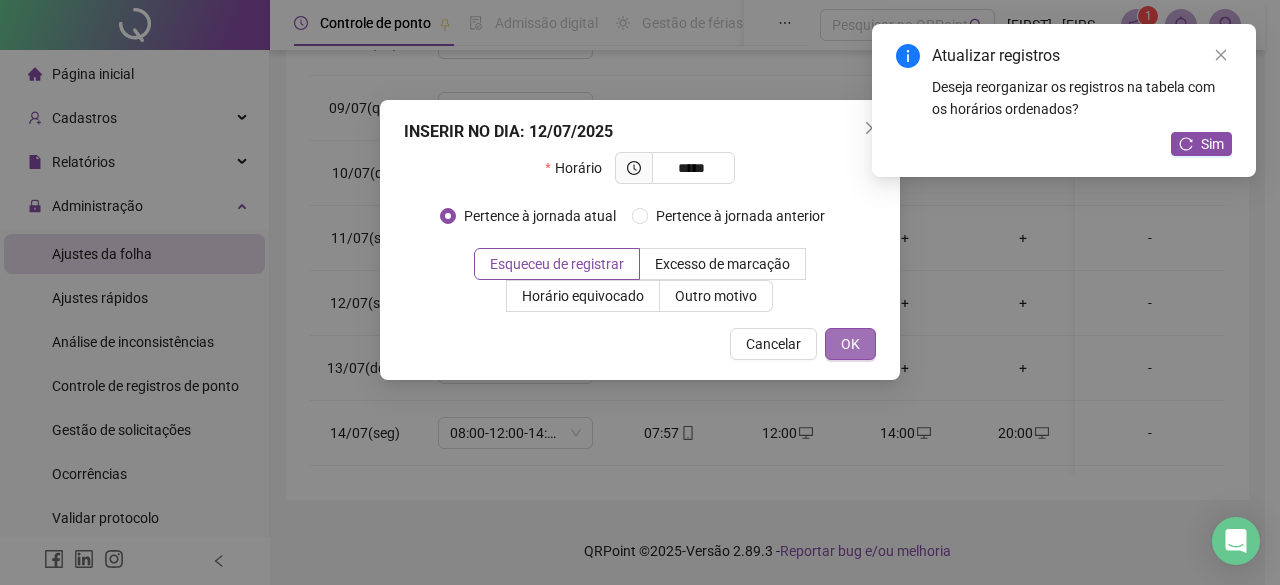 type on "*****" 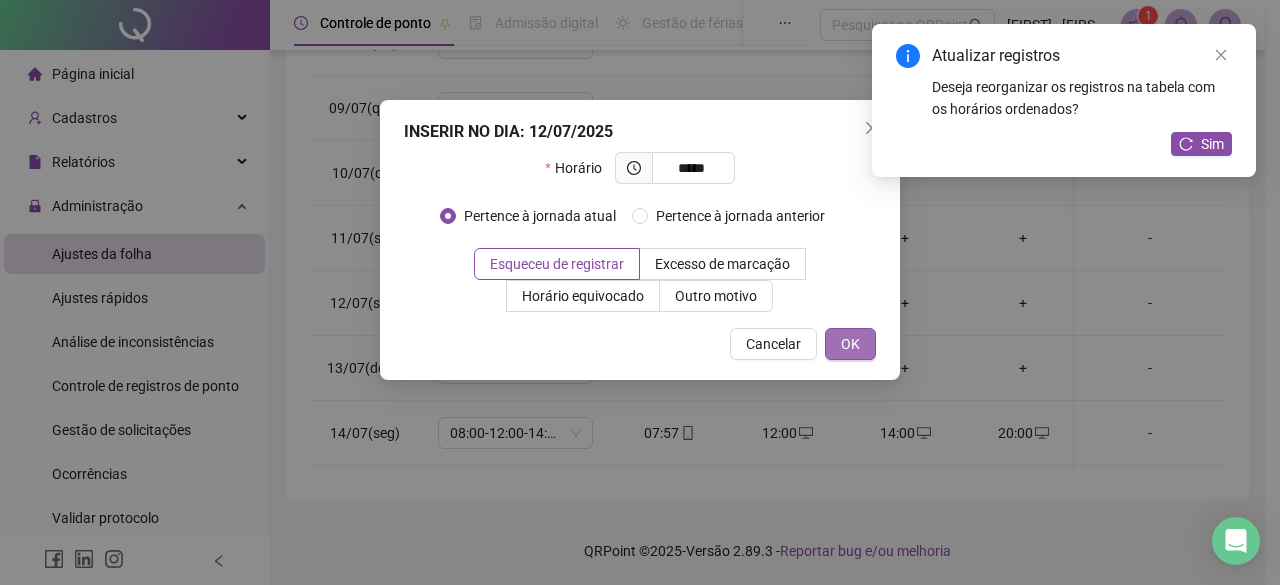 click on "OK" at bounding box center [850, 344] 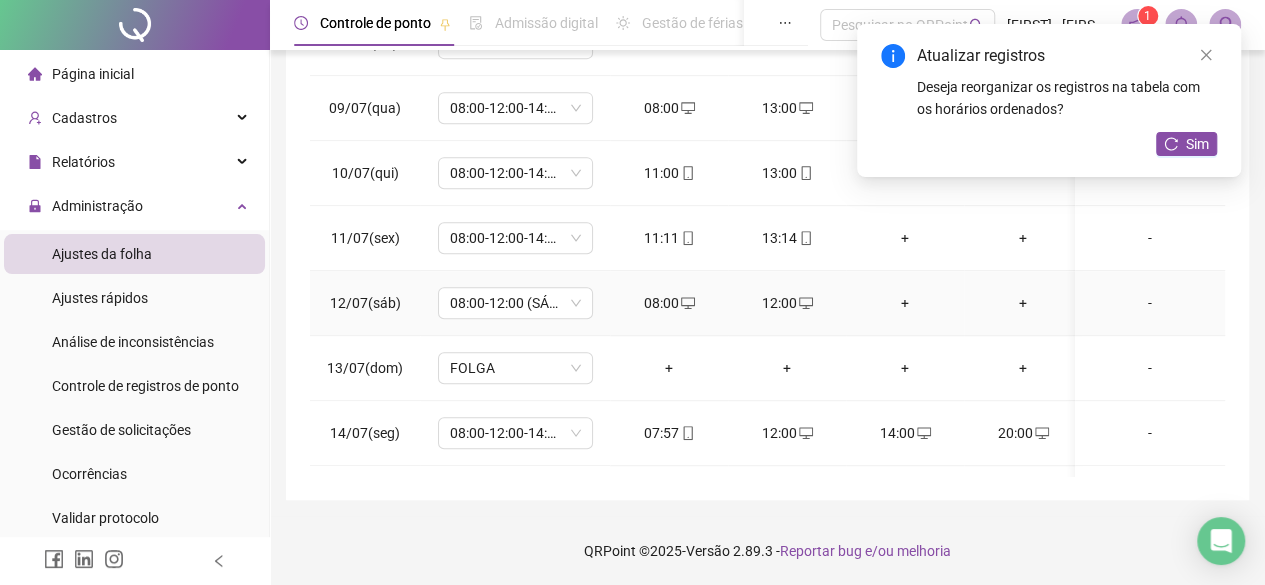 click on "+" at bounding box center (905, 303) 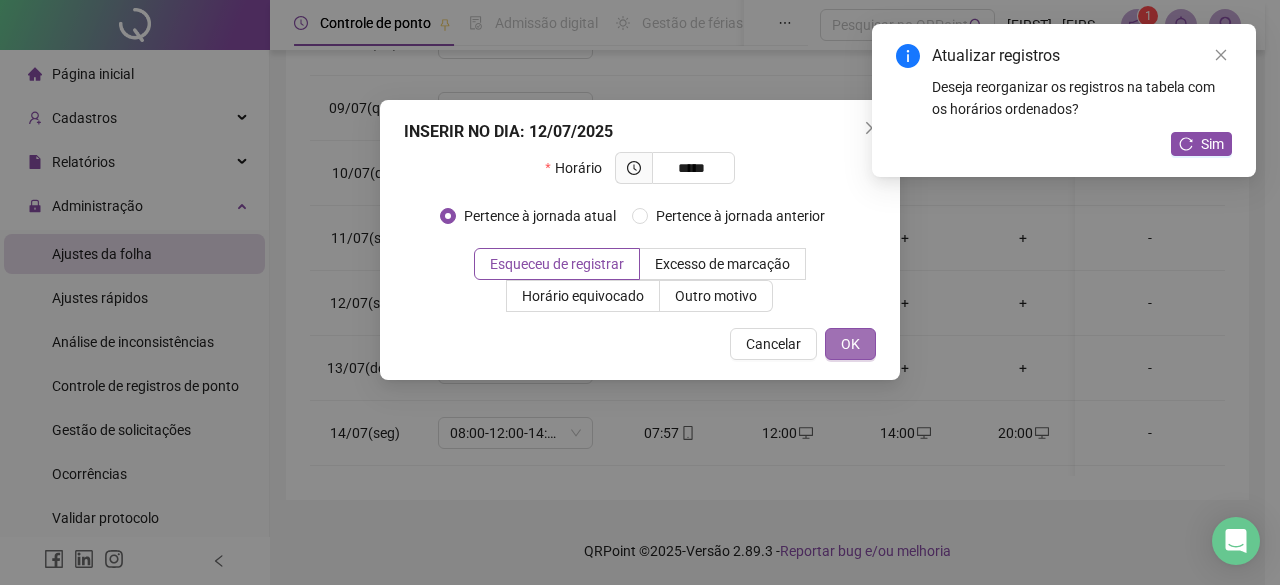 type on "*****" 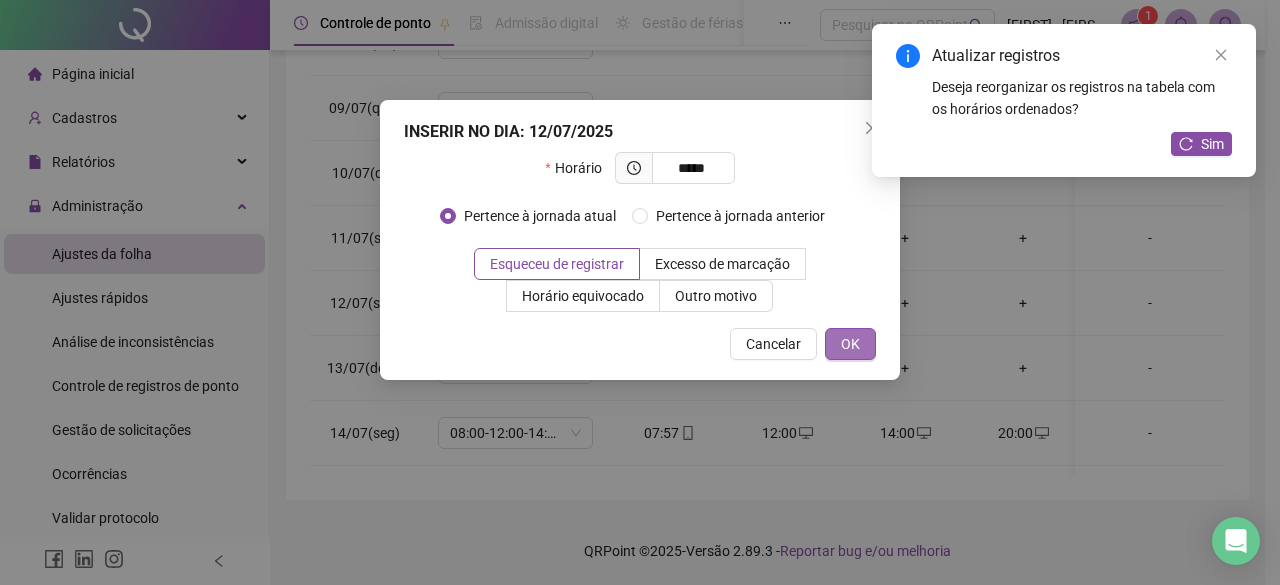 click on "OK" at bounding box center (850, 344) 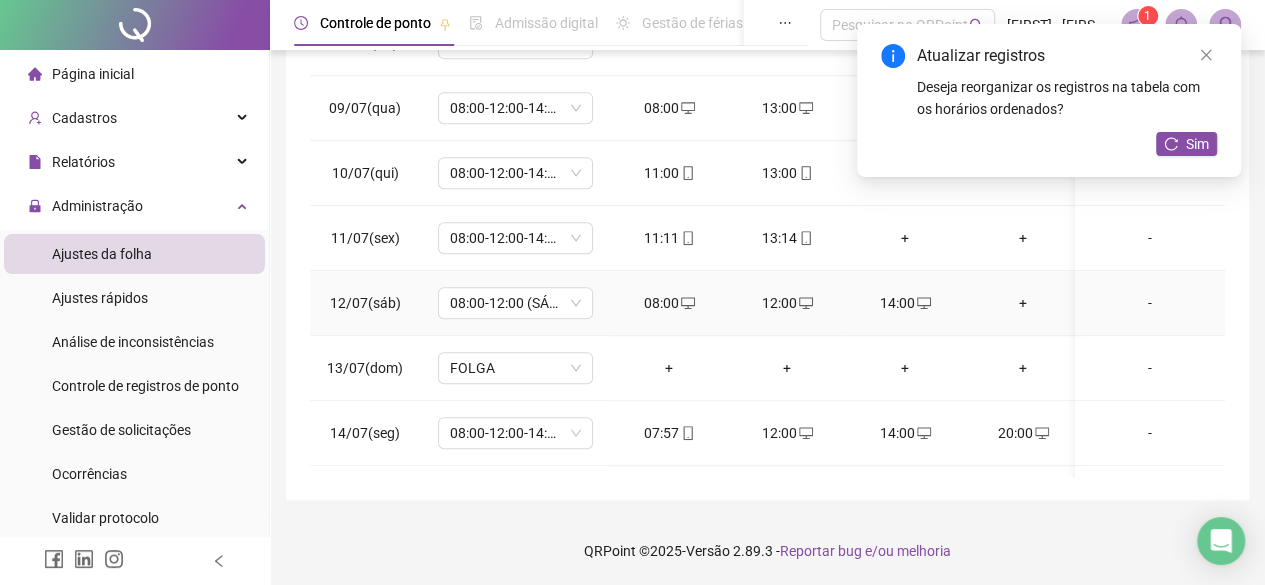 click on "+" at bounding box center [1023, 303] 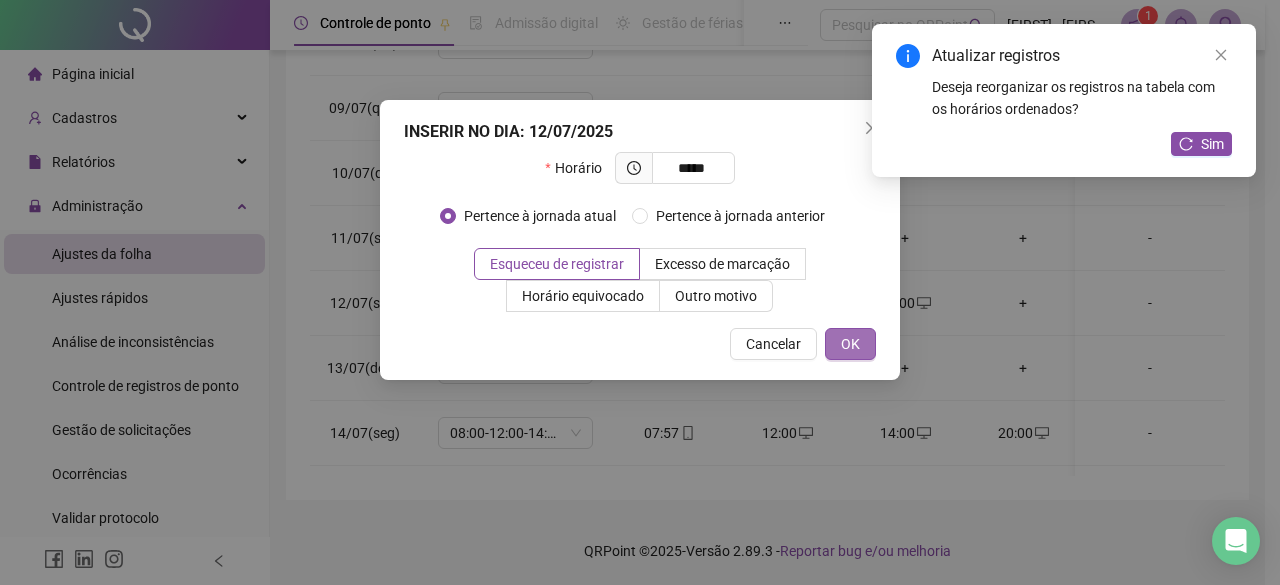type on "*****" 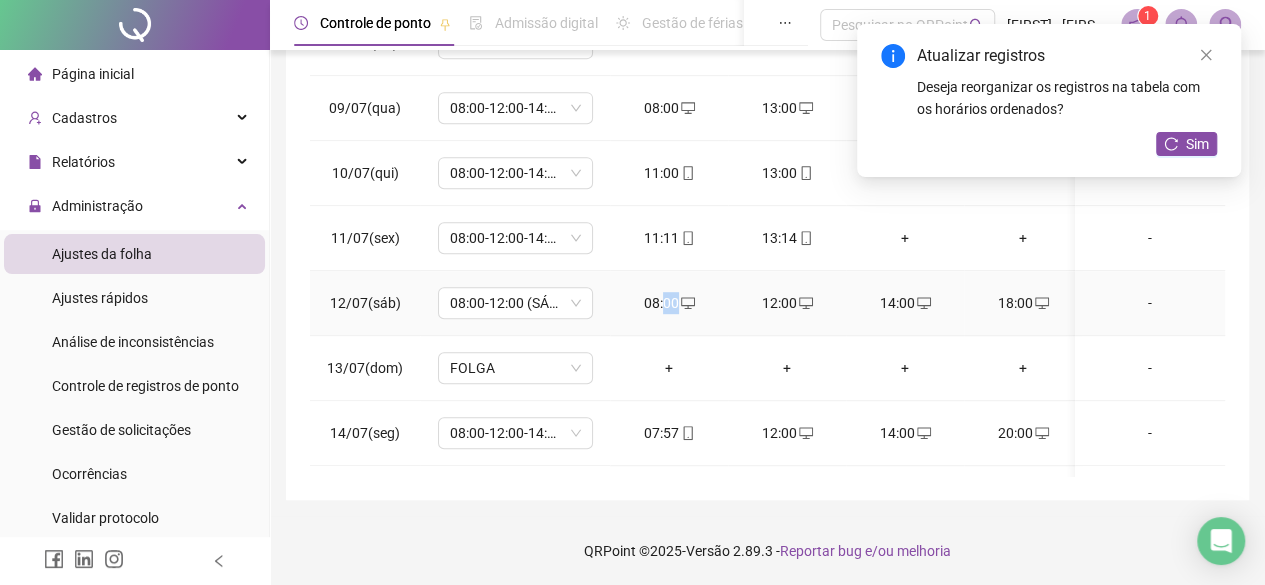 drag, startPoint x: 664, startPoint y: 305, endPoint x: 720, endPoint y: 311, distance: 56.32051 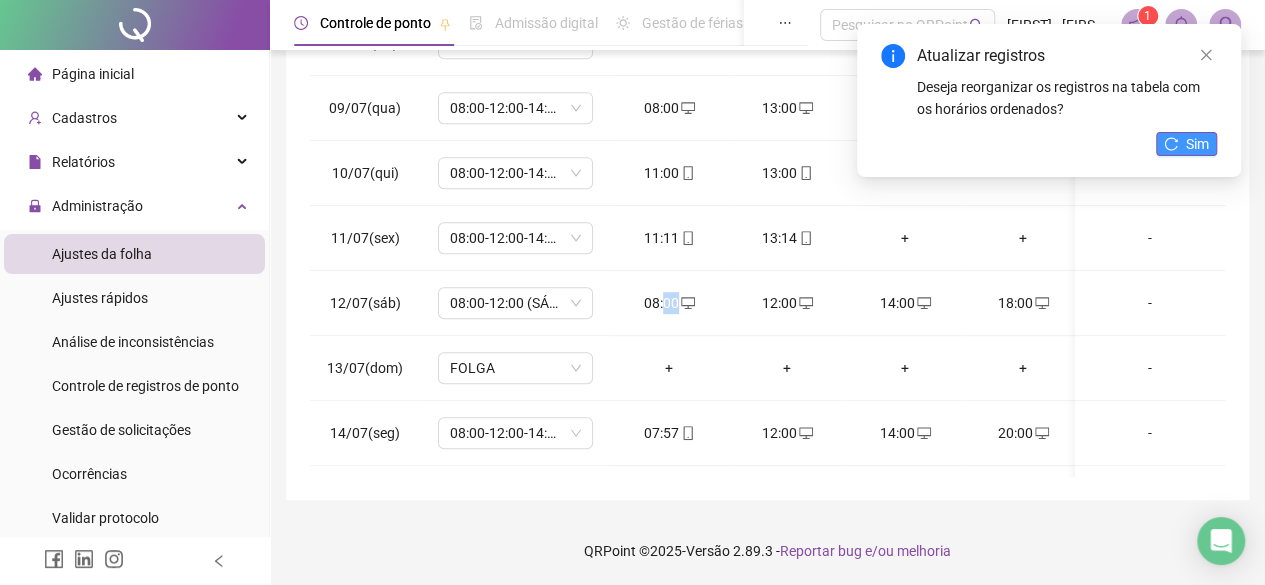 click 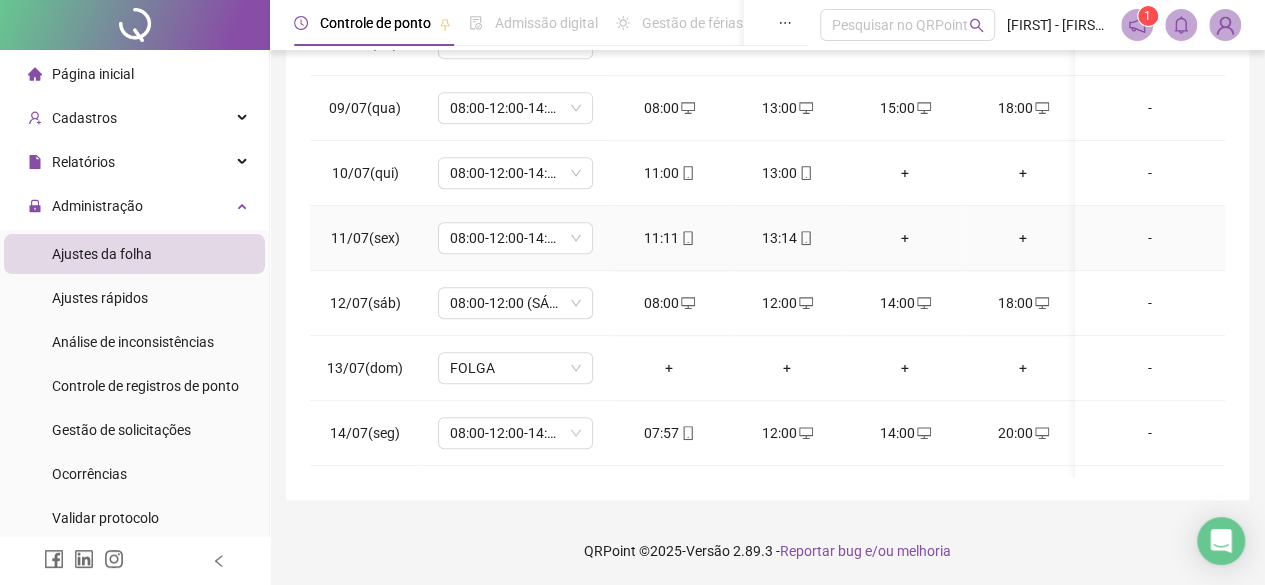 click on "13:14" at bounding box center (787, 238) 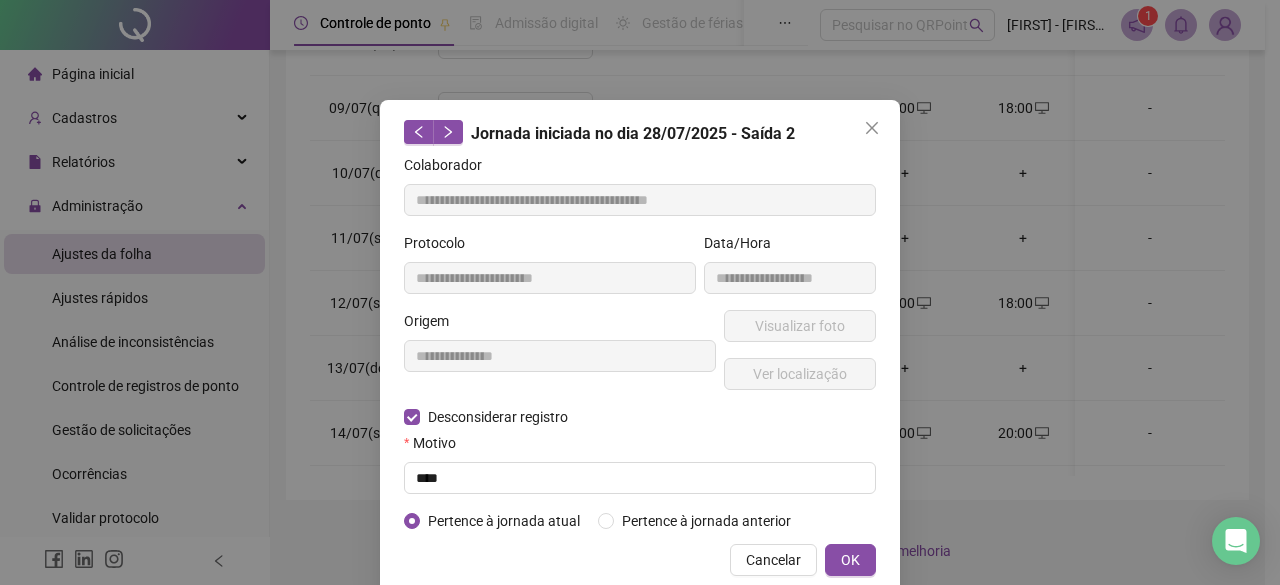 type on "**********" 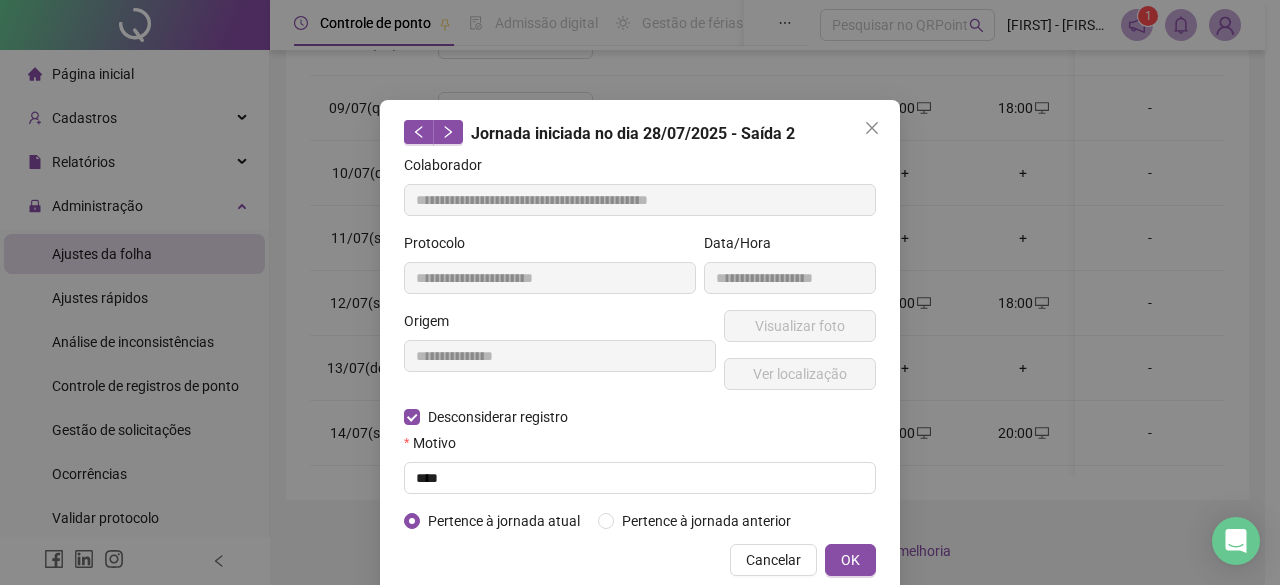 type on "**********" 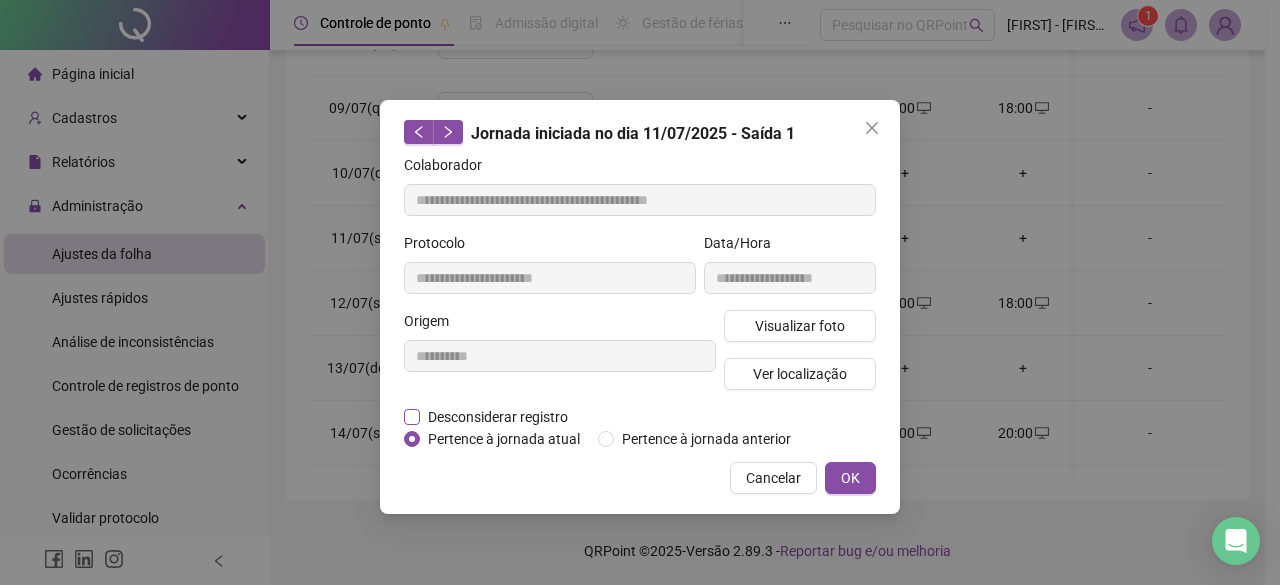 click on "Desconsiderar registro" at bounding box center [498, 417] 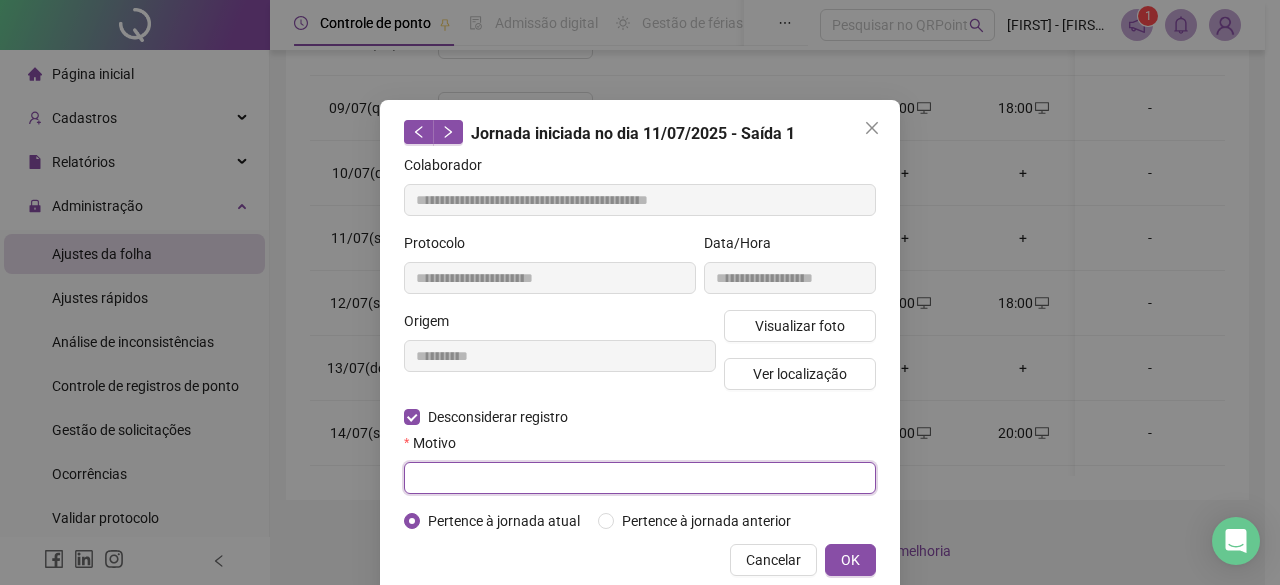 click at bounding box center (640, 478) 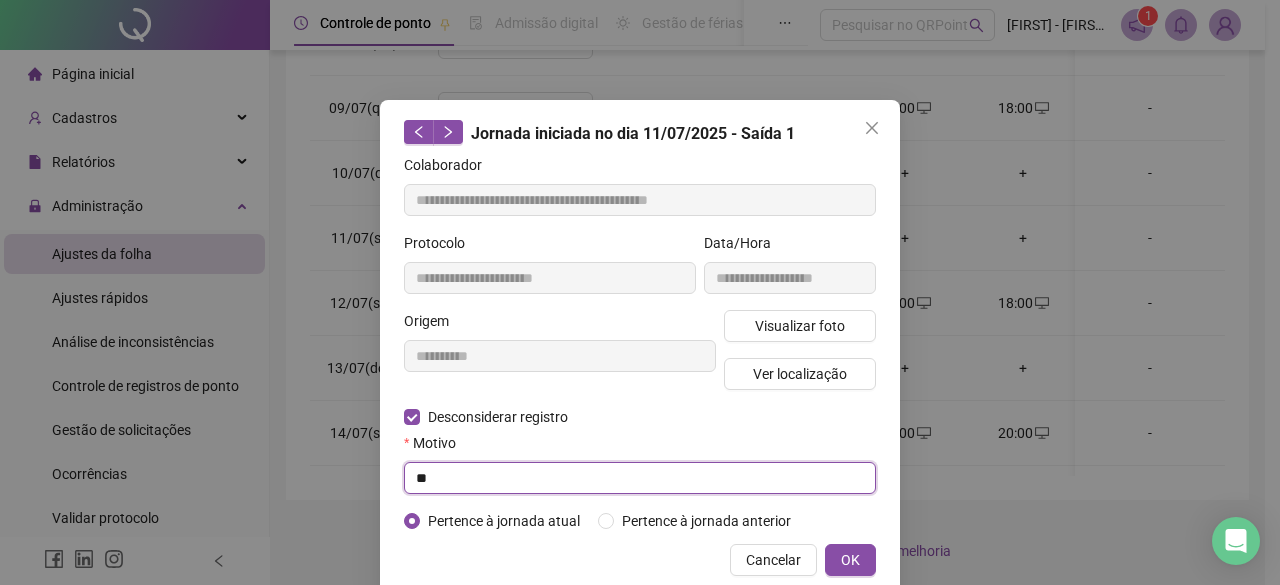type on "*" 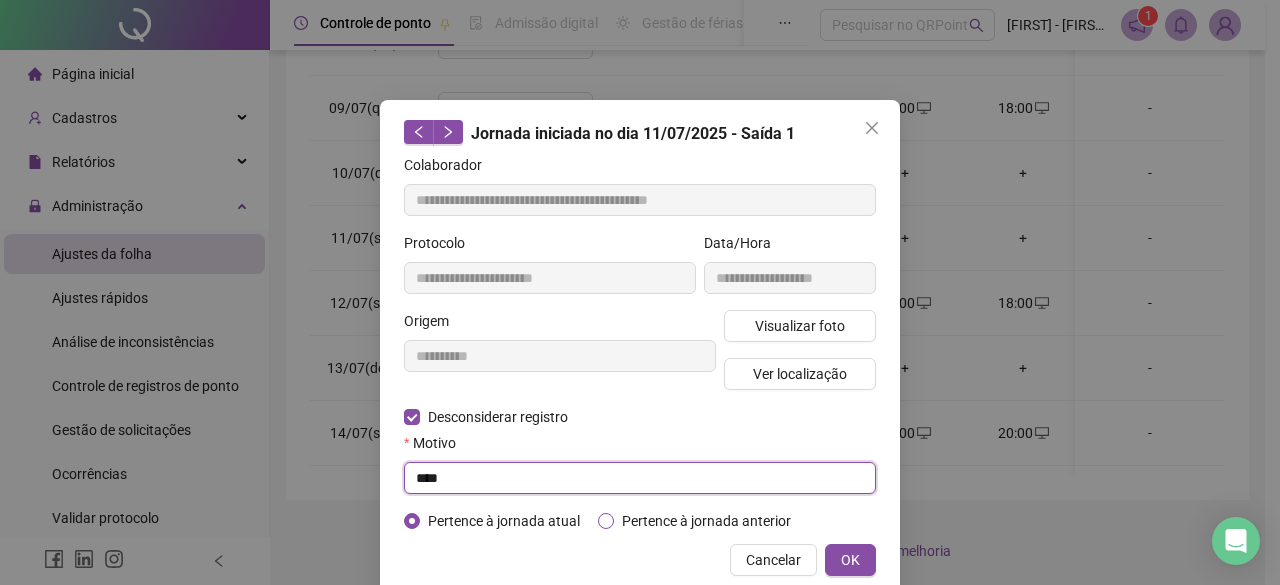 scroll, scrollTop: 34, scrollLeft: 0, axis: vertical 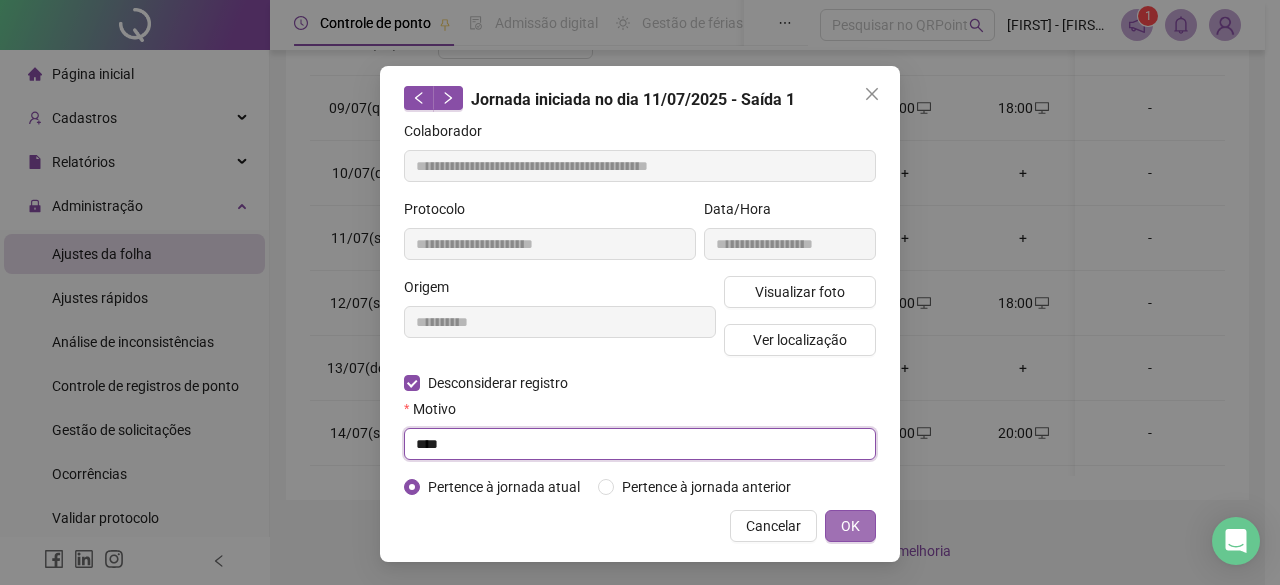 type on "****" 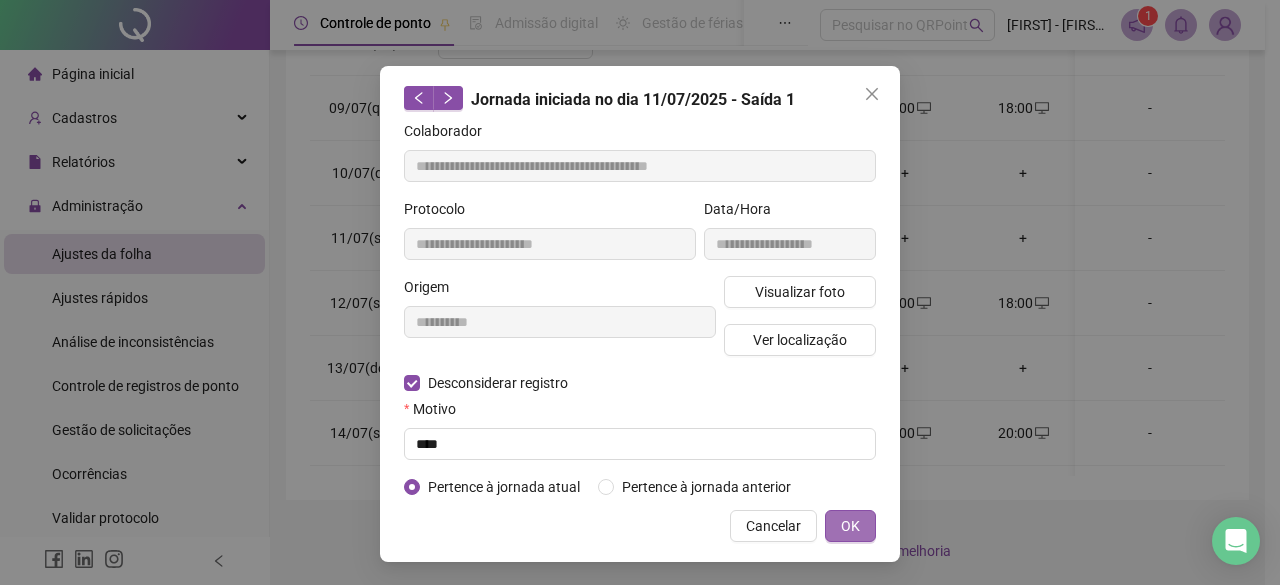 click on "OK" at bounding box center (850, 526) 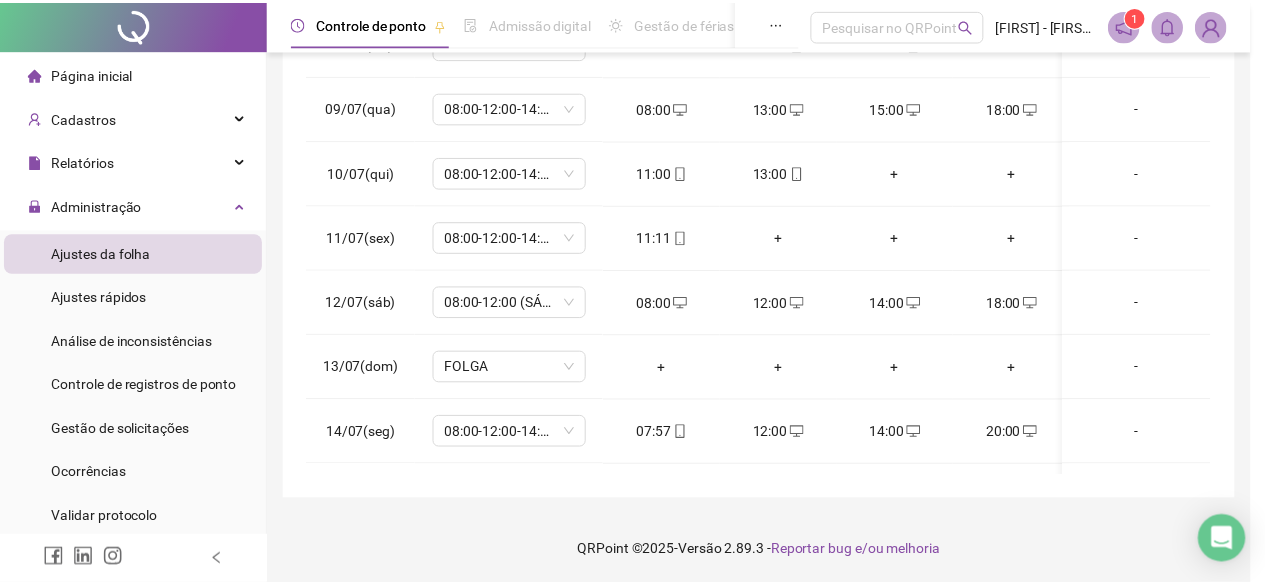scroll, scrollTop: 0, scrollLeft: 0, axis: both 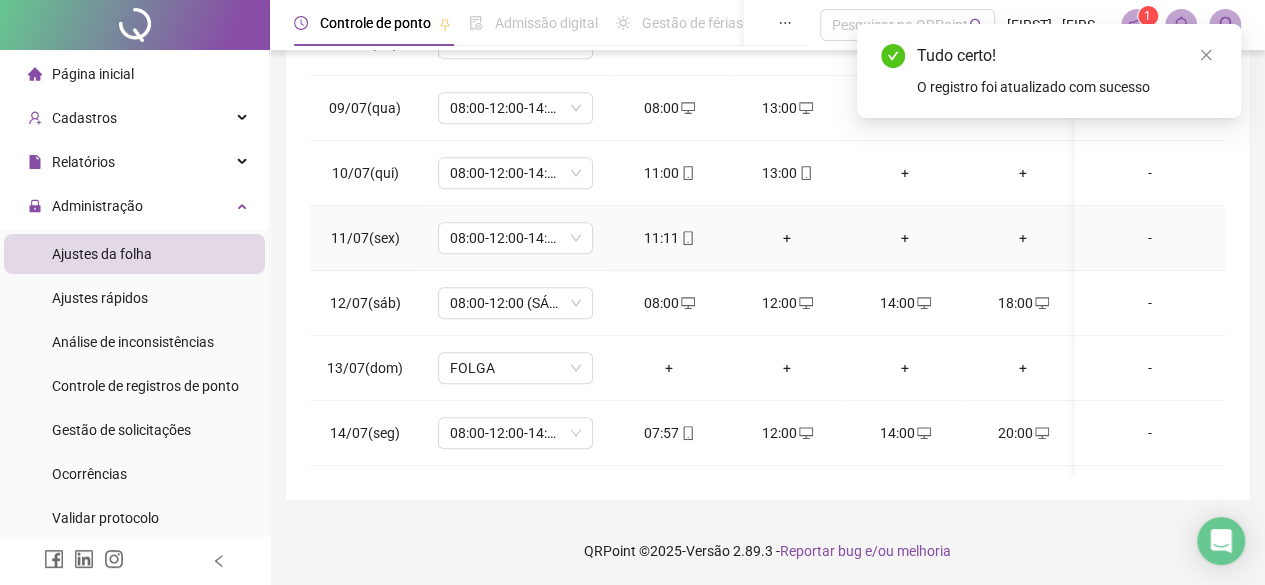 click on "+" at bounding box center [787, 238] 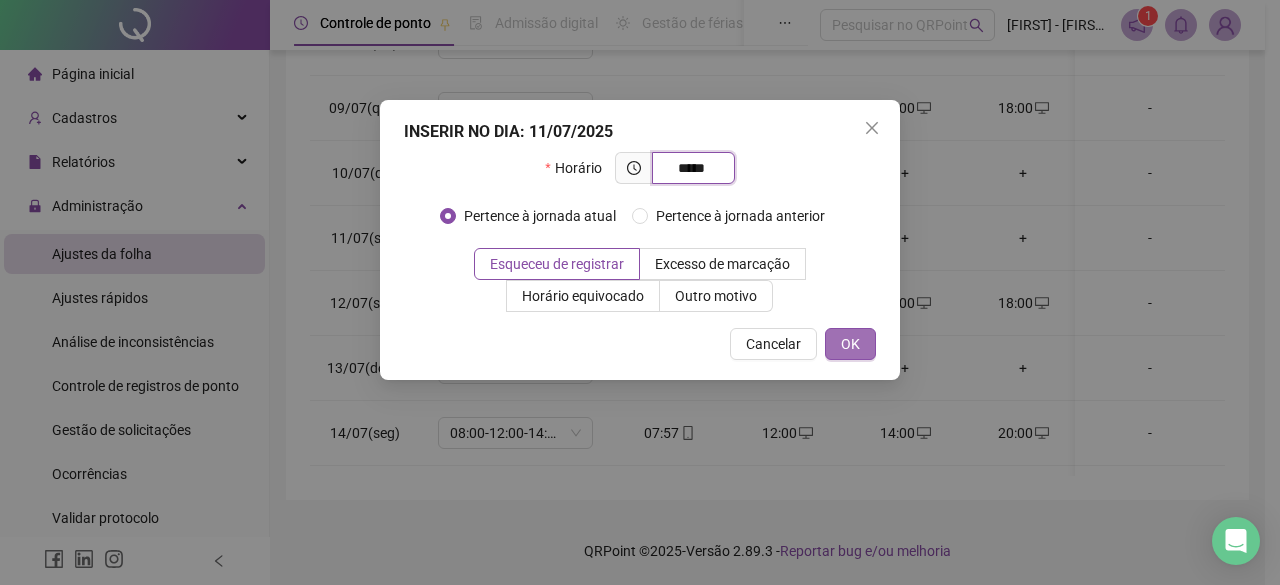 type on "*****" 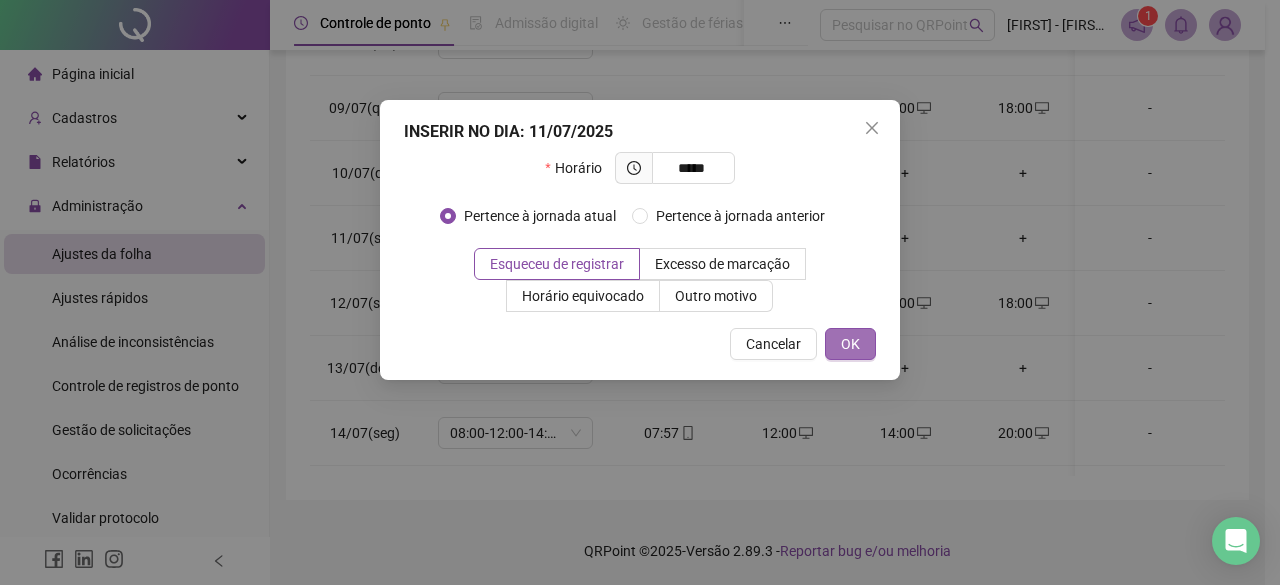 click on "OK" at bounding box center (850, 344) 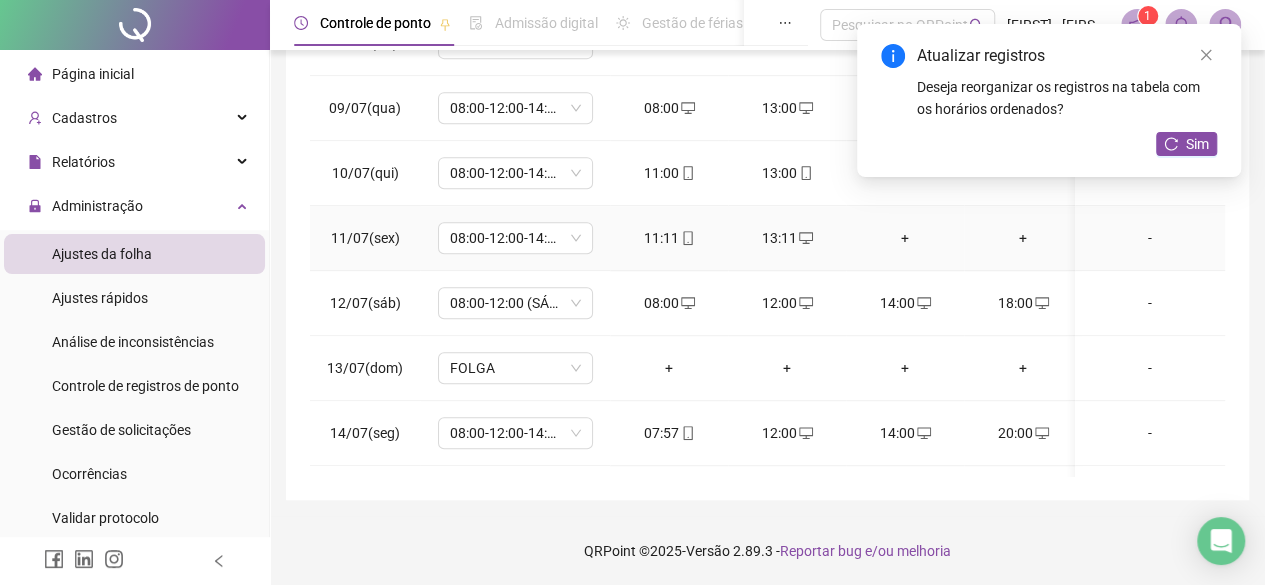 click on "+" at bounding box center [905, 238] 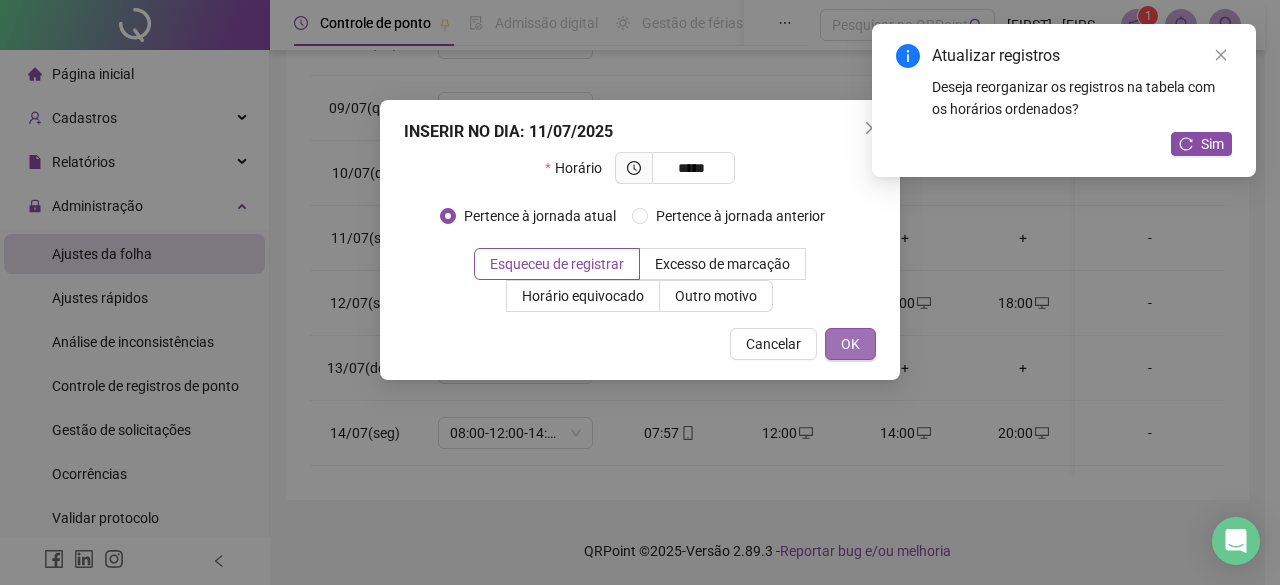 type on "*****" 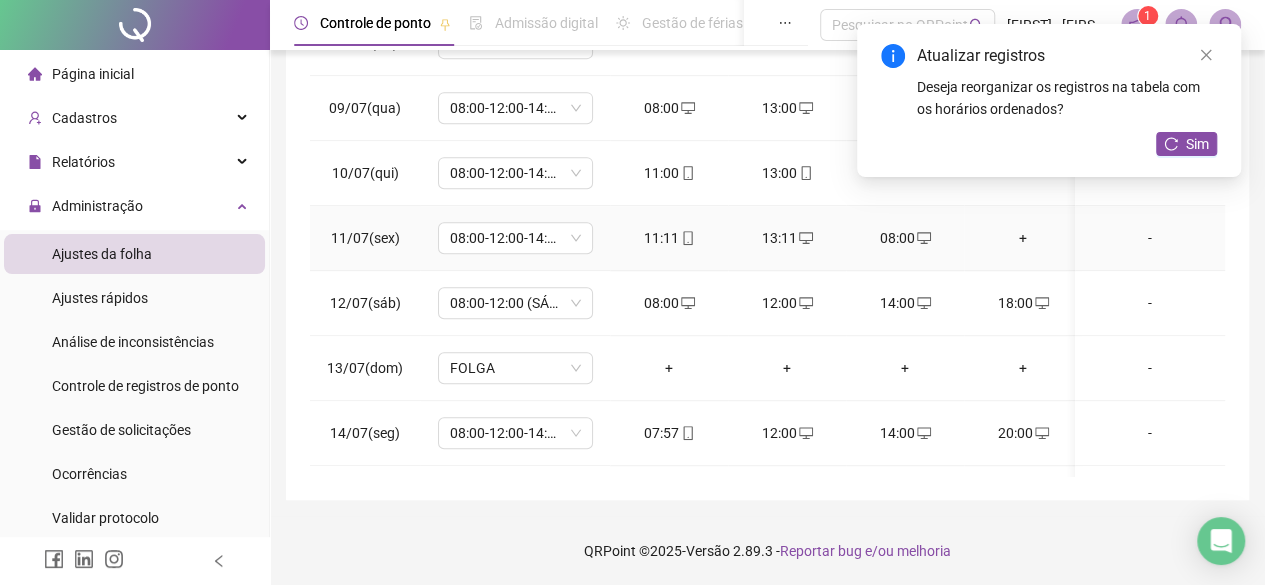 click on "+" at bounding box center [1023, 238] 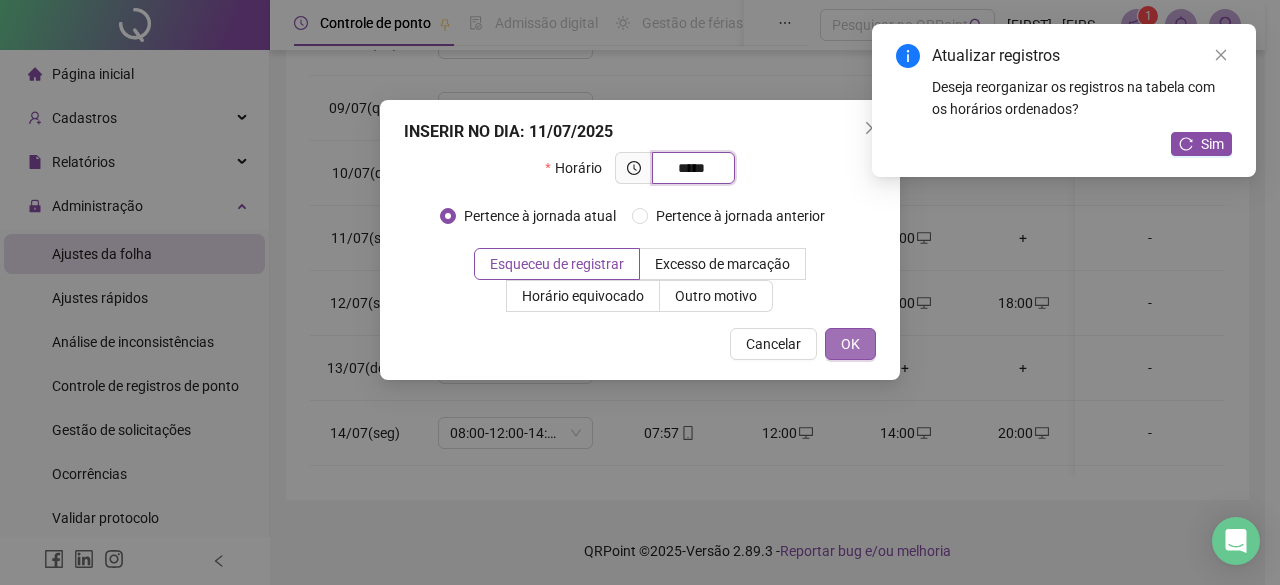 type on "*****" 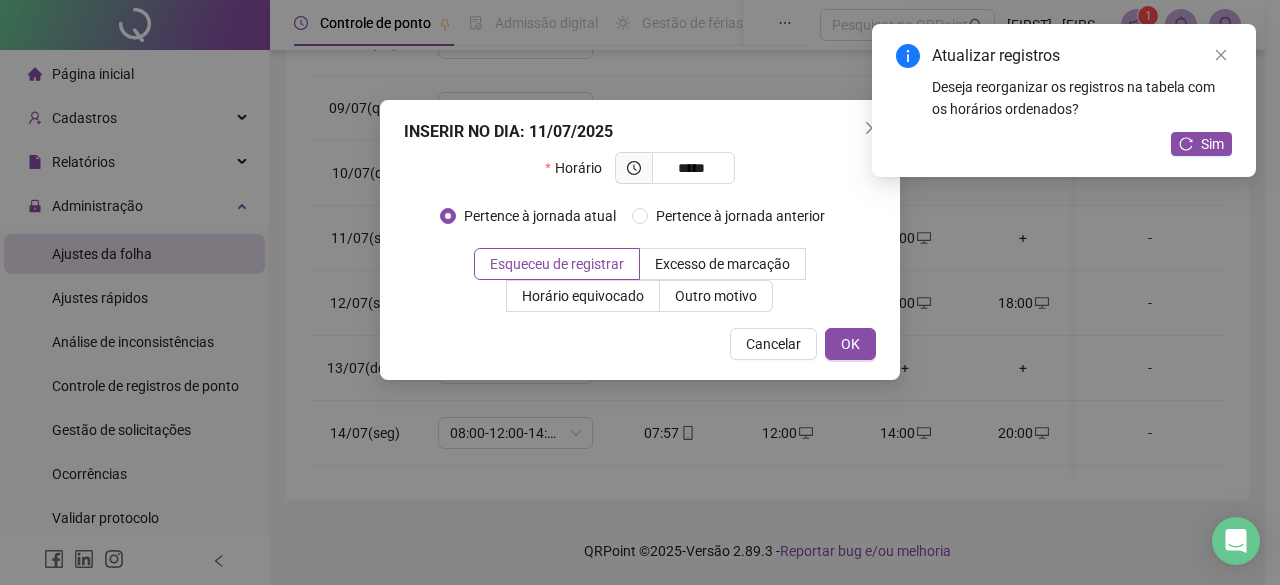 drag, startPoint x: 848, startPoint y: 356, endPoint x: 882, endPoint y: 352, distance: 34.234486 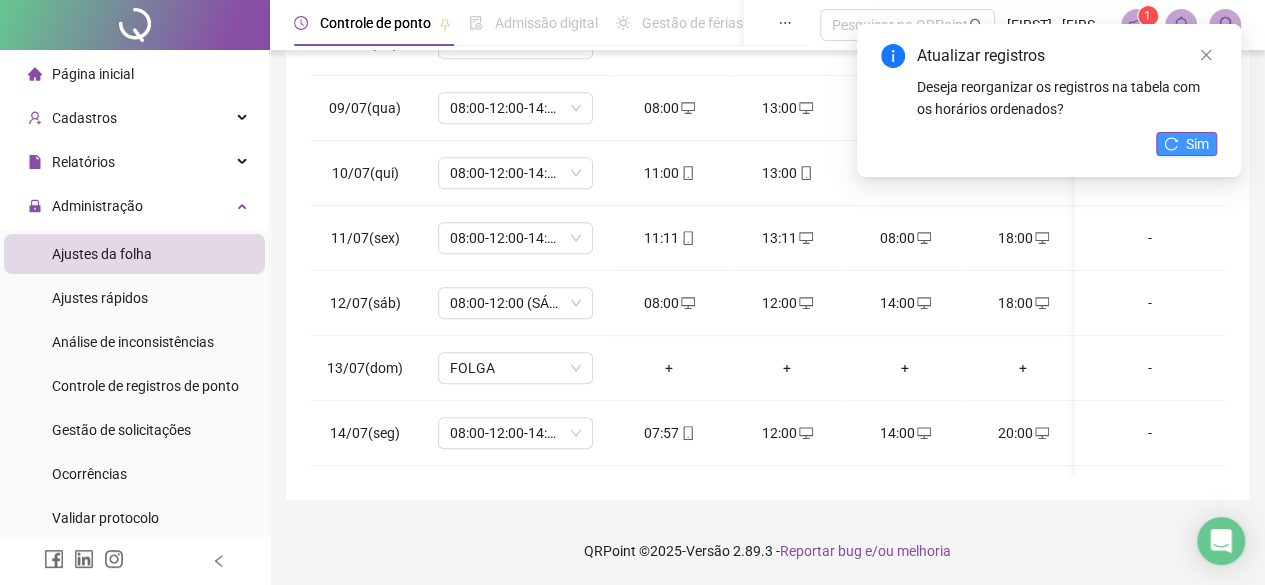 click on "Sim" at bounding box center (1197, 144) 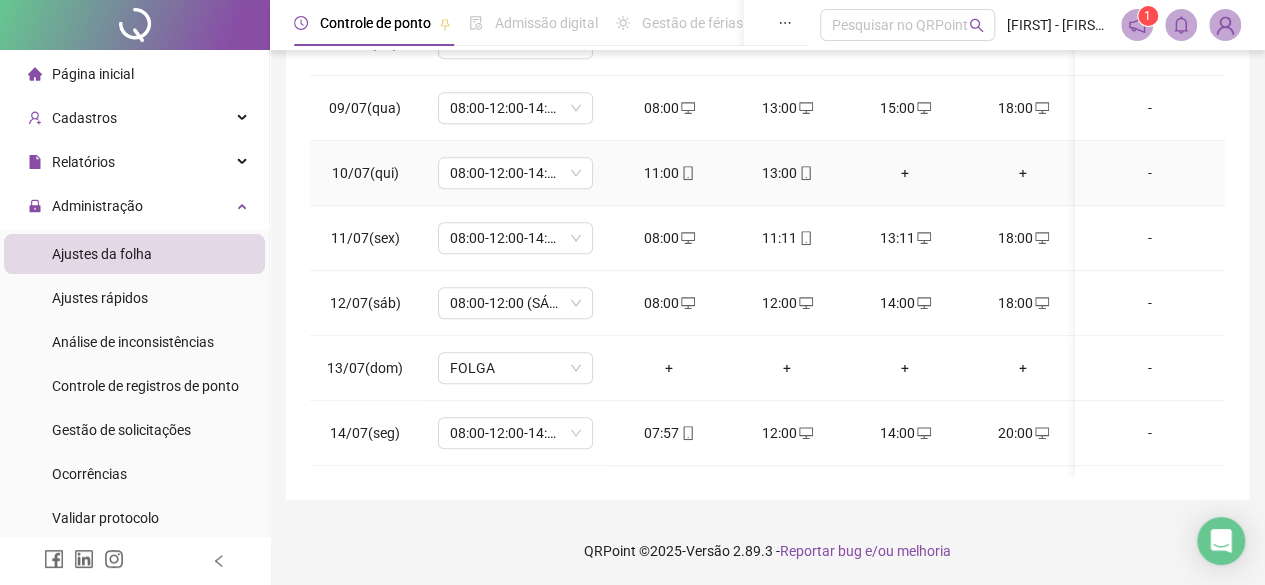 drag, startPoint x: 921, startPoint y: 172, endPoint x: 911, endPoint y: 169, distance: 10.440307 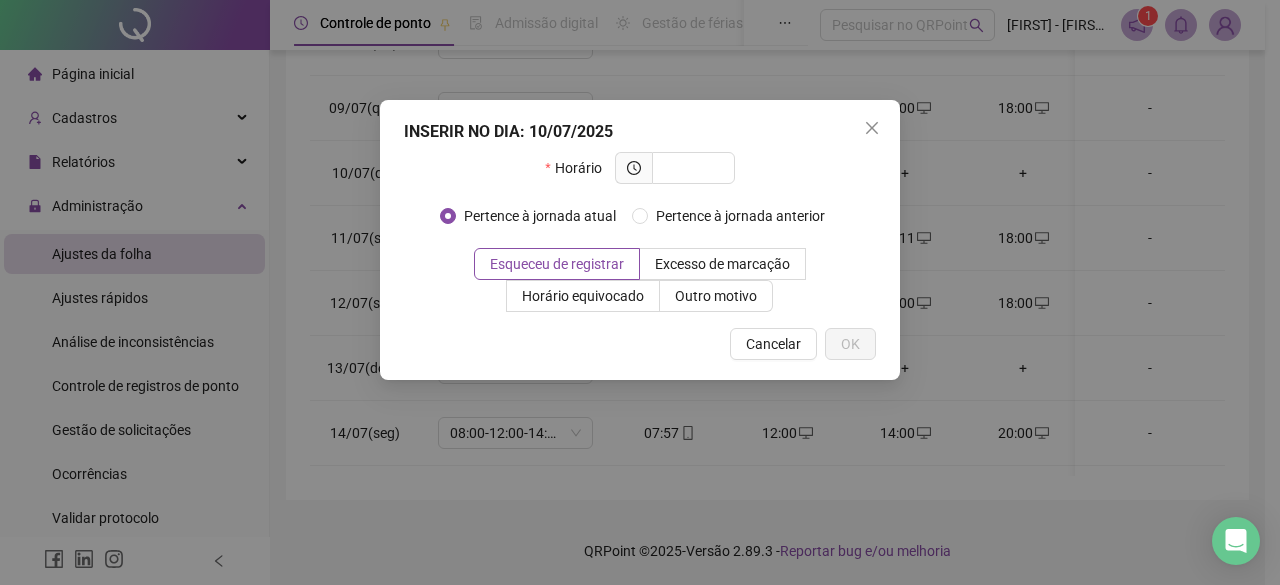 drag, startPoint x: 868, startPoint y: 119, endPoint x: 887, endPoint y: 127, distance: 20.615528 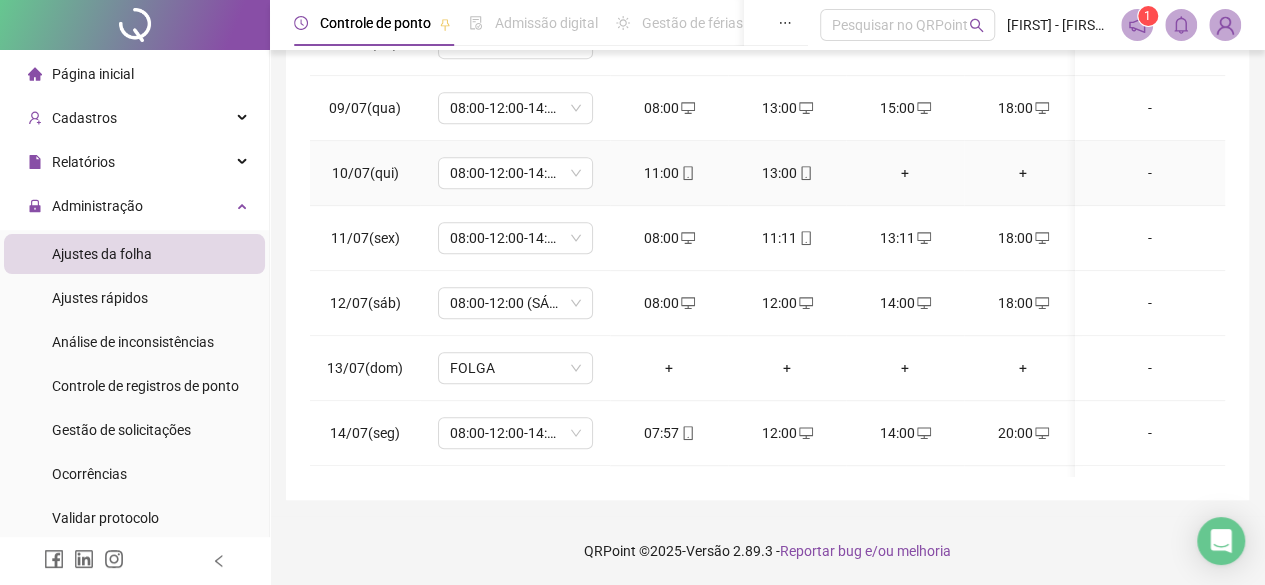 click on "+" at bounding box center (905, 173) 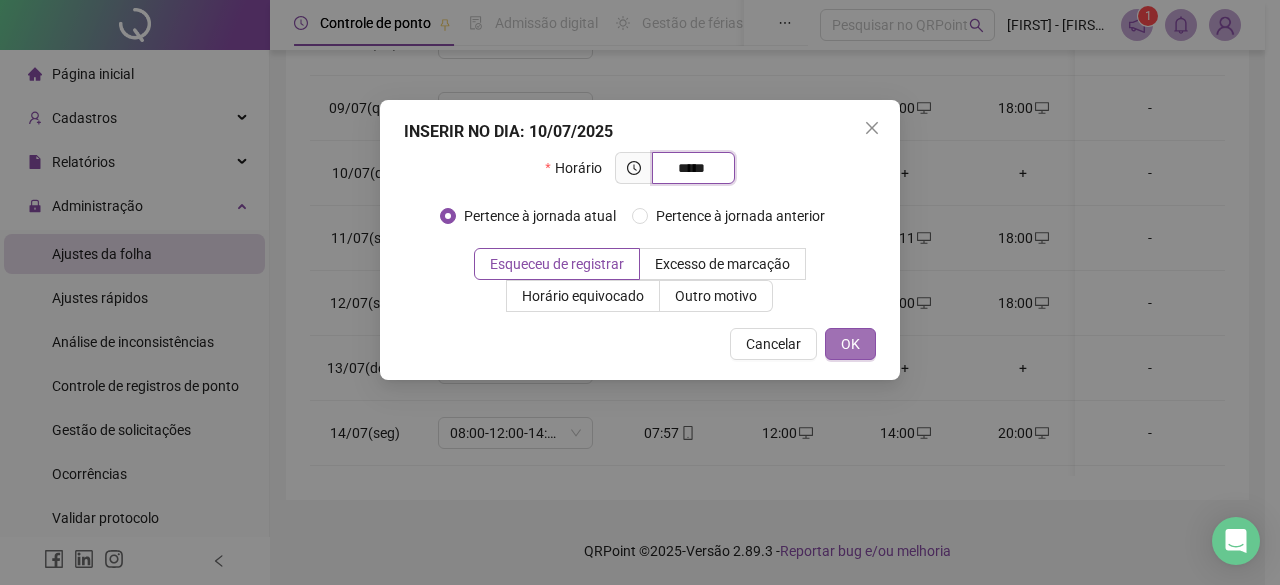 type on "*****" 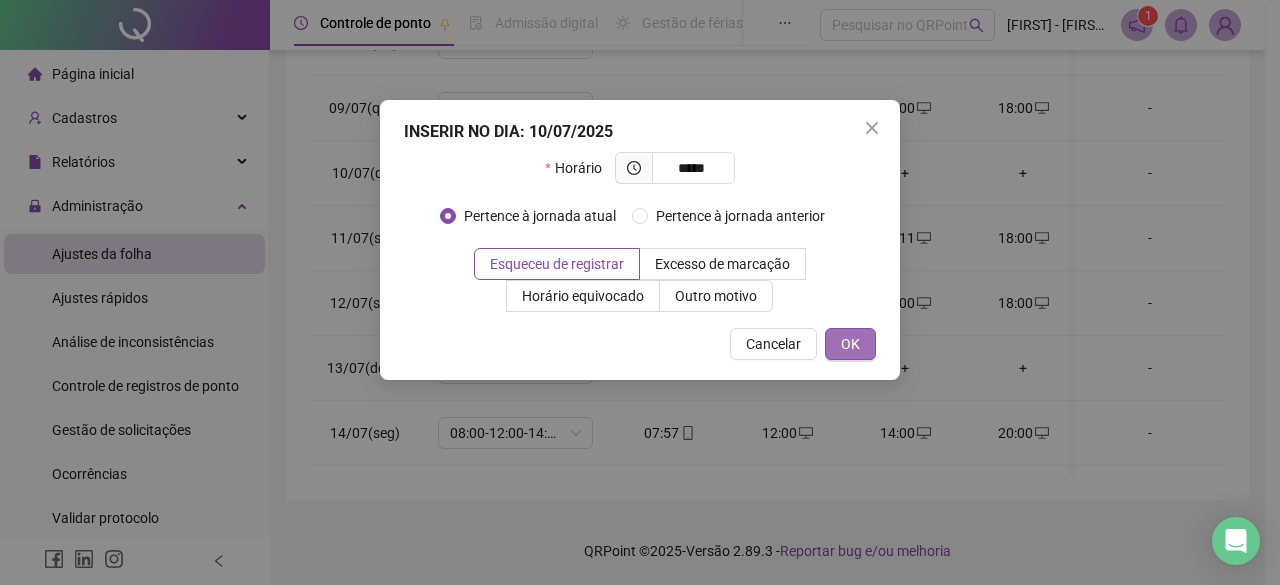 click on "OK" at bounding box center (850, 344) 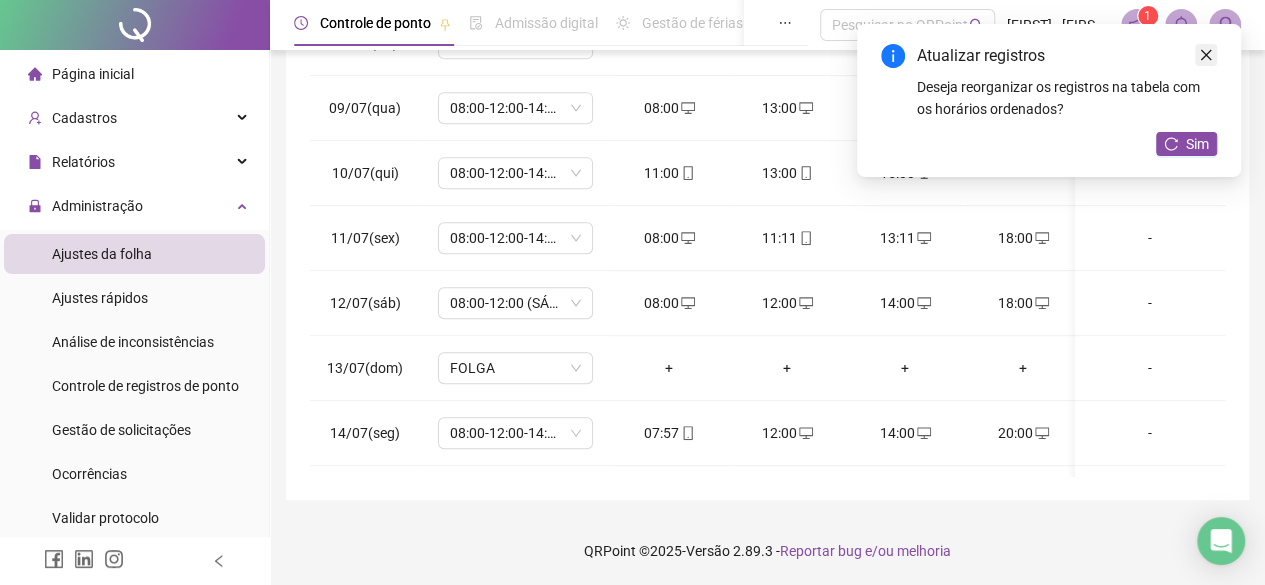 click 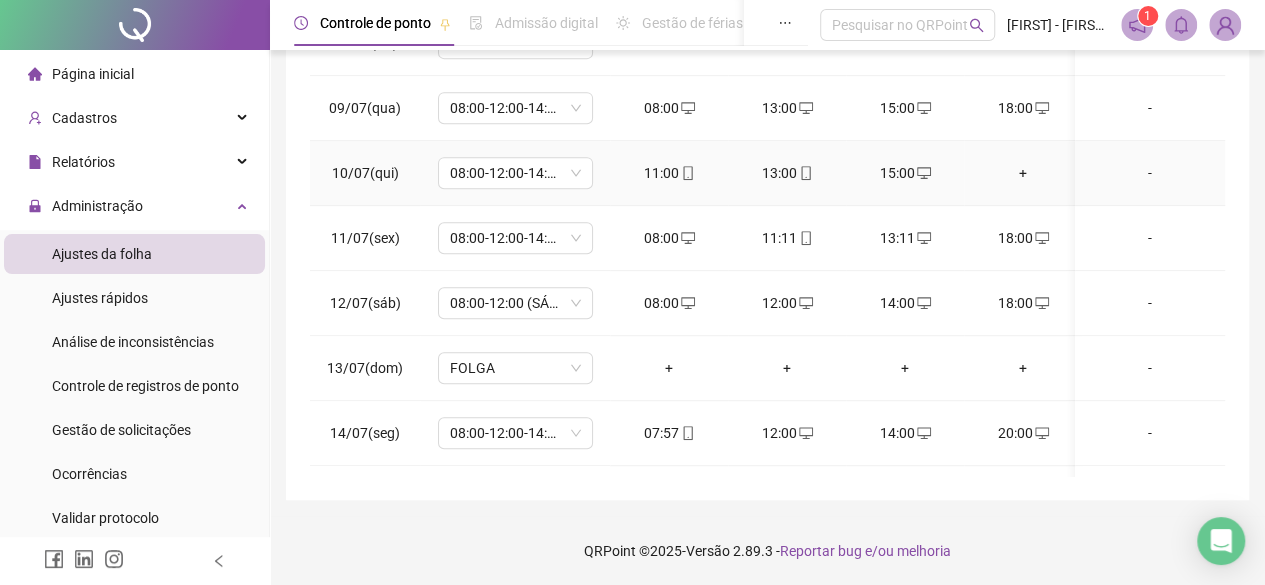click on "+" at bounding box center [1023, 173] 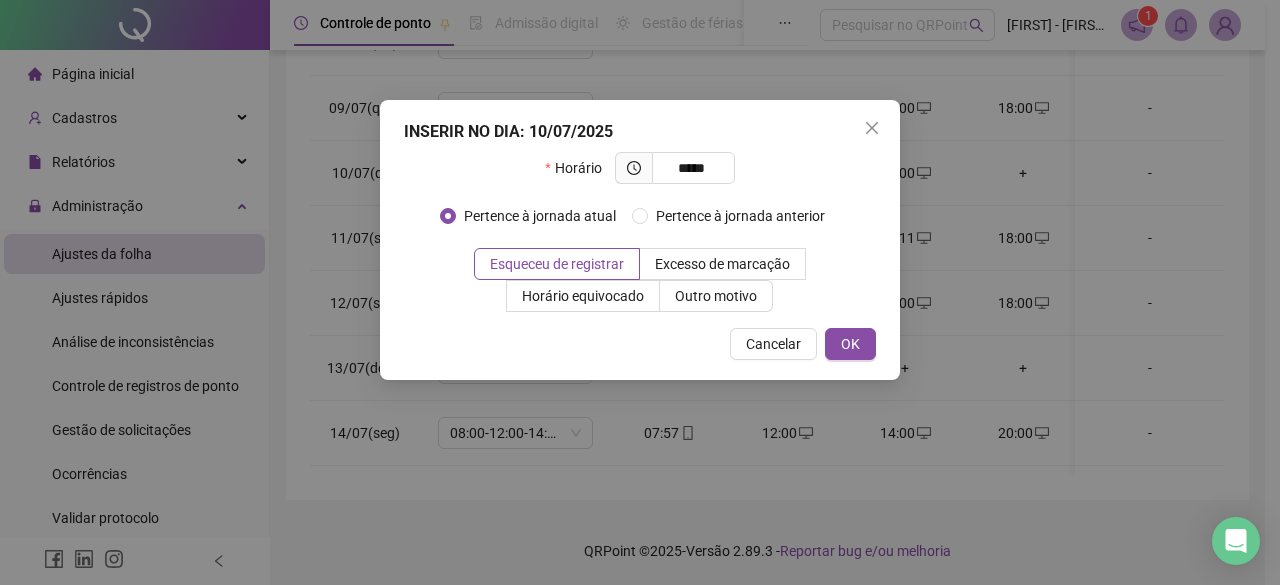 type on "*****" 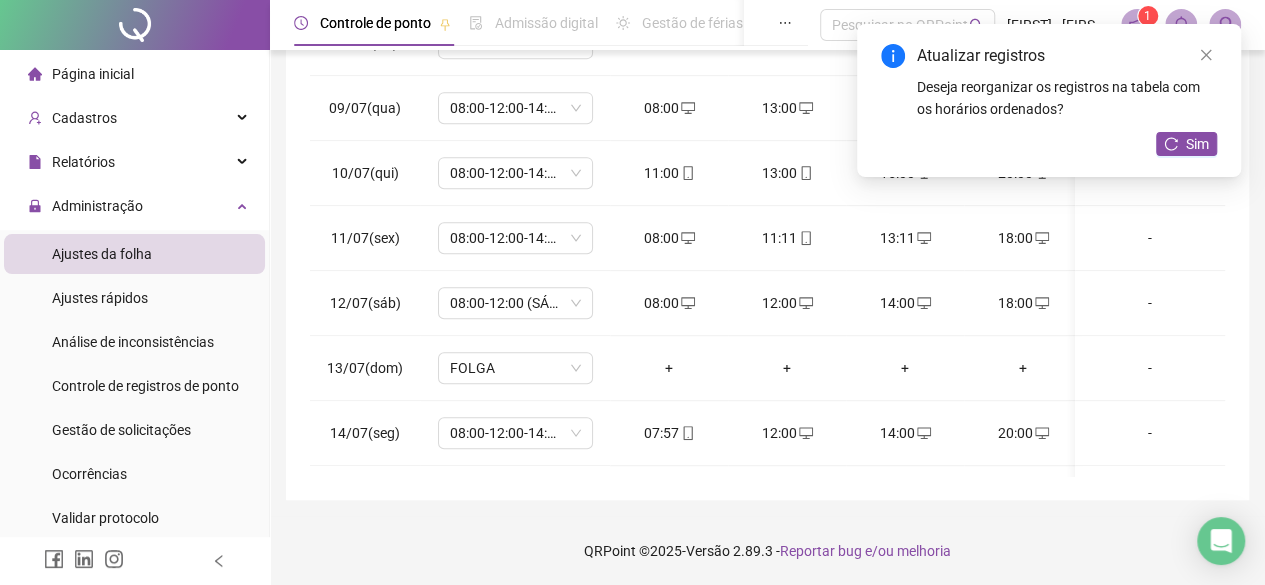 drag, startPoint x: 1216, startPoint y: 49, endPoint x: 1204, endPoint y: 59, distance: 15.6205 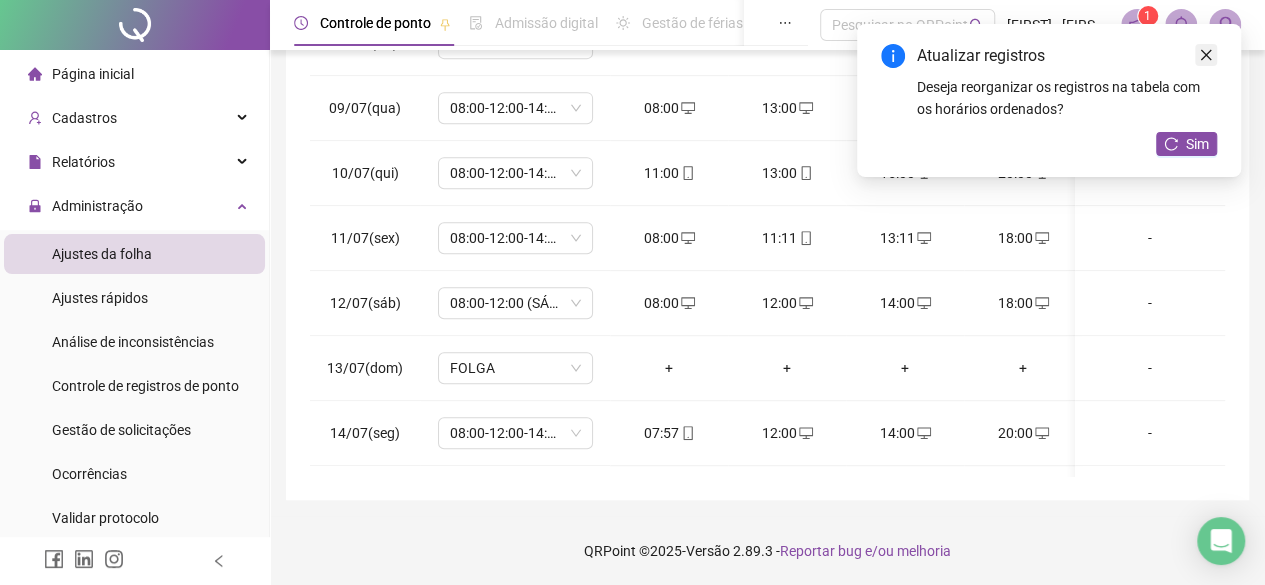 click at bounding box center [1206, 55] 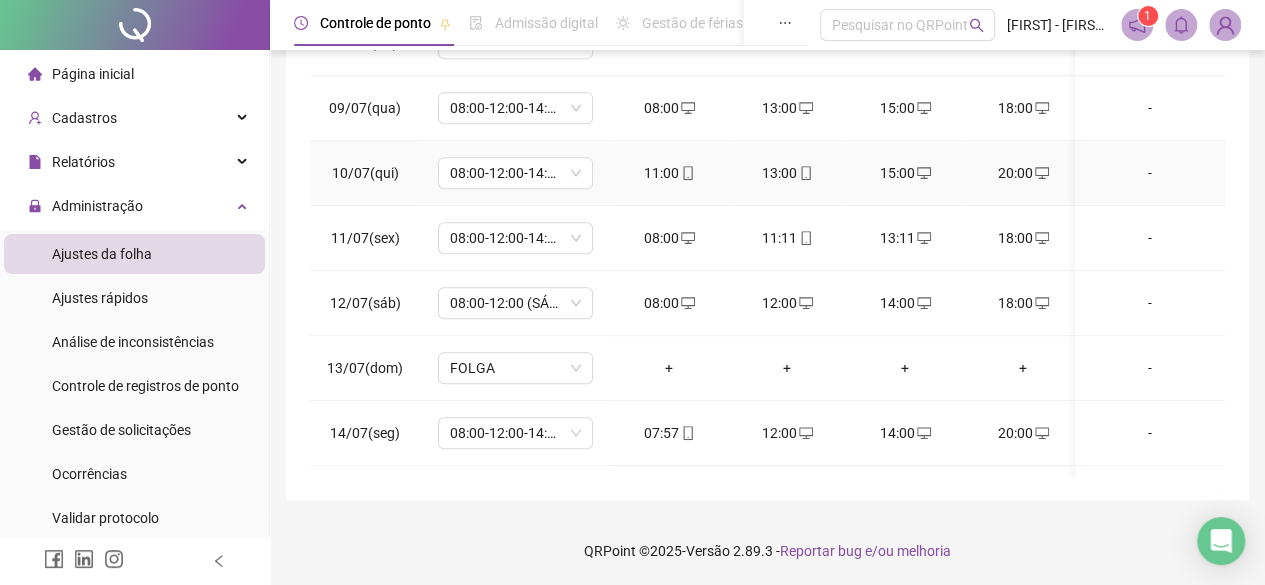 click at bounding box center [923, 173] 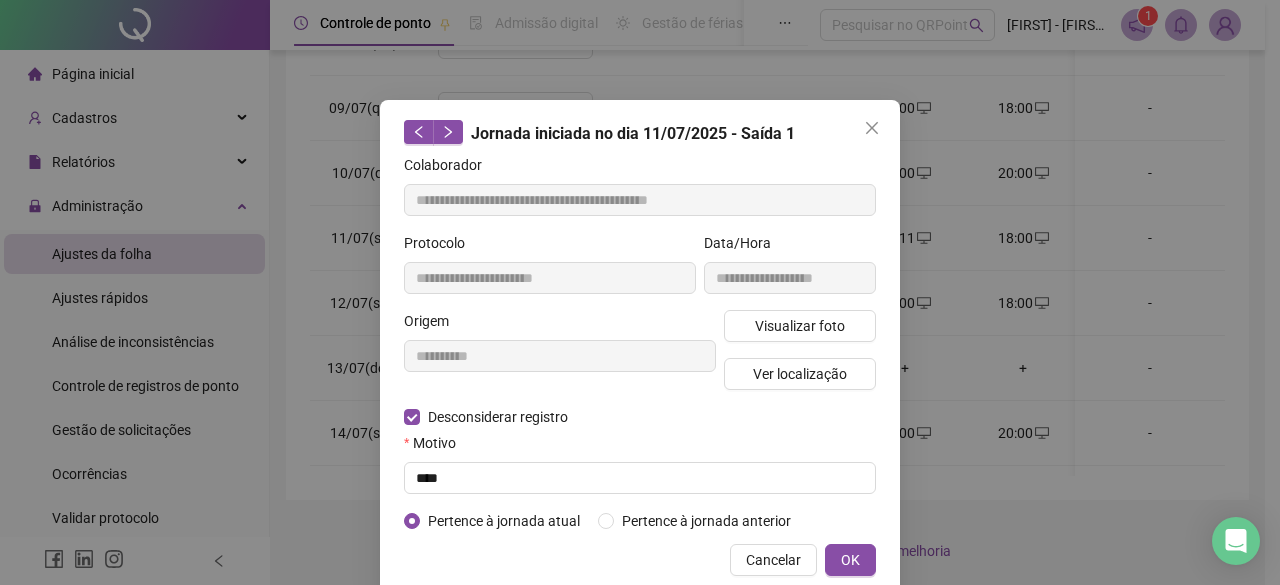type on "**********" 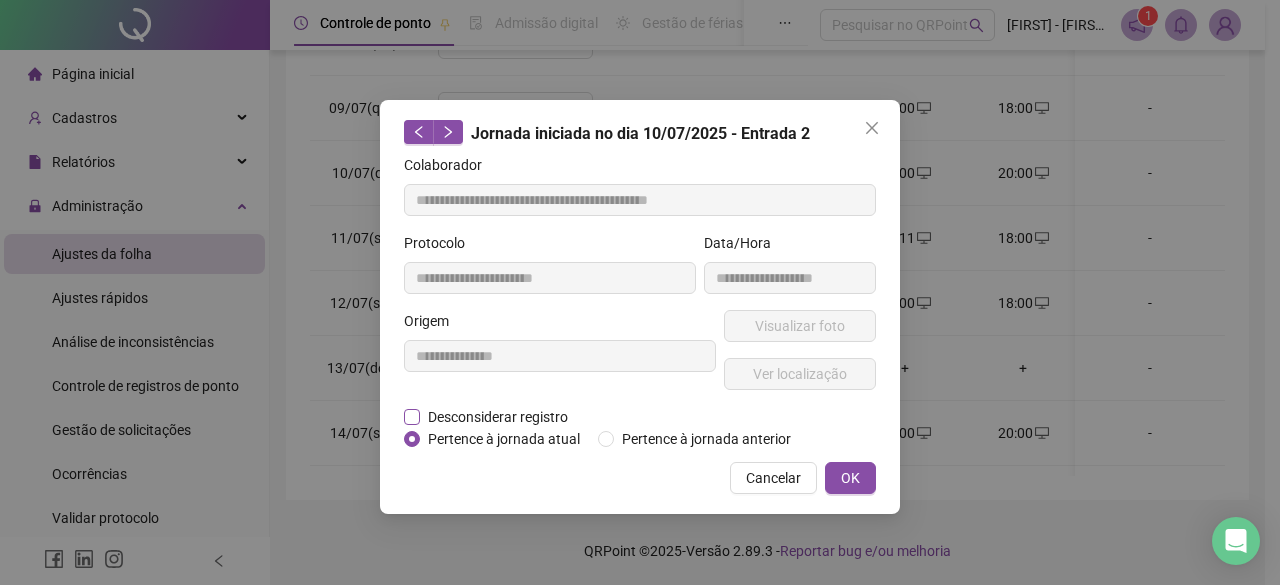 click on "Desconsiderar registro" at bounding box center (498, 417) 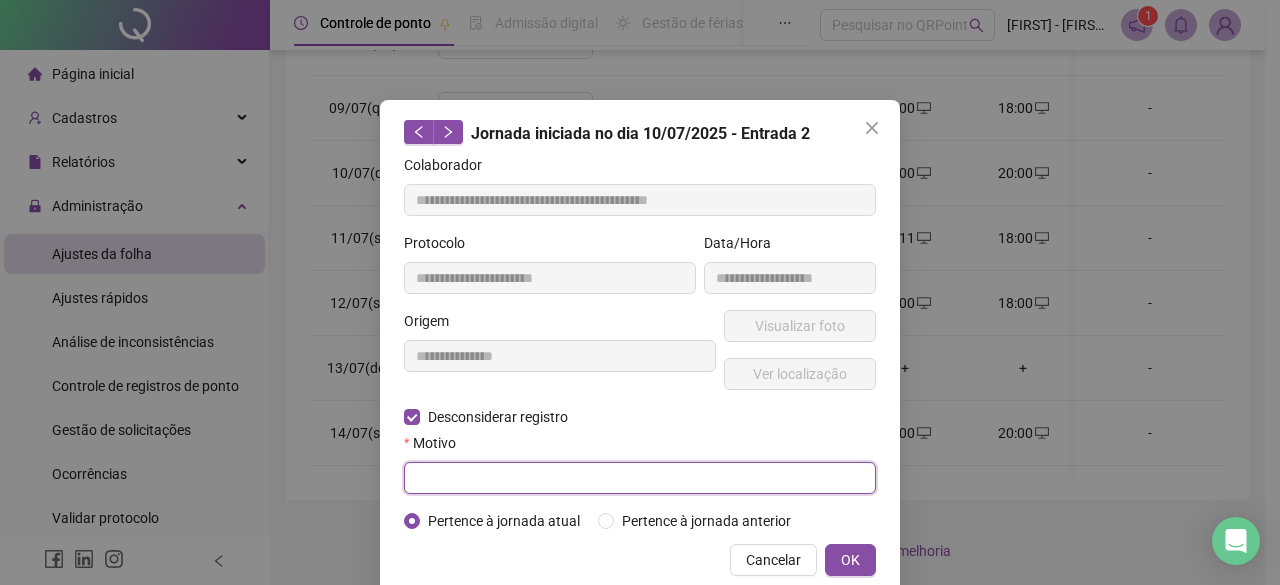 click at bounding box center (640, 478) 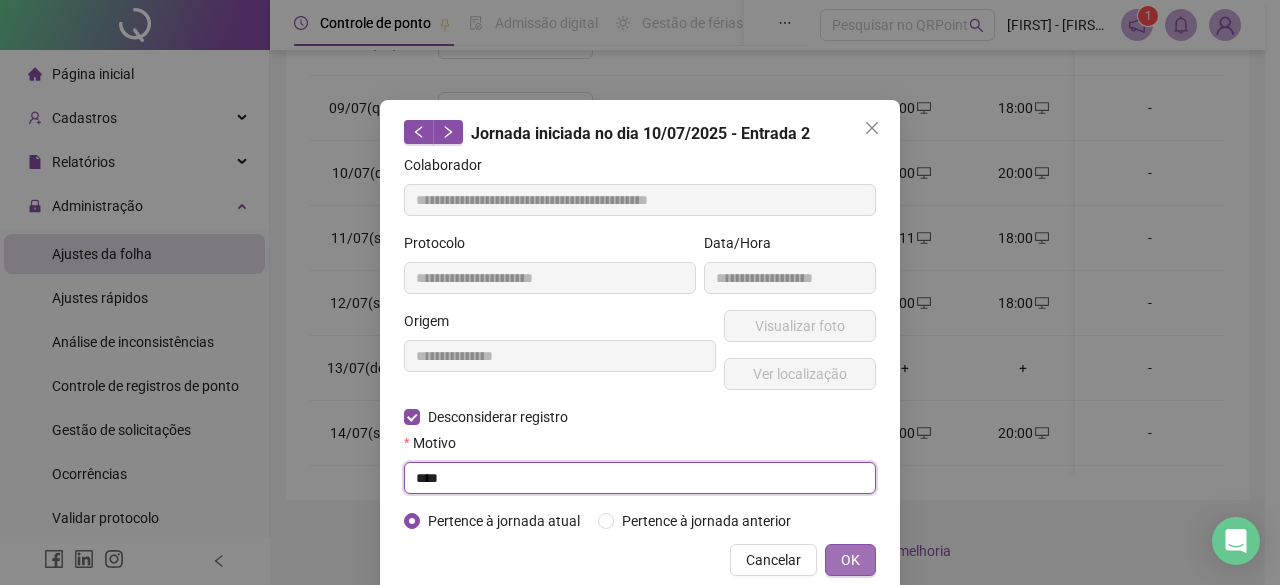 type on "****" 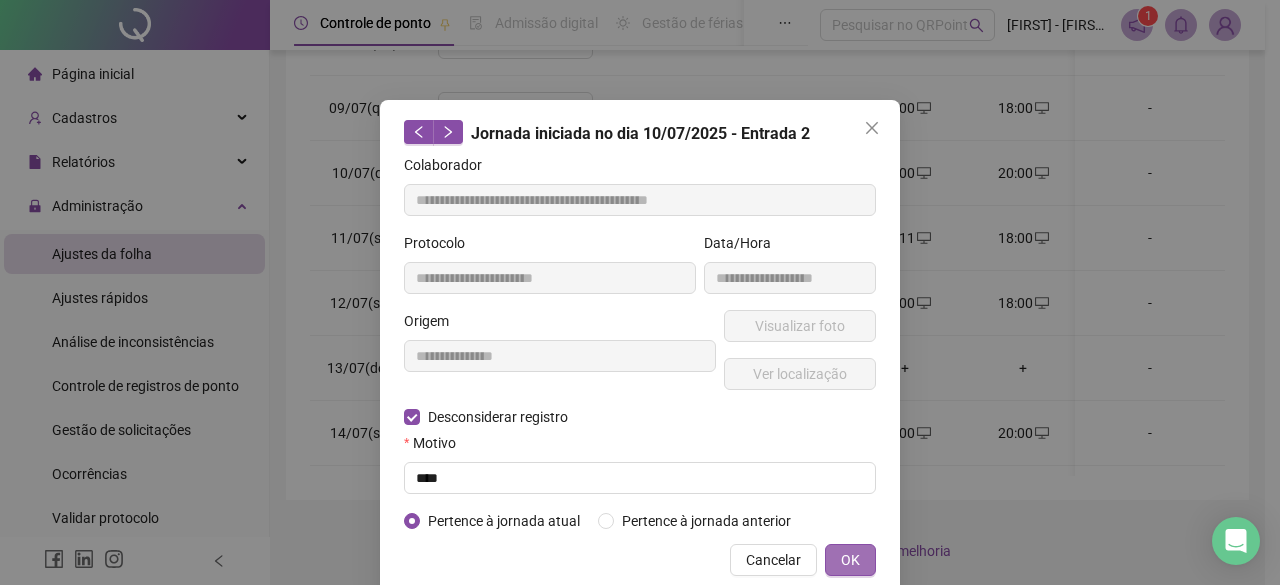 click on "OK" at bounding box center (850, 560) 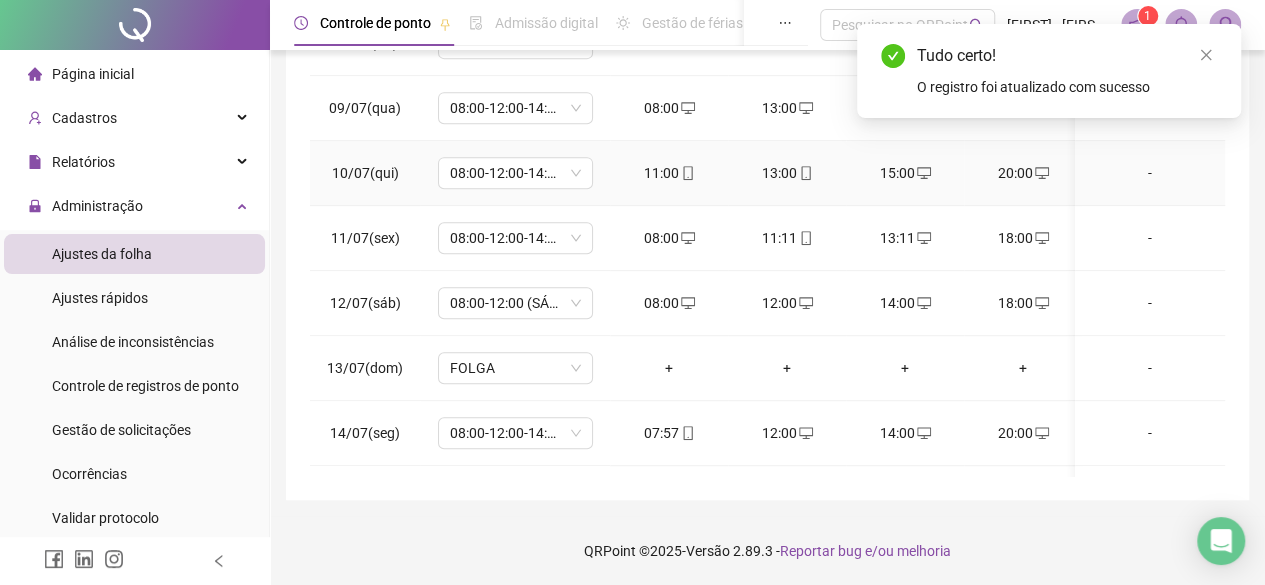 scroll, scrollTop: 0, scrollLeft: 0, axis: both 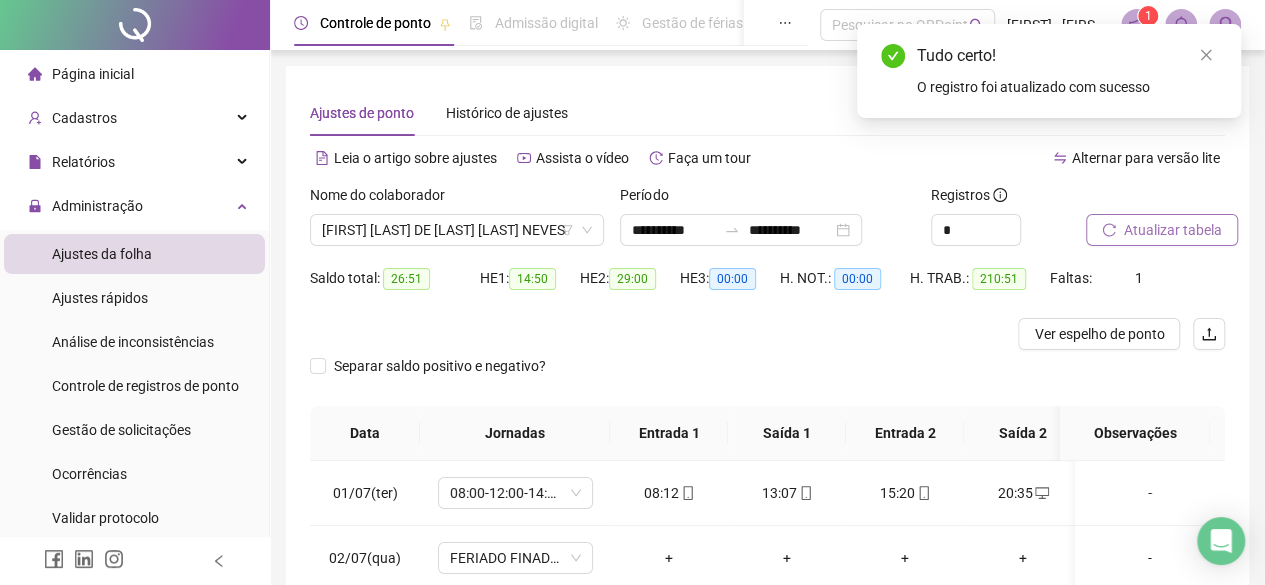 click on "Atualizar tabela" at bounding box center (1173, 230) 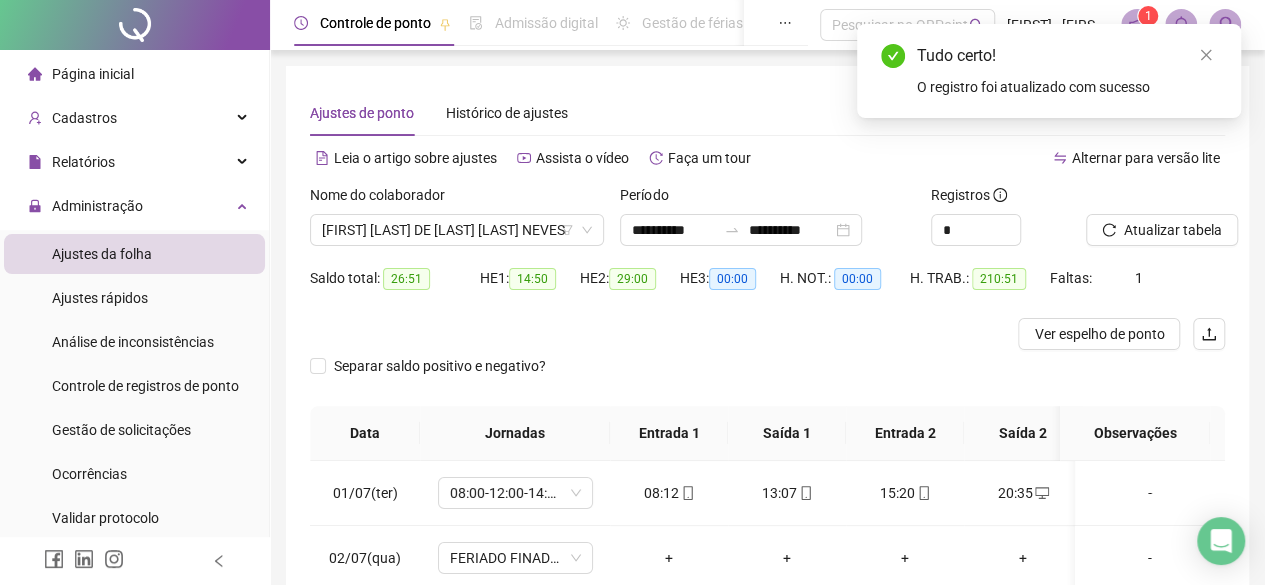 scroll, scrollTop: 300, scrollLeft: 0, axis: vertical 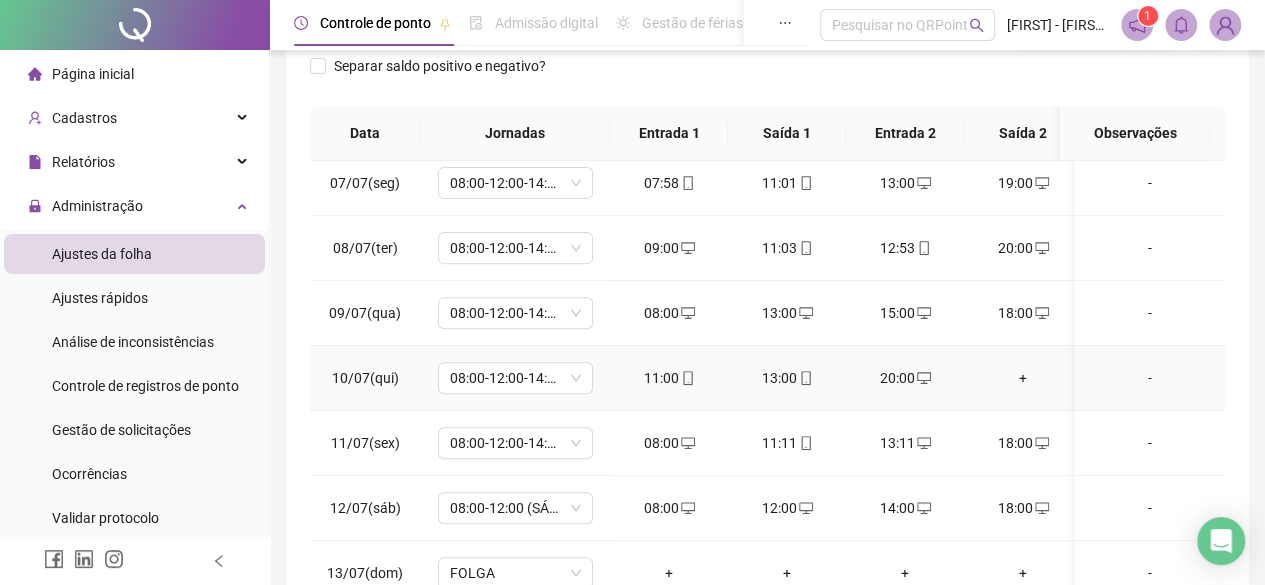 click on "+" at bounding box center [1023, 378] 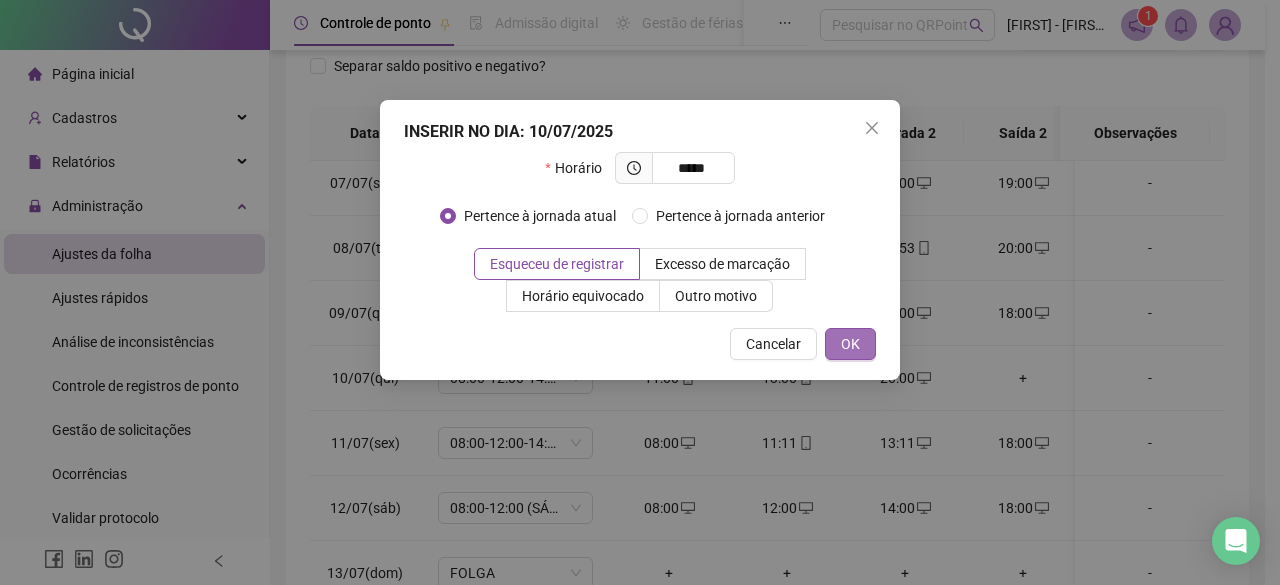 type on "*****" 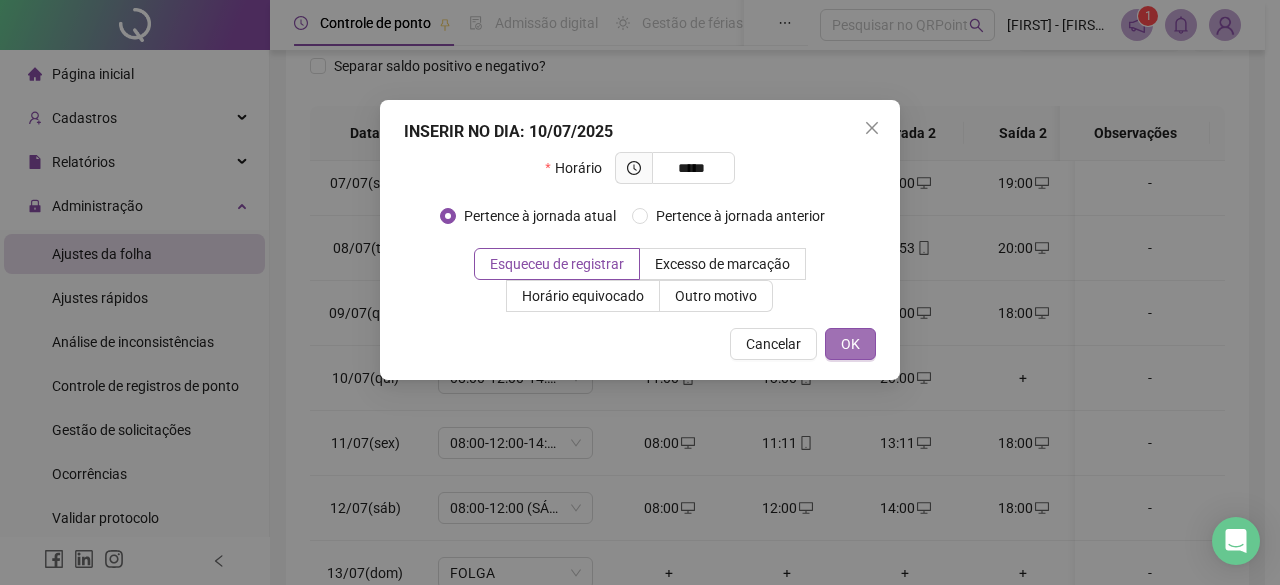 click on "OK" at bounding box center [850, 344] 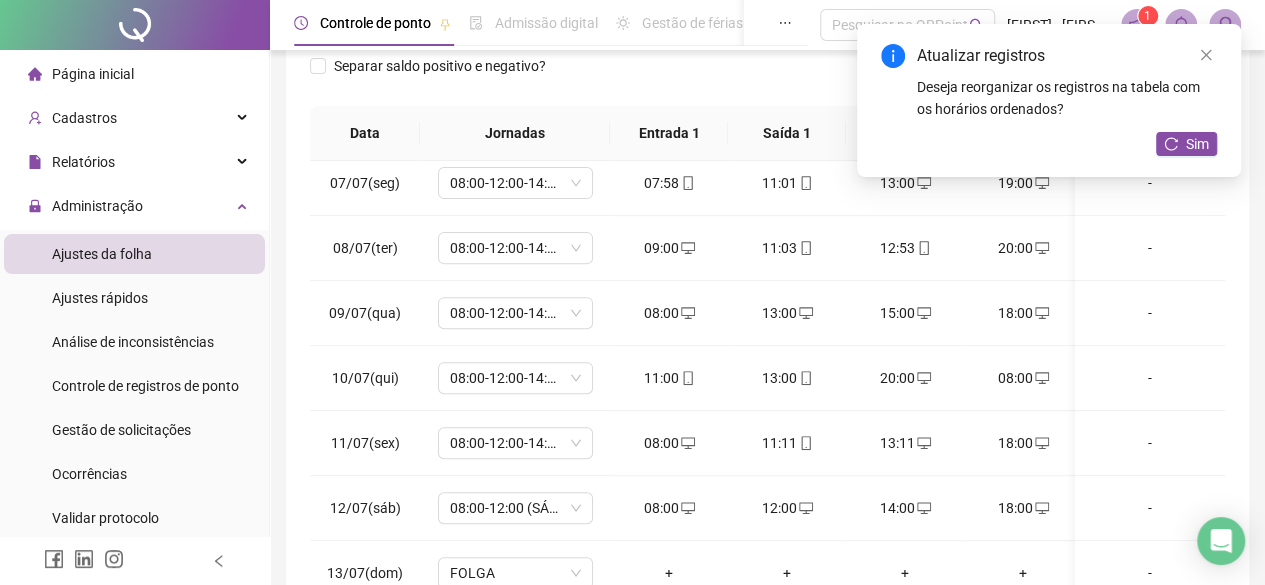 click on "Sim" at bounding box center [1197, 144] 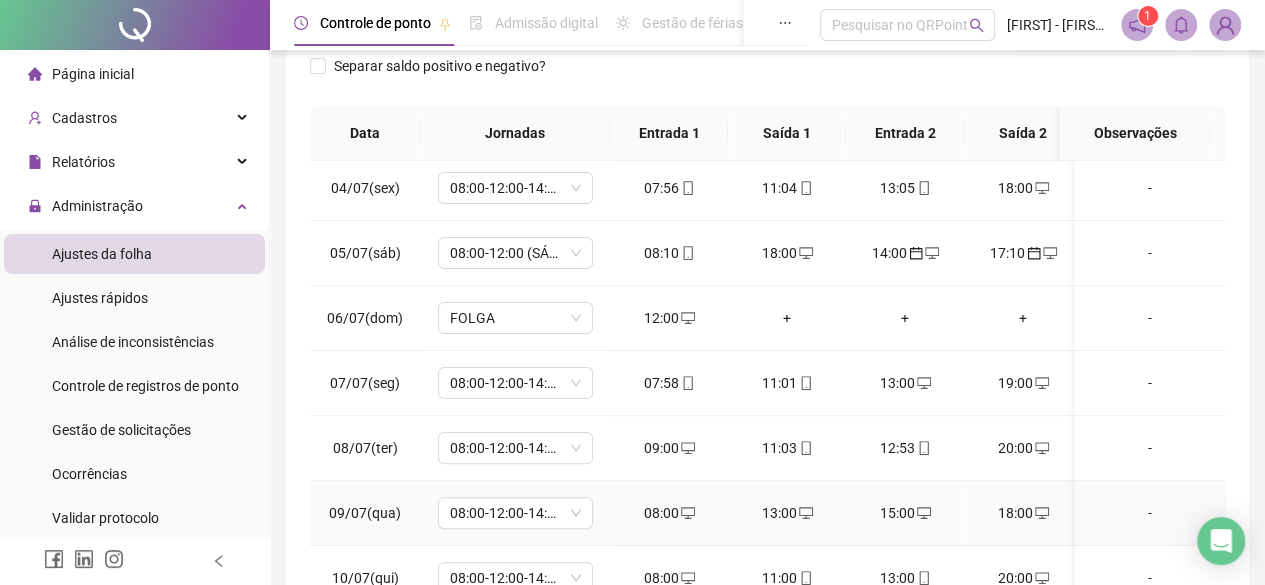 scroll, scrollTop: 300, scrollLeft: 0, axis: vertical 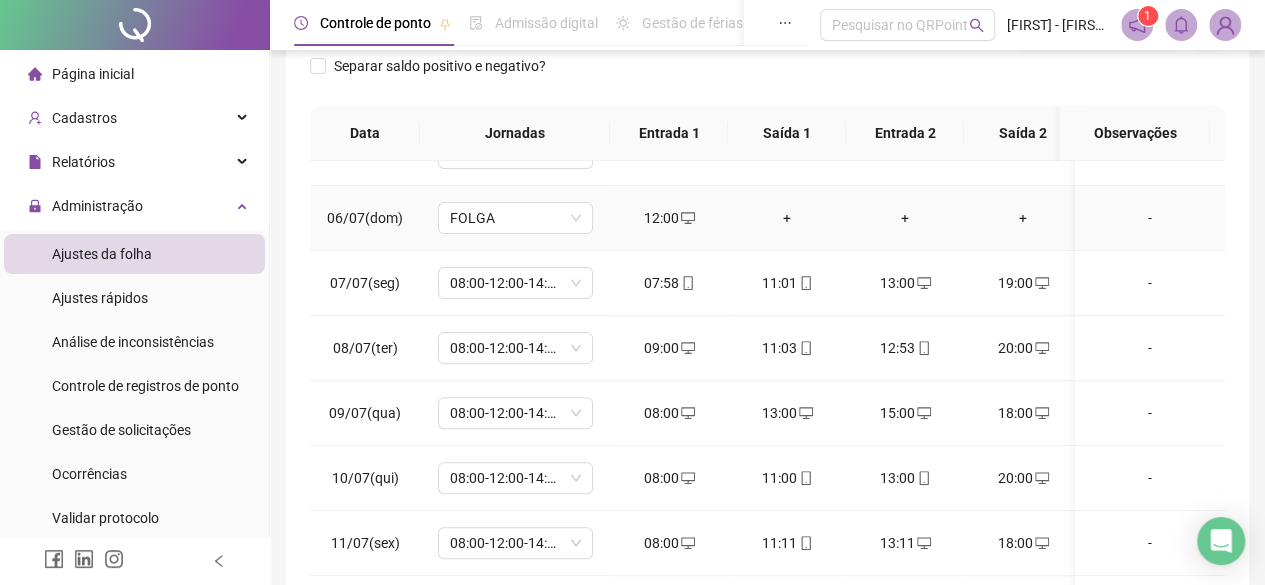 click on "12:00" at bounding box center (669, 218) 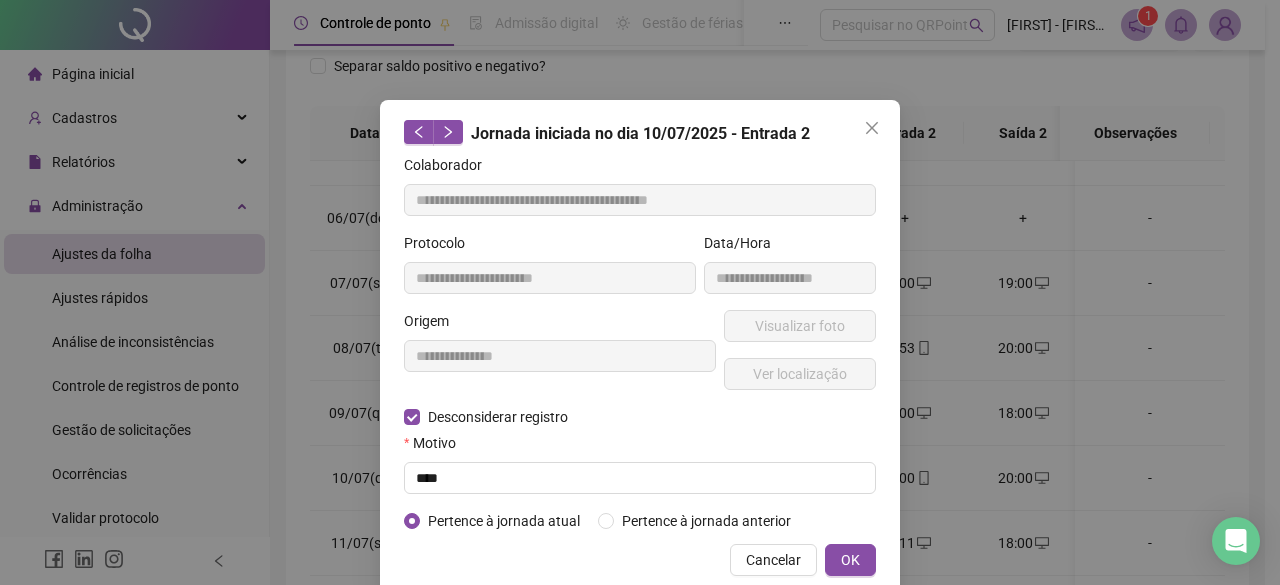 type on "**********" 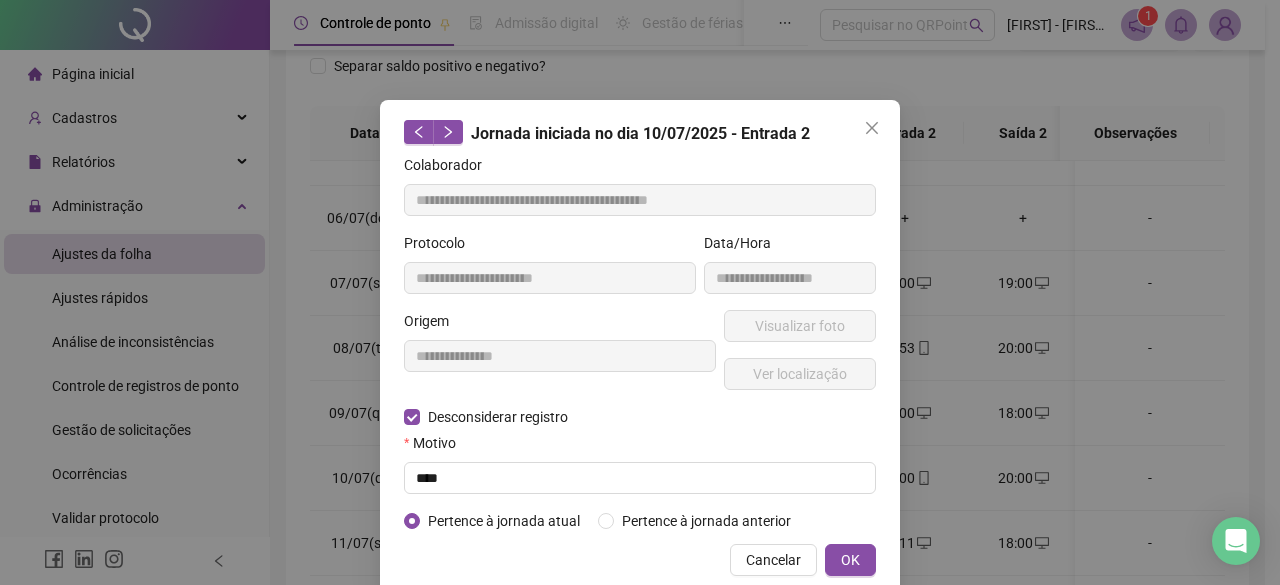 type on "**********" 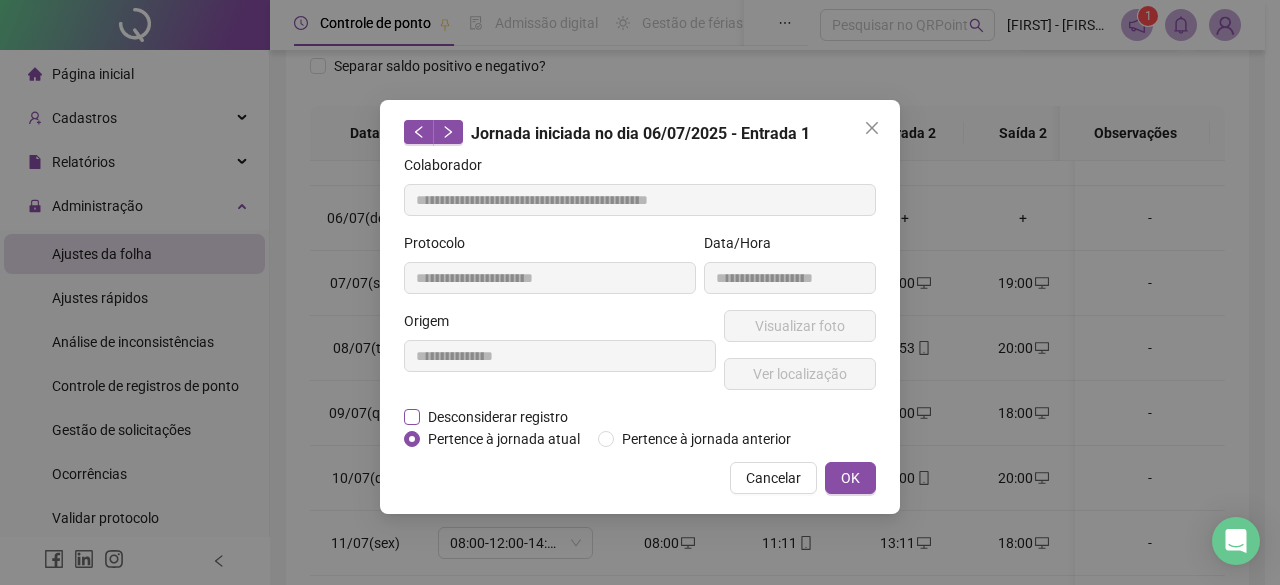 click on "Desconsiderar registro" at bounding box center [498, 417] 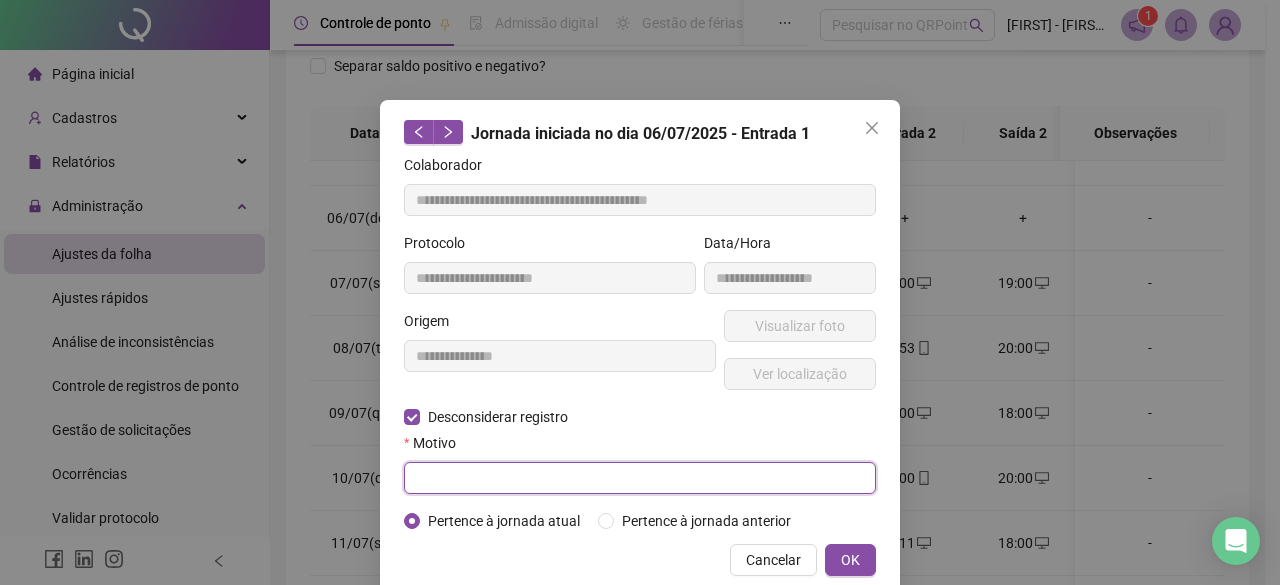 click at bounding box center (640, 478) 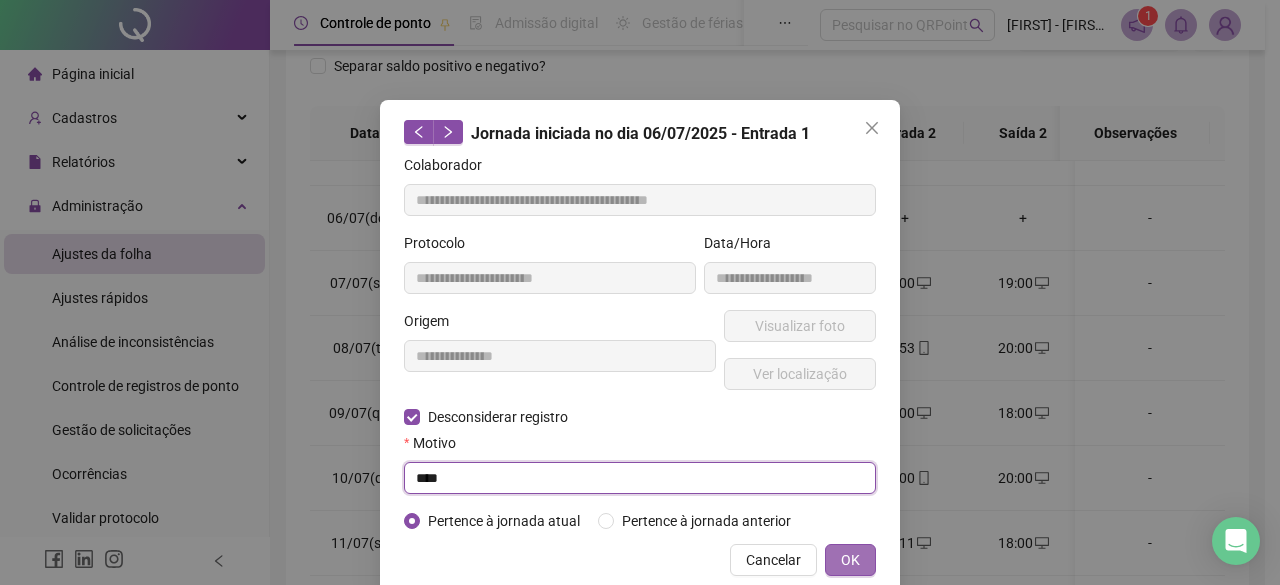 type on "****" 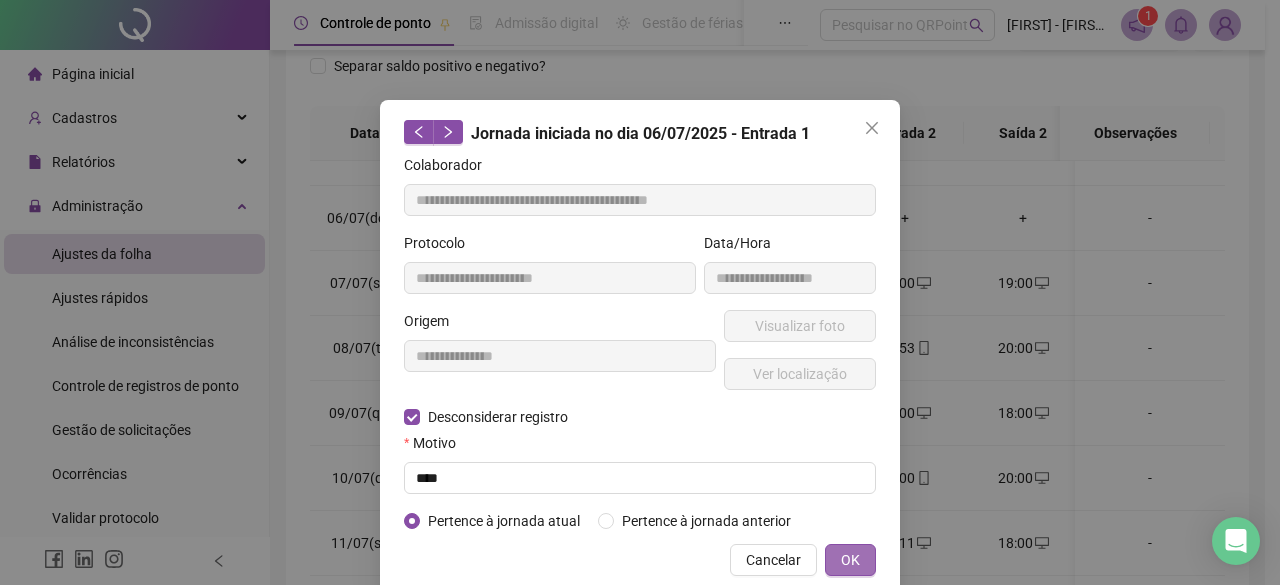 click on "OK" at bounding box center [850, 560] 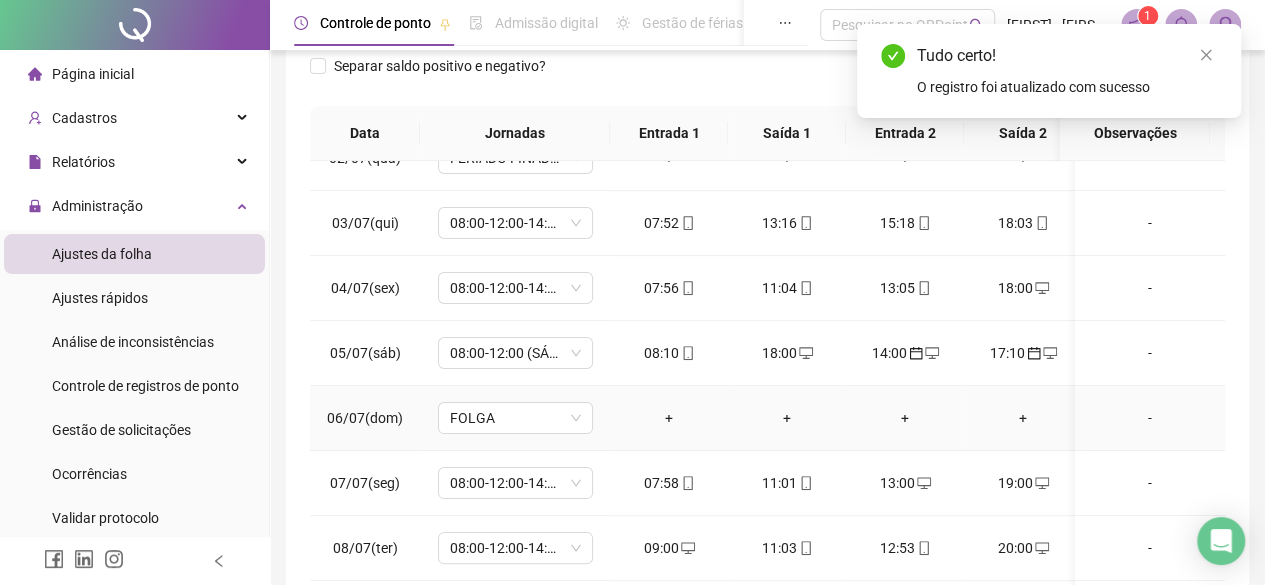 scroll, scrollTop: 0, scrollLeft: 0, axis: both 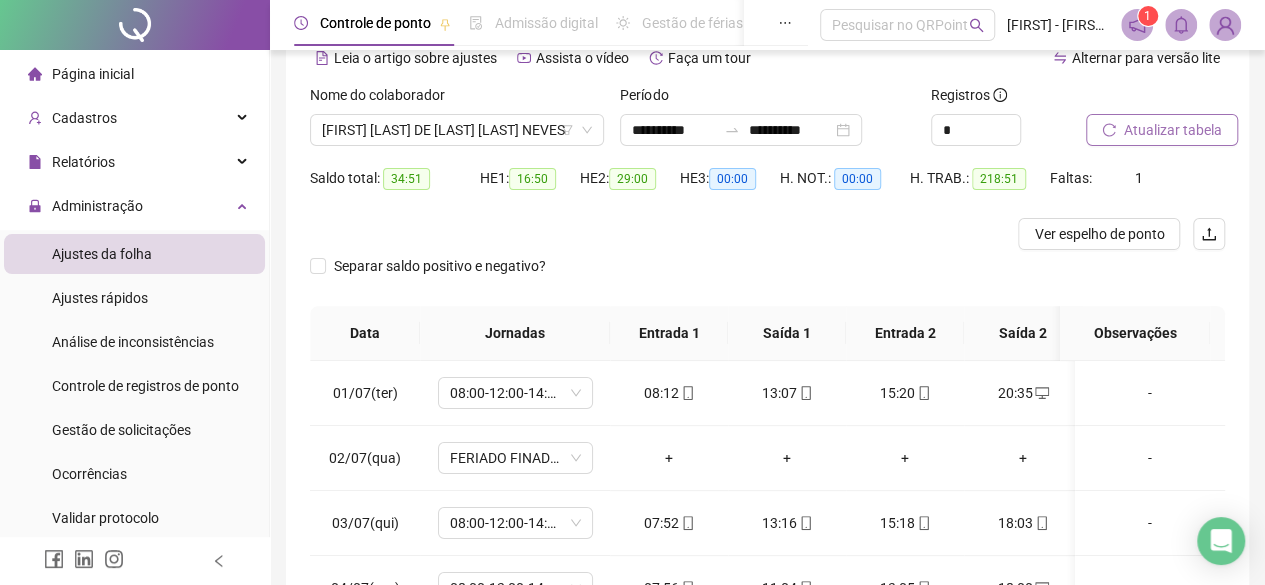 click on "Atualizar tabela" at bounding box center [1173, 130] 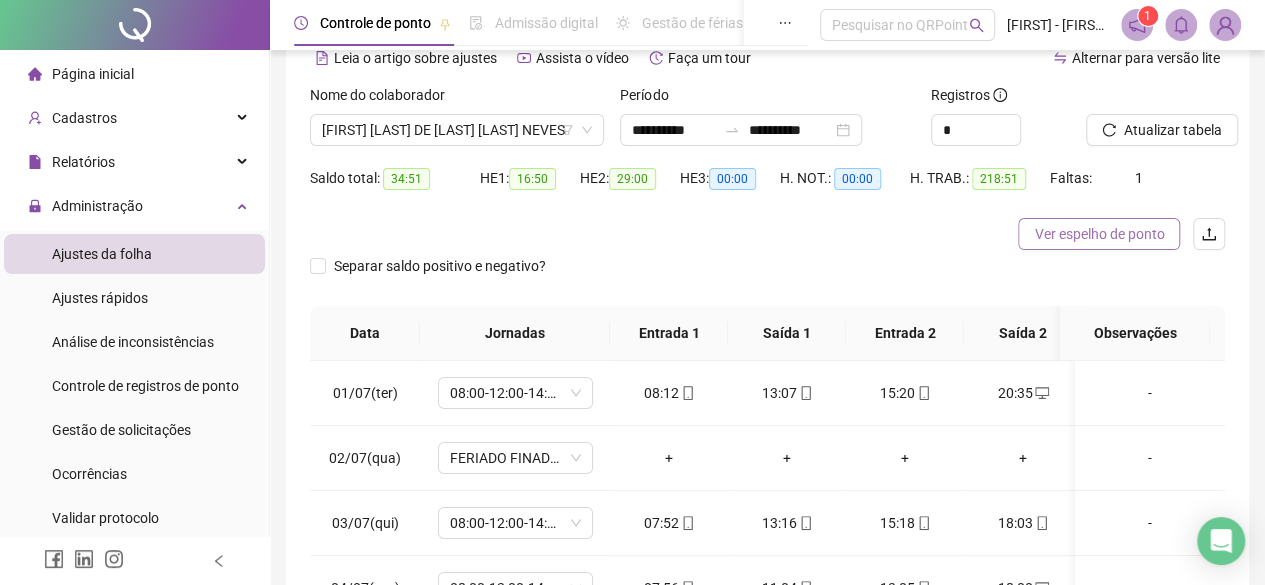 click on "Ver espelho de ponto" at bounding box center (1099, 234) 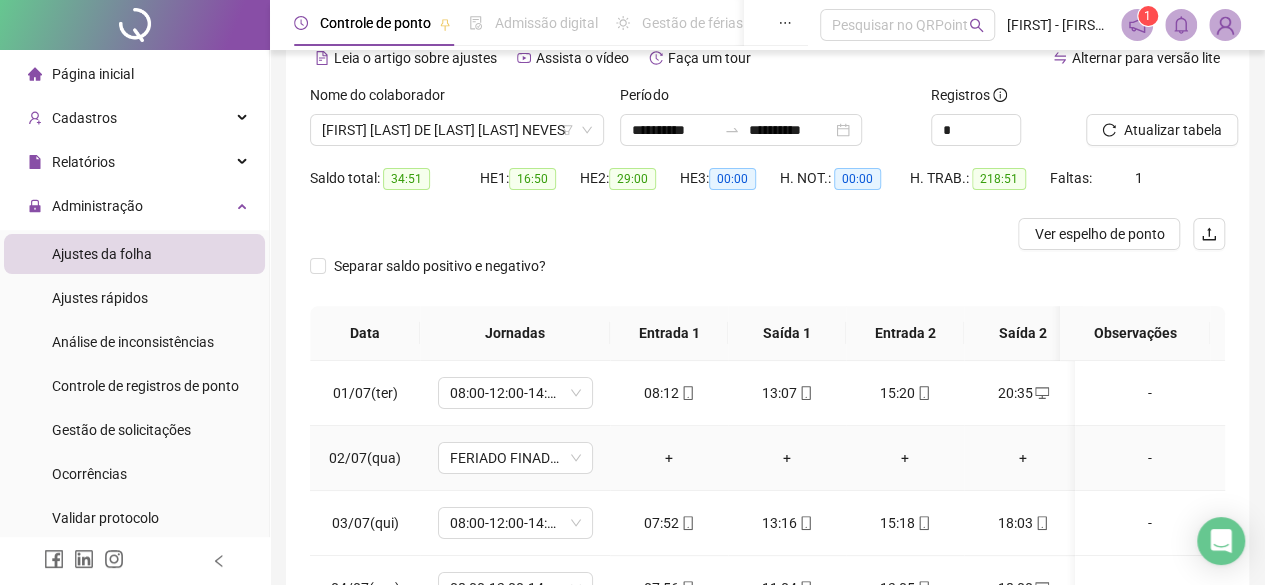 scroll, scrollTop: 200, scrollLeft: 0, axis: vertical 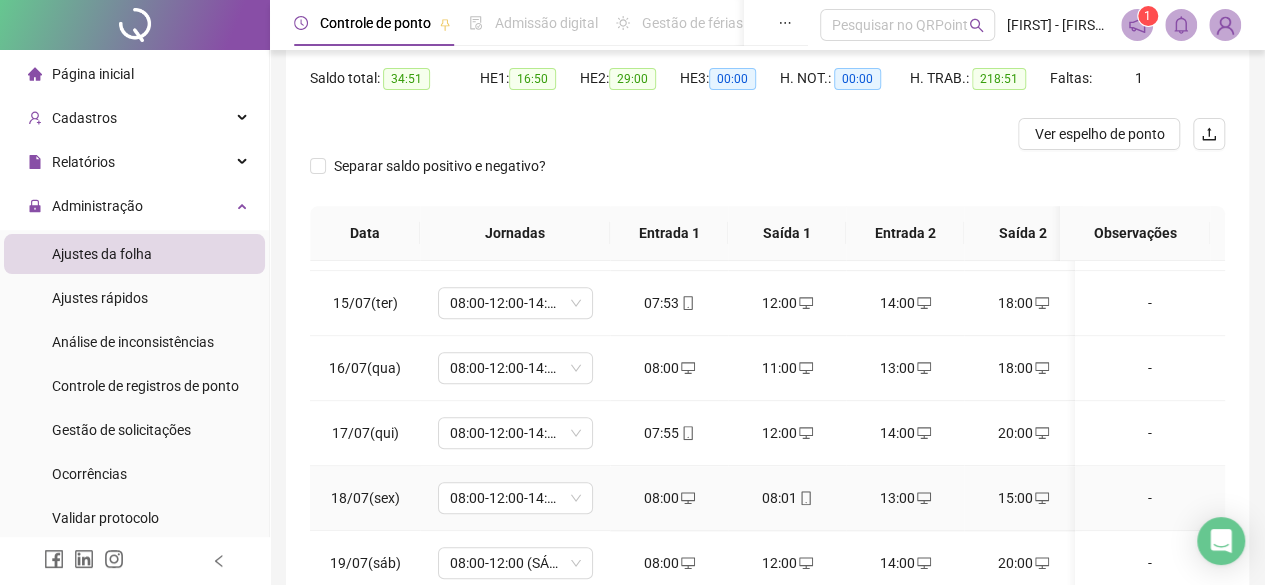 click on "08:01" at bounding box center [787, 498] 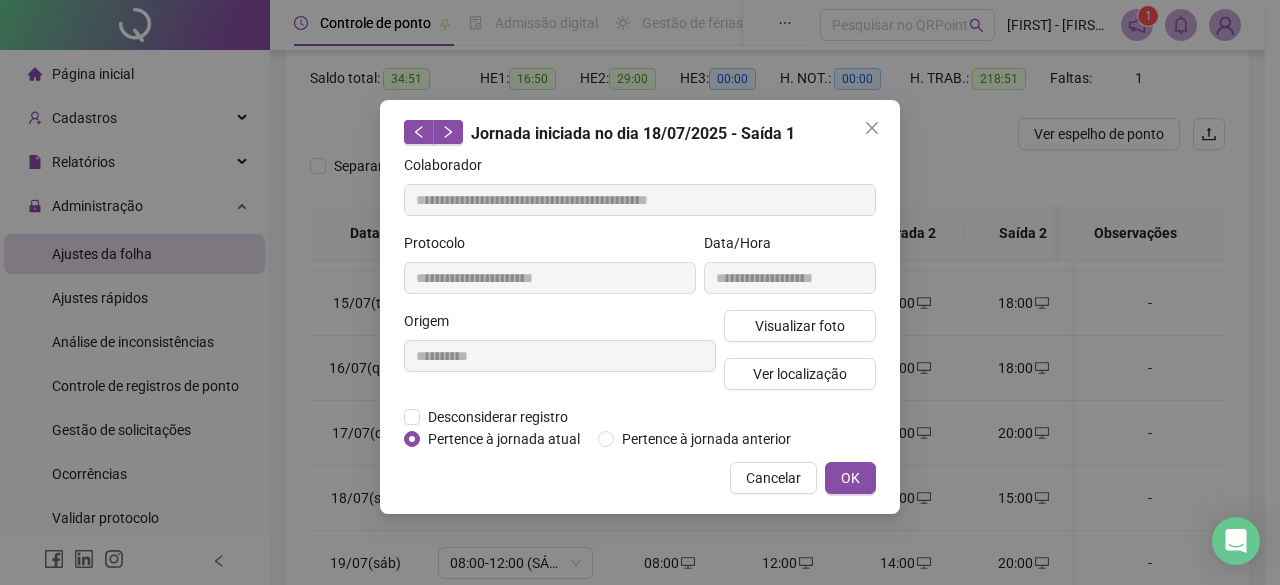 type on "**********" 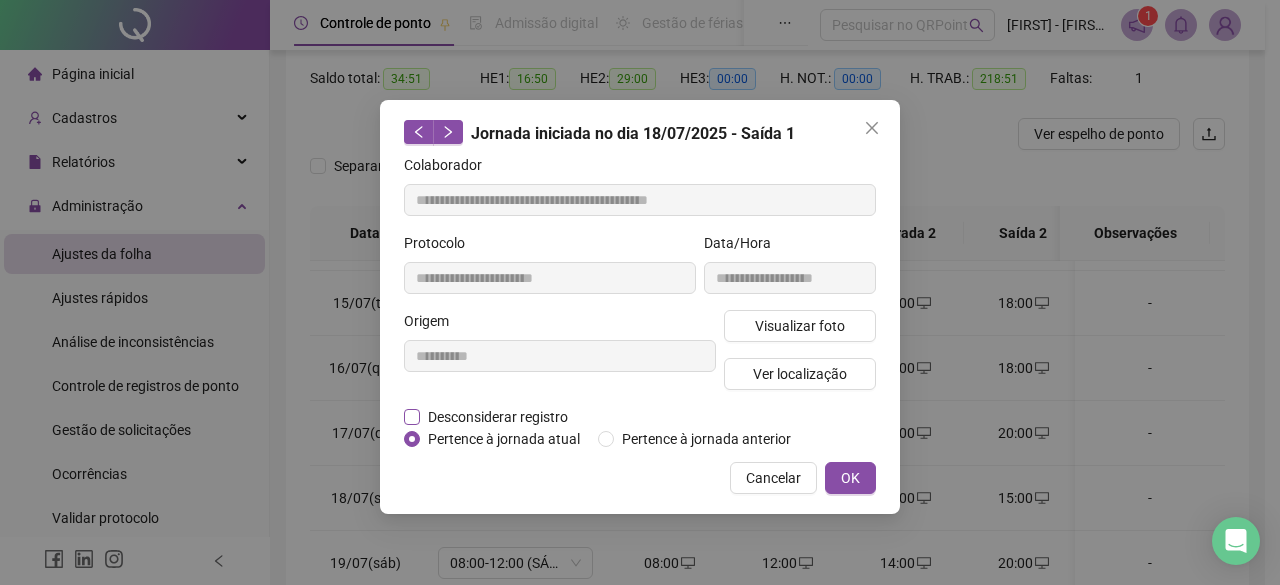 click on "Desconsiderar registro" at bounding box center (498, 417) 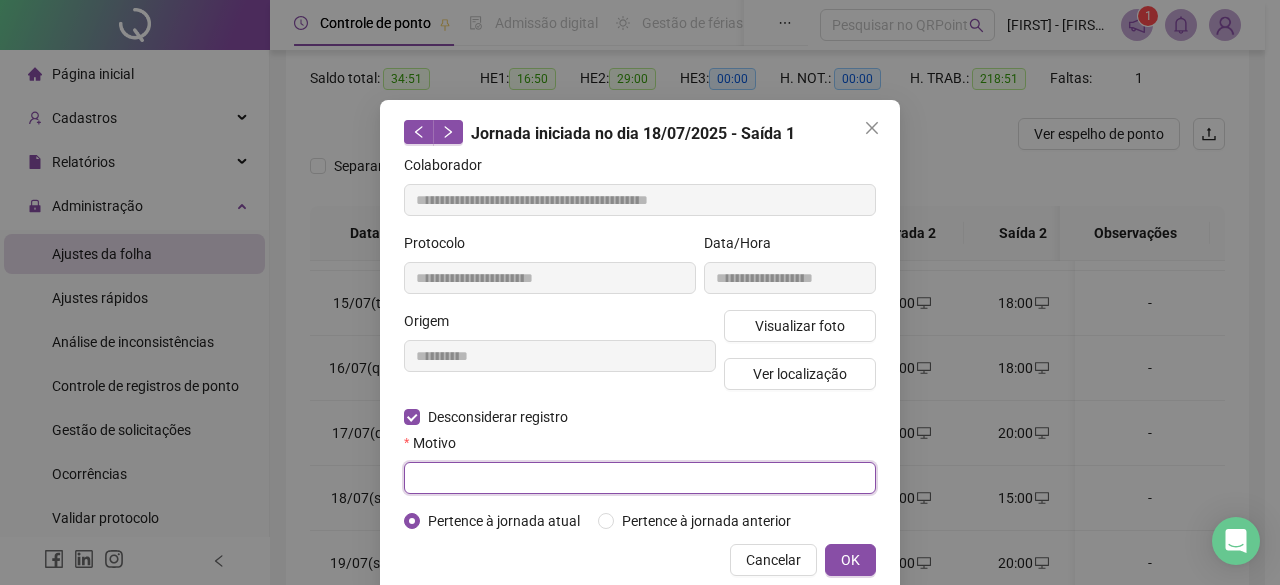 click at bounding box center [640, 478] 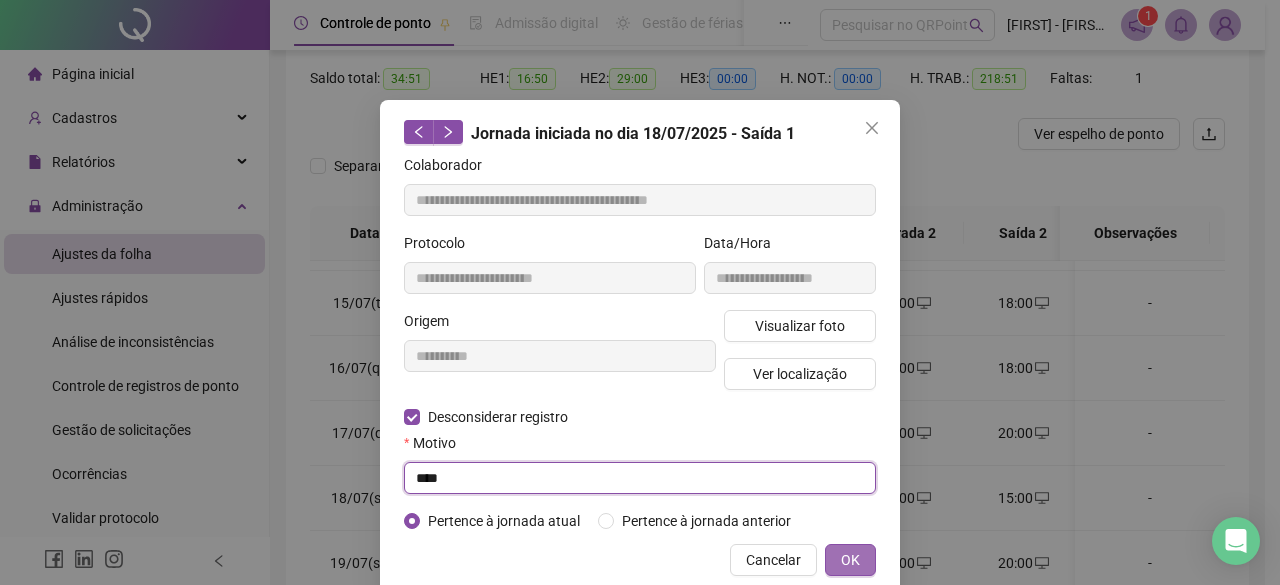 type on "****" 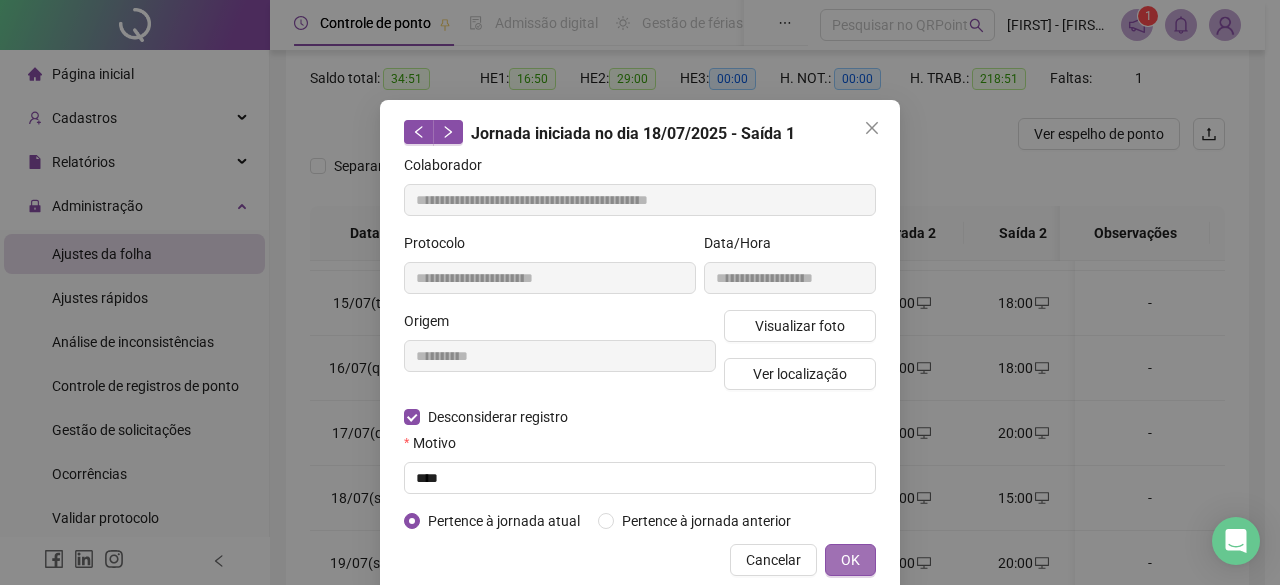 click on "OK" at bounding box center (850, 560) 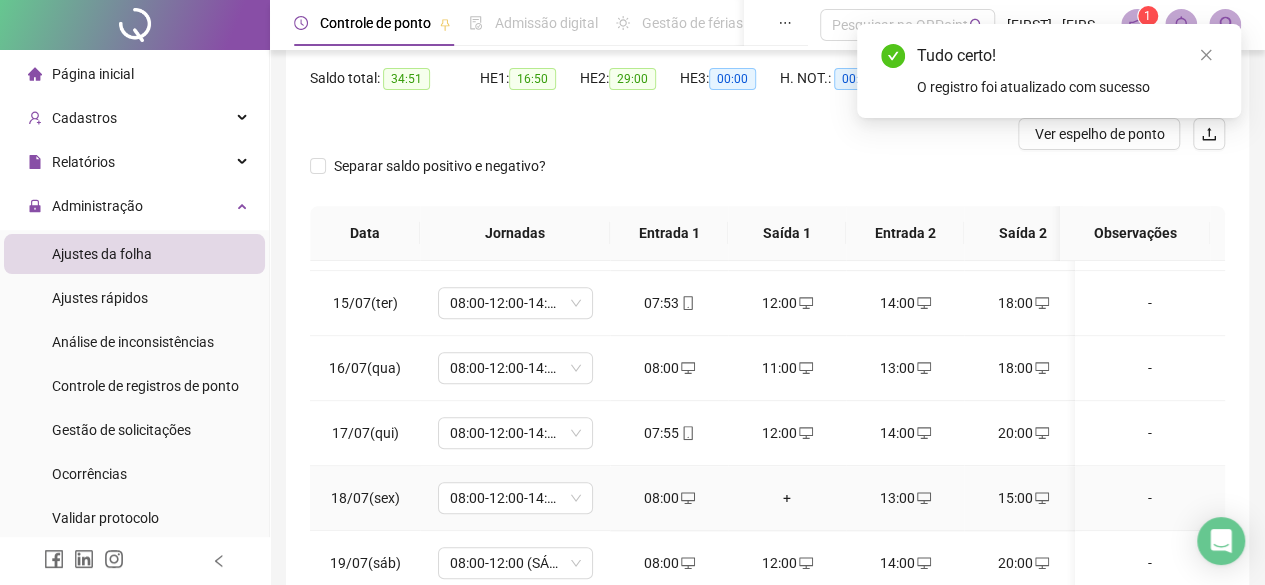 click on "+" at bounding box center [787, 498] 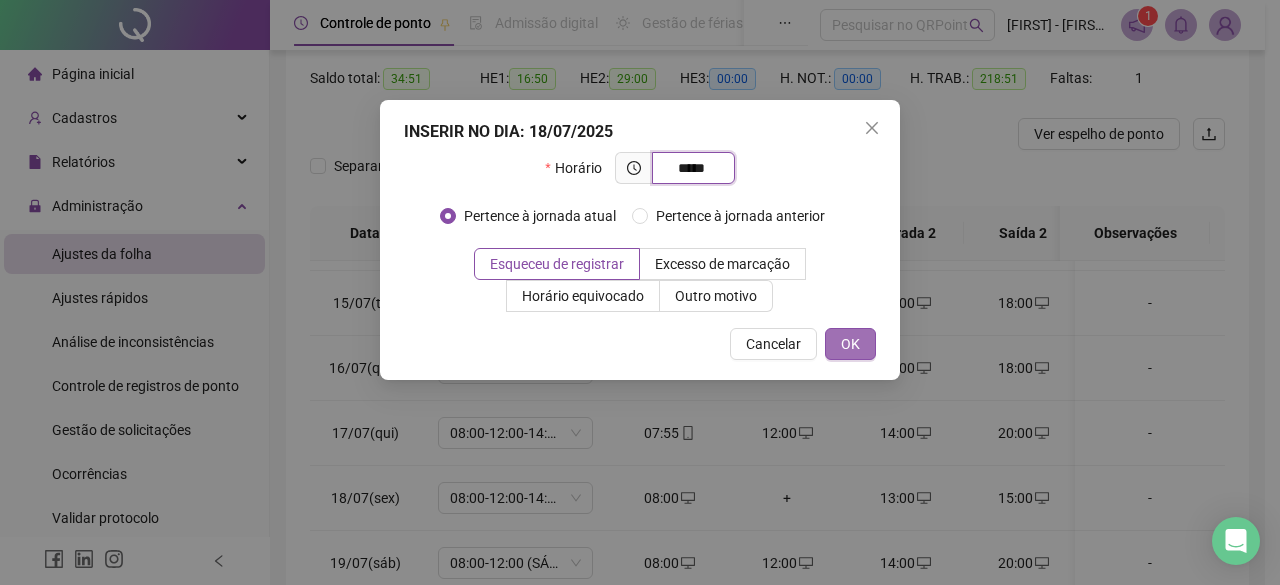 type on "*****" 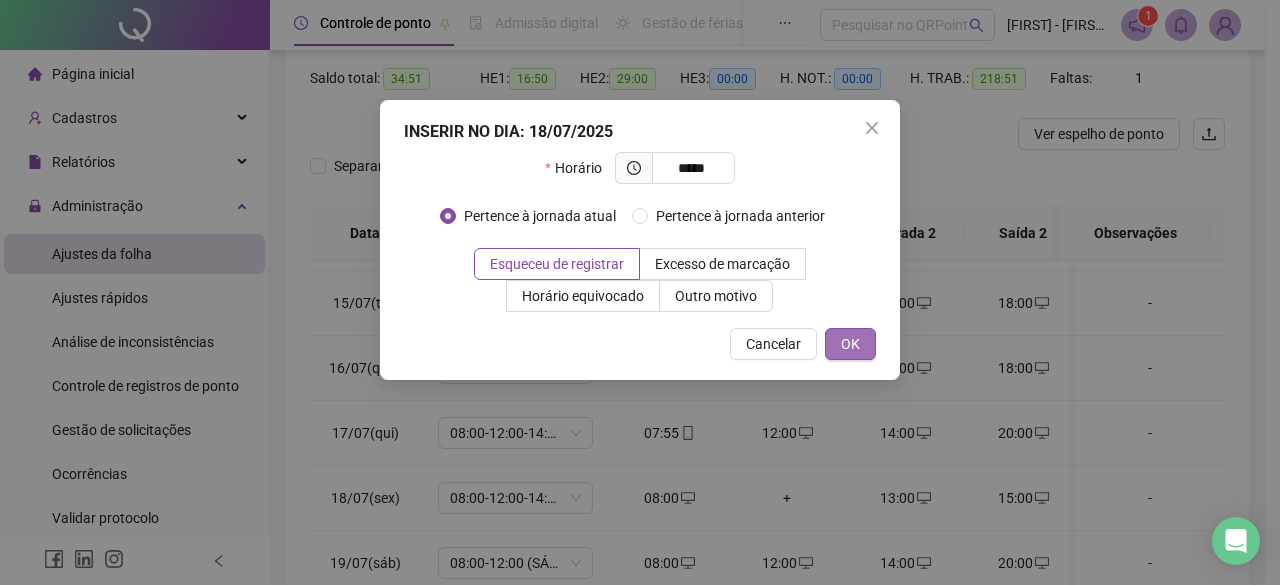 click on "OK" at bounding box center [850, 344] 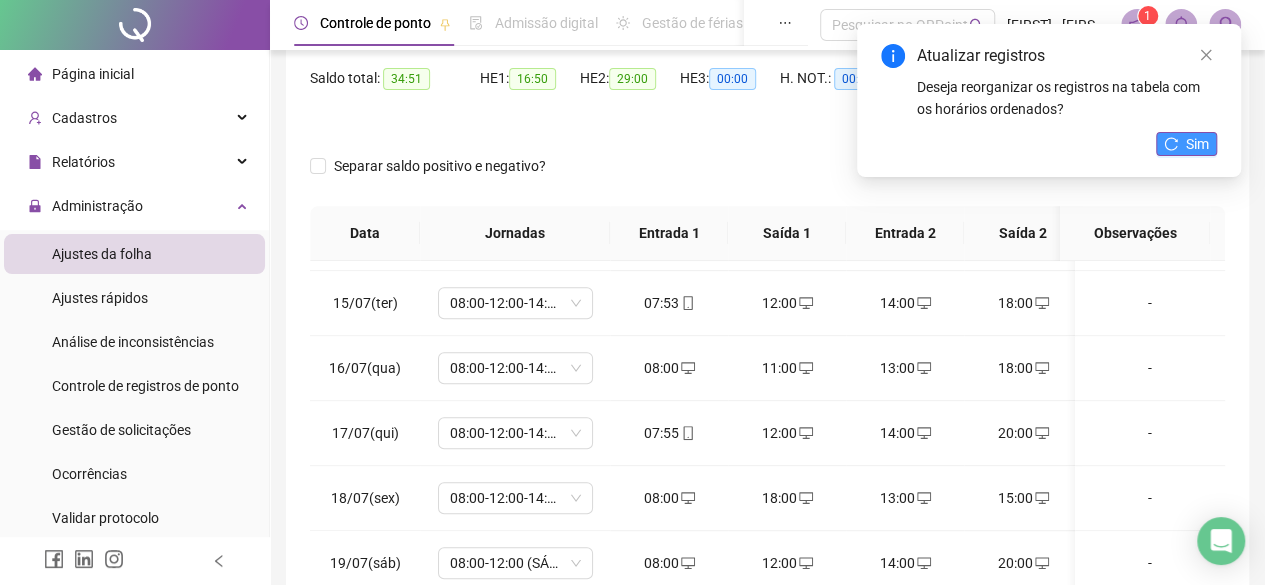 click on "Atualizar registros Deseja reorganizar os registros na tabela com os horários ordenados? Sim" at bounding box center (1049, 100) 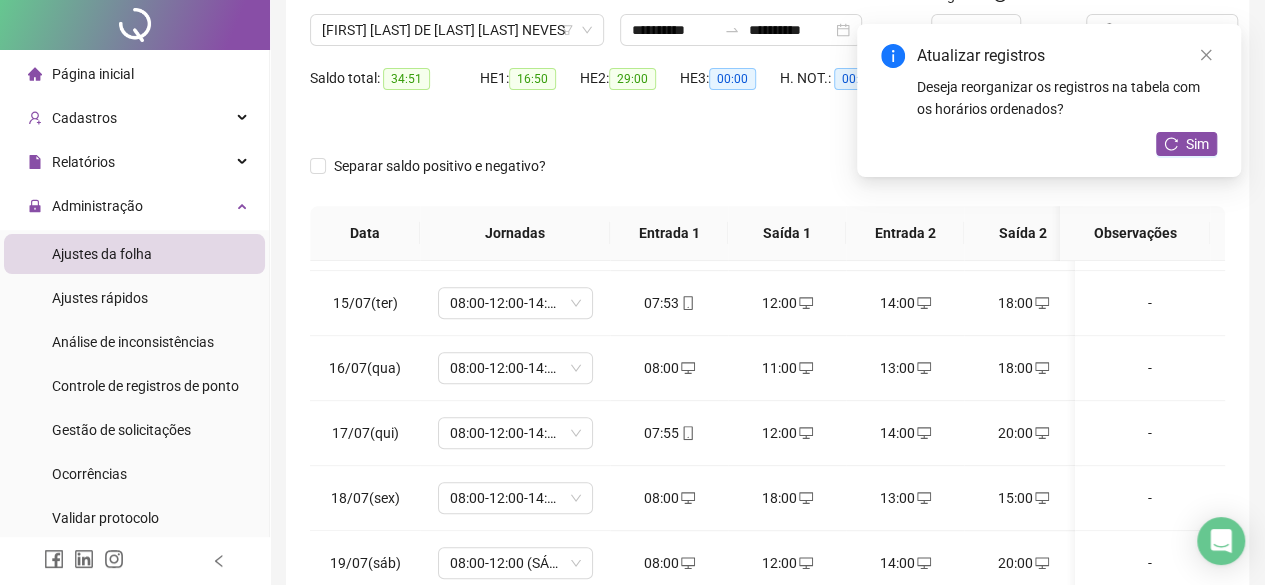 scroll, scrollTop: 0, scrollLeft: 0, axis: both 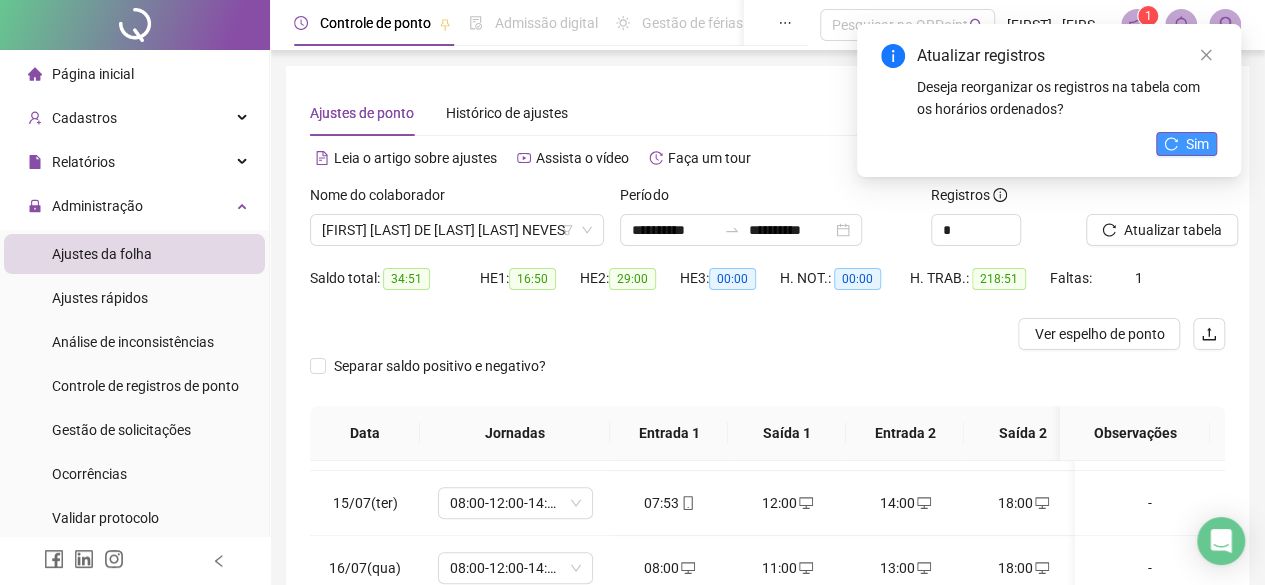 click on "Sim" at bounding box center (1197, 144) 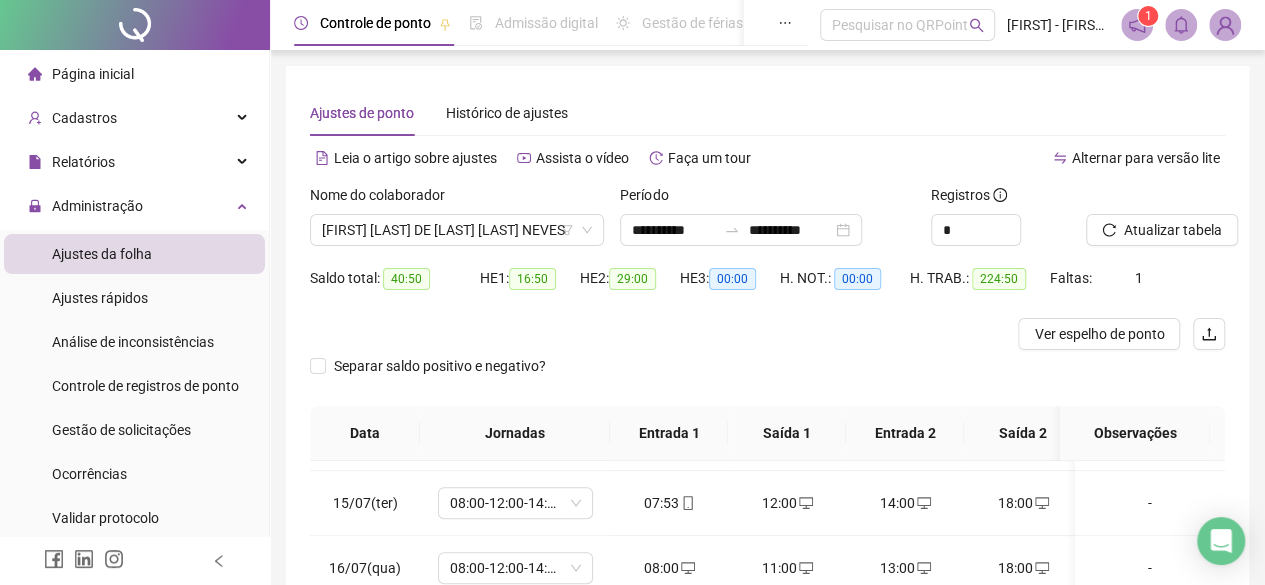 click on "Separar saldo positivo e negativo?" at bounding box center [440, 366] 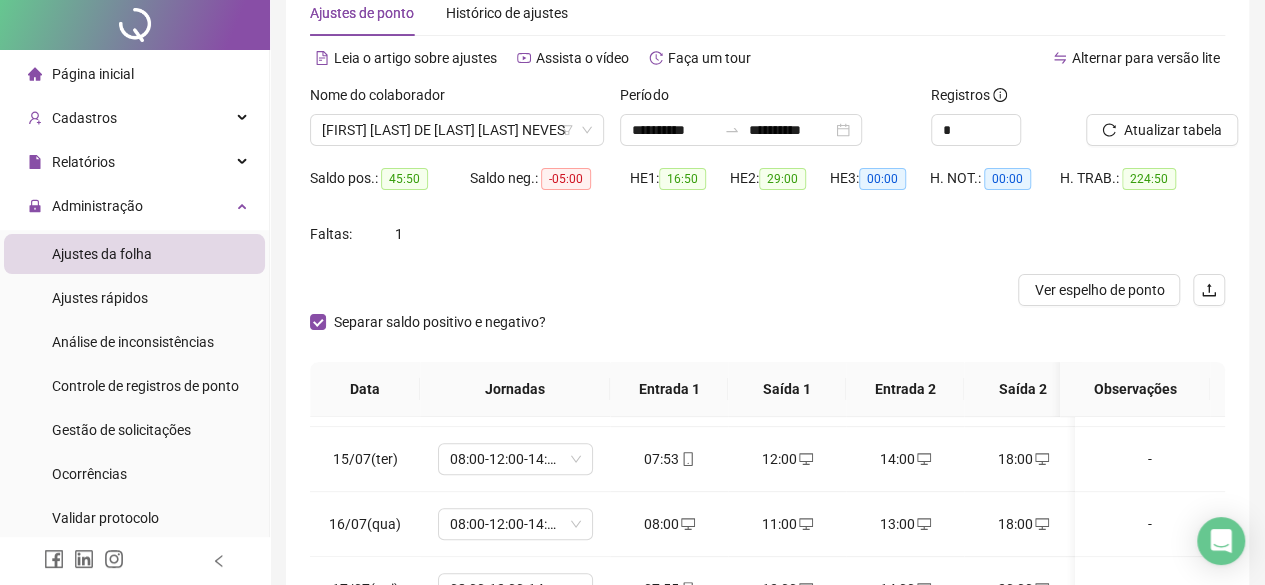 scroll, scrollTop: 300, scrollLeft: 0, axis: vertical 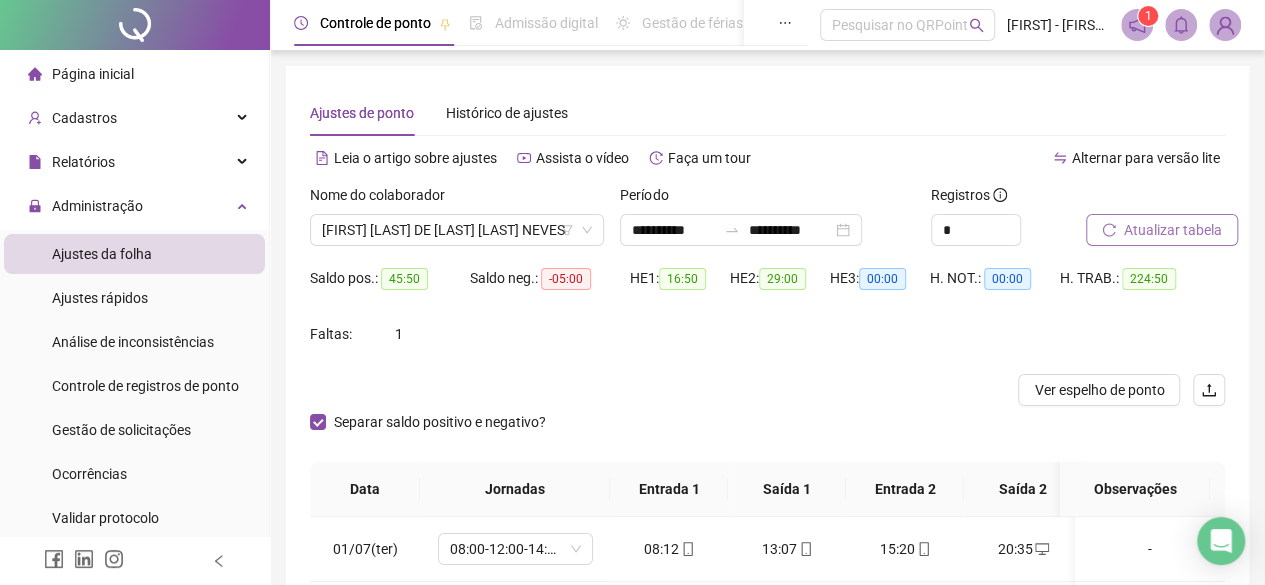 click on "Atualizar tabela" at bounding box center (1173, 230) 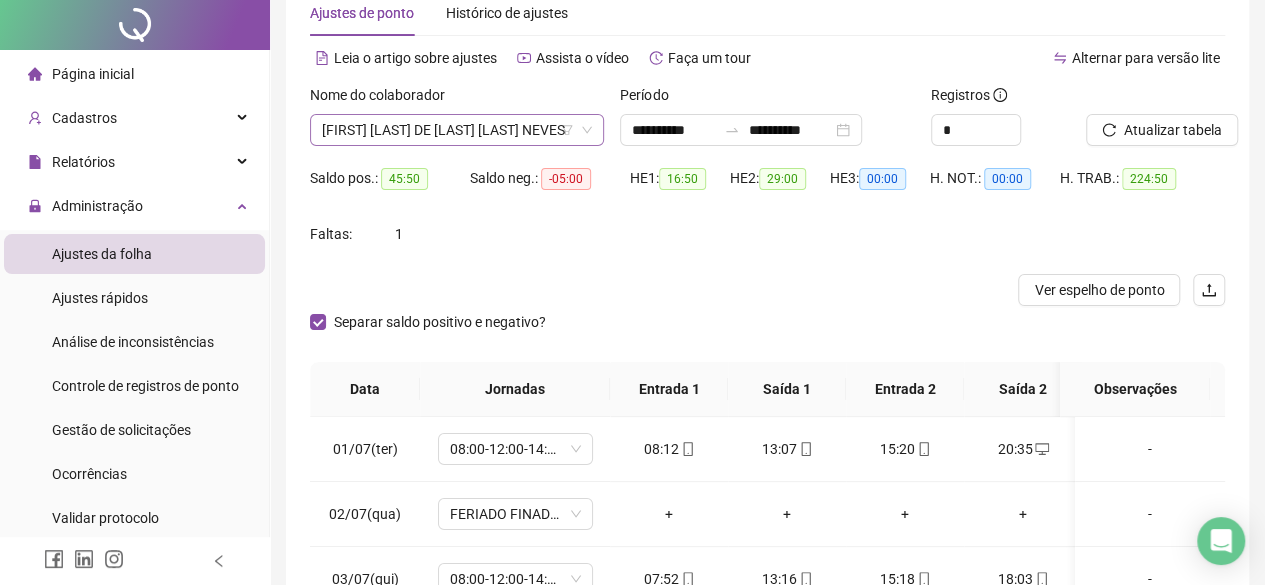 scroll, scrollTop: 0, scrollLeft: 0, axis: both 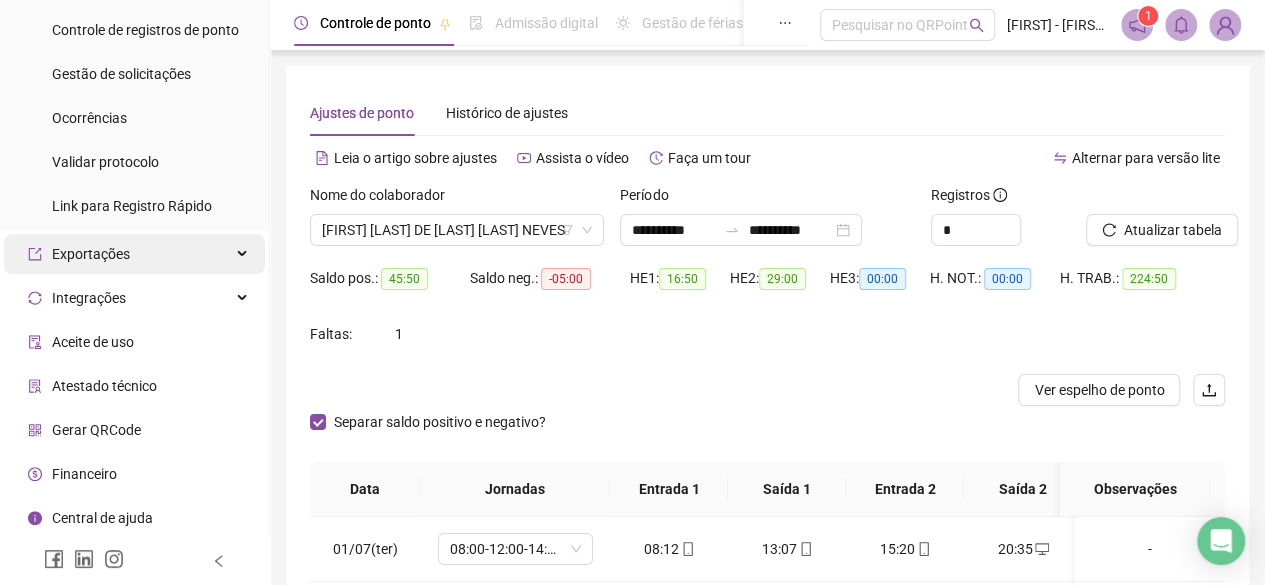 click on "Exportações" at bounding box center (134, 254) 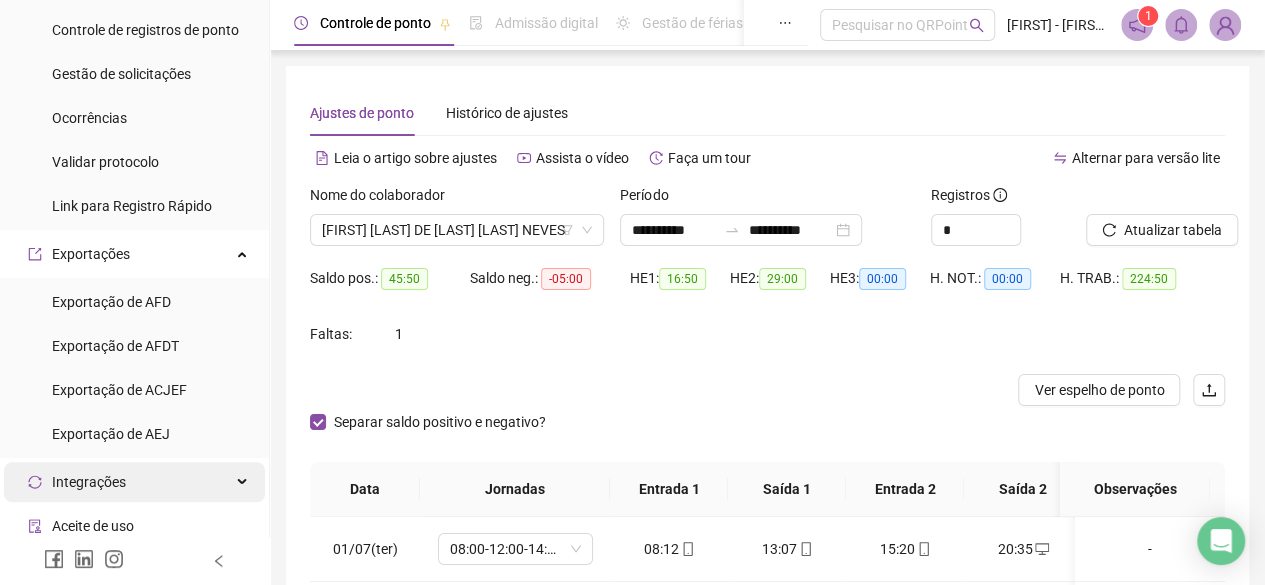click on "Integrações" at bounding box center (134, 482) 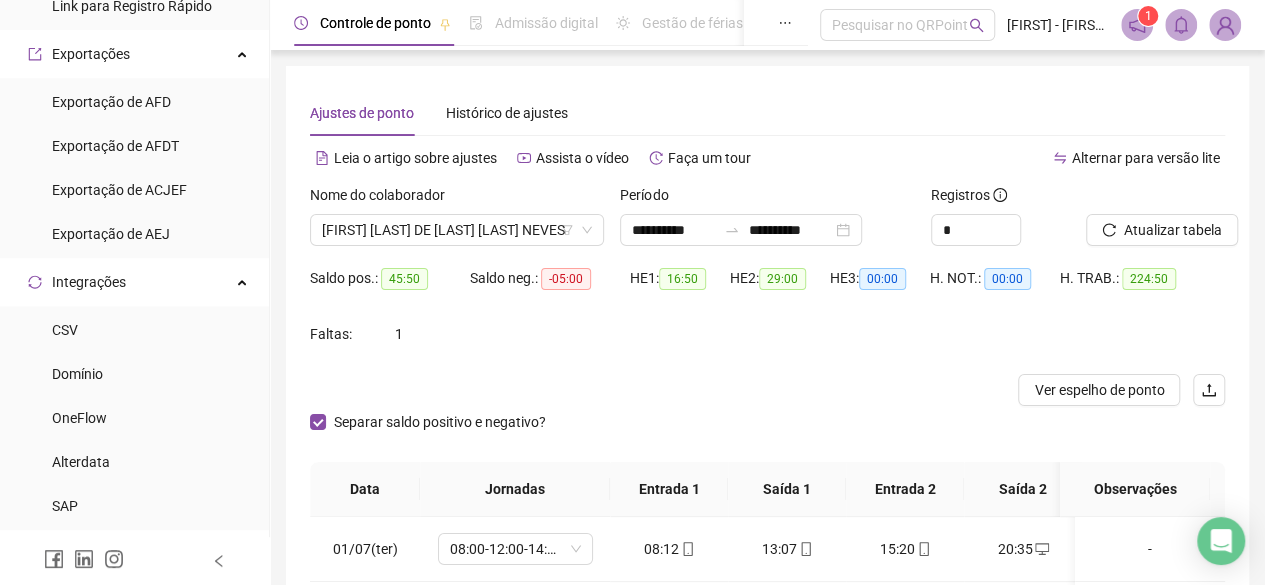 scroll, scrollTop: 768, scrollLeft: 0, axis: vertical 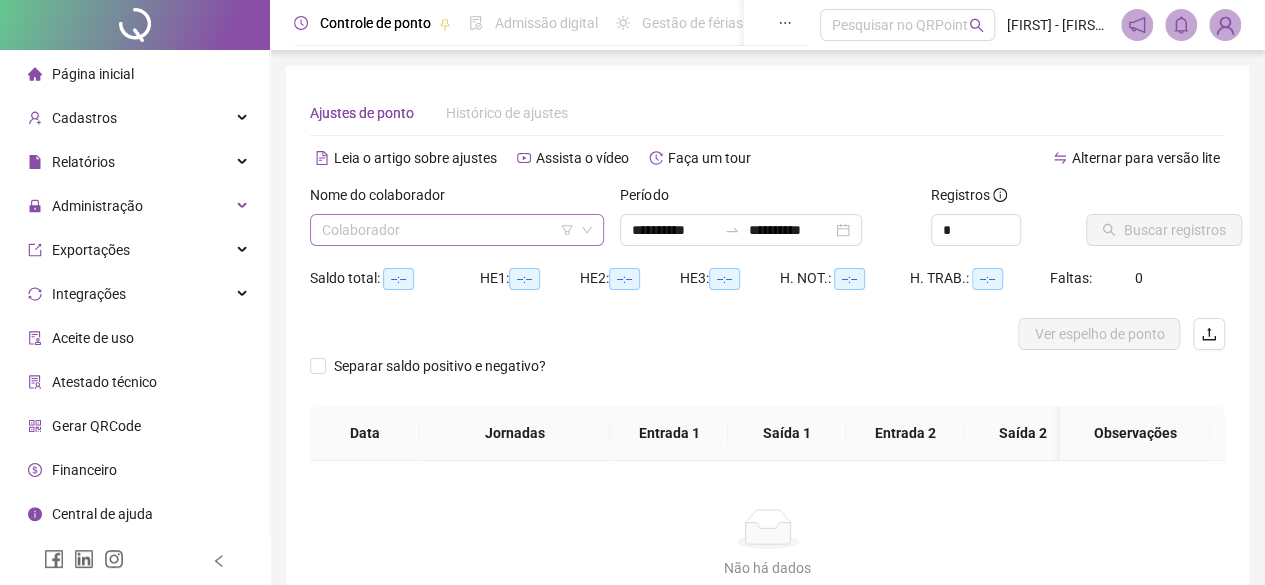 click on "**********" at bounding box center [632, 292] 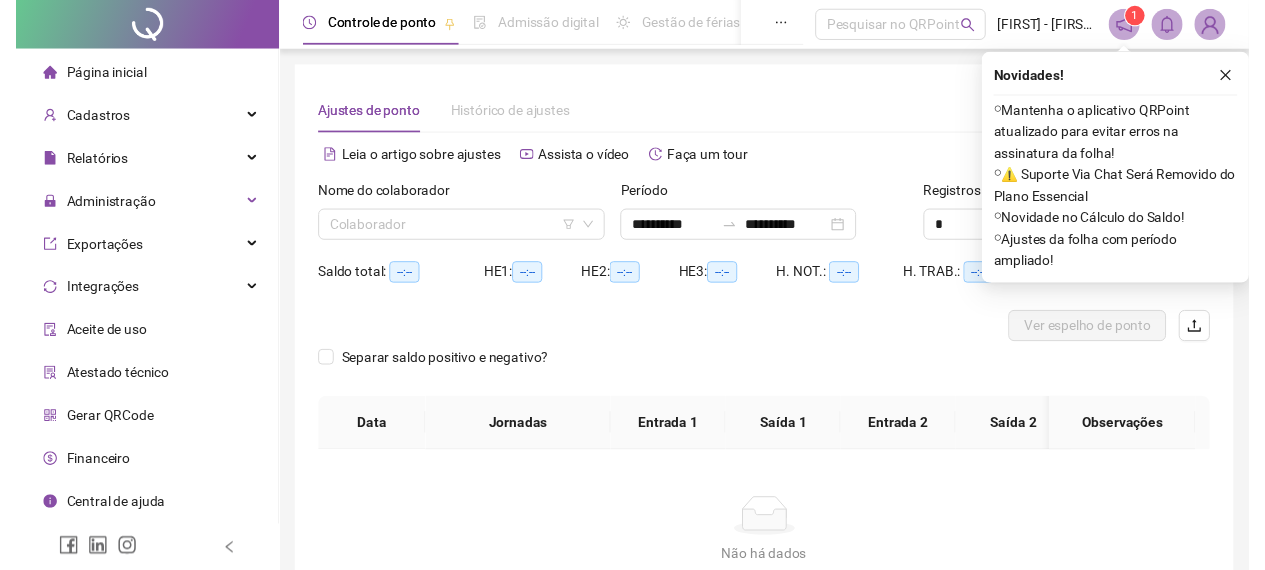 scroll, scrollTop: 182, scrollLeft: 0, axis: vertical 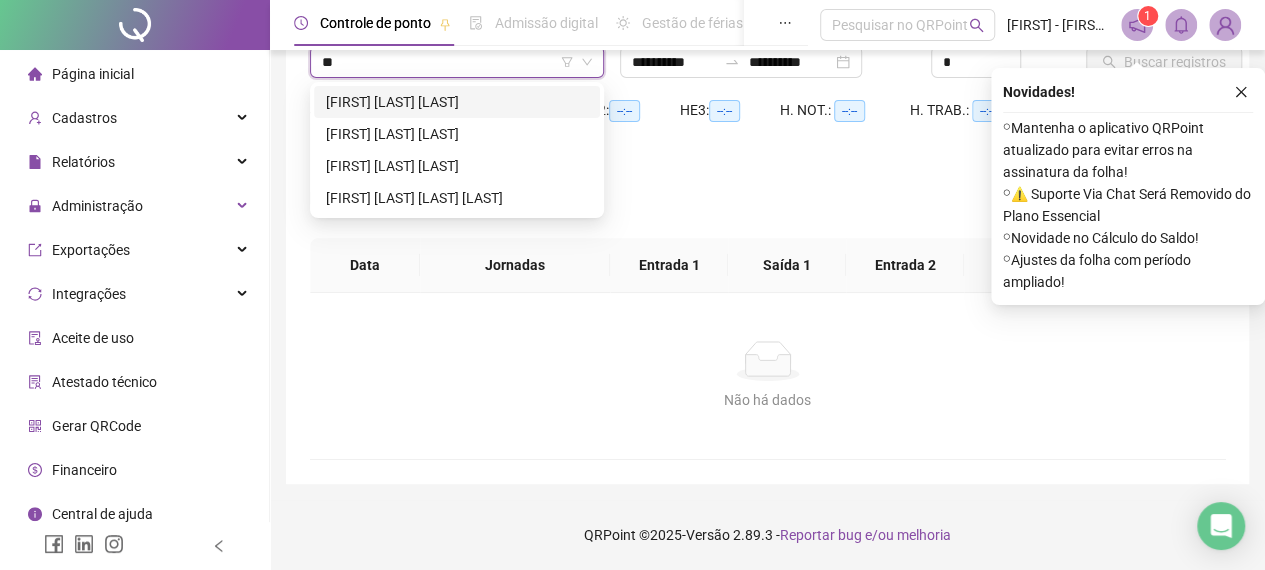 type on "***" 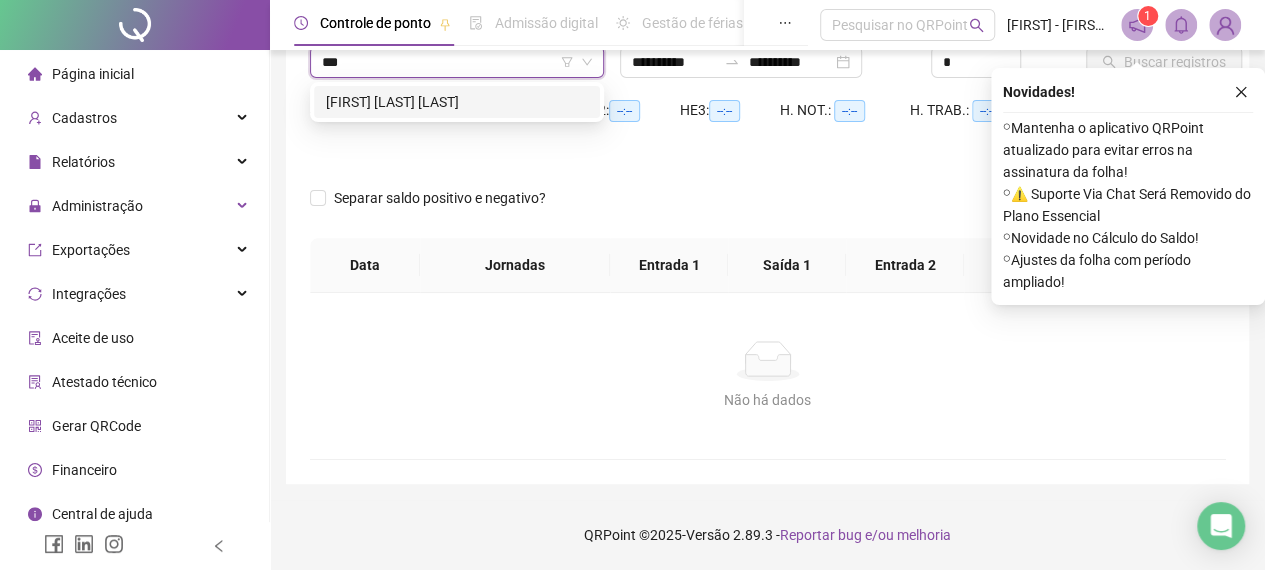 drag, startPoint x: 472, startPoint y: 82, endPoint x: 515, endPoint y: 81, distance: 43.011627 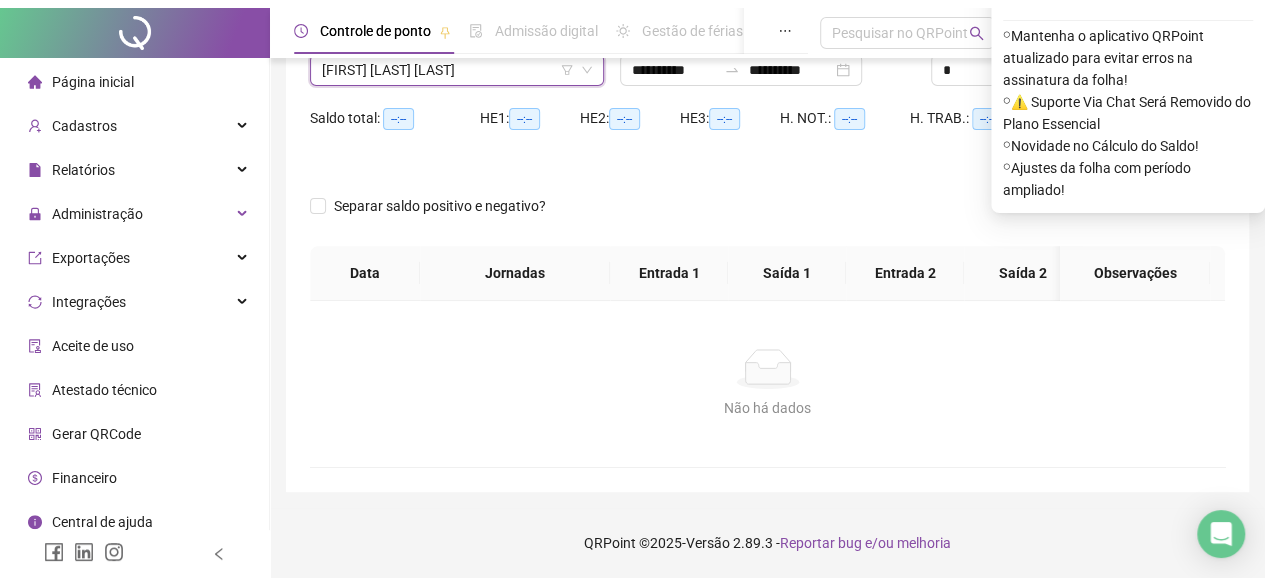 scroll, scrollTop: 0, scrollLeft: 0, axis: both 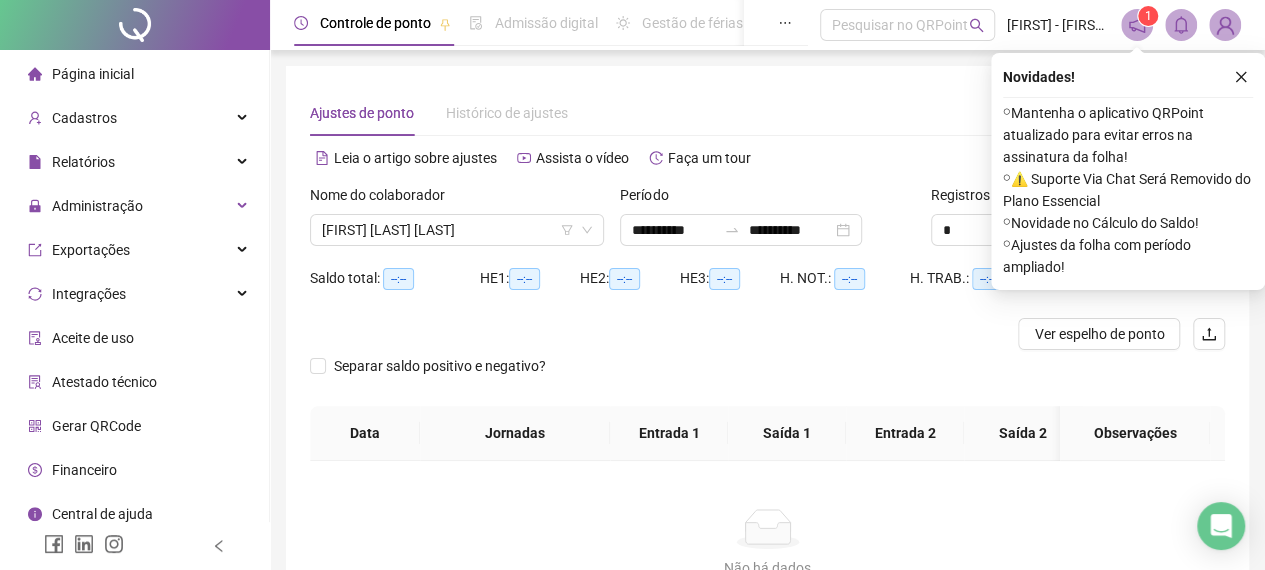 click 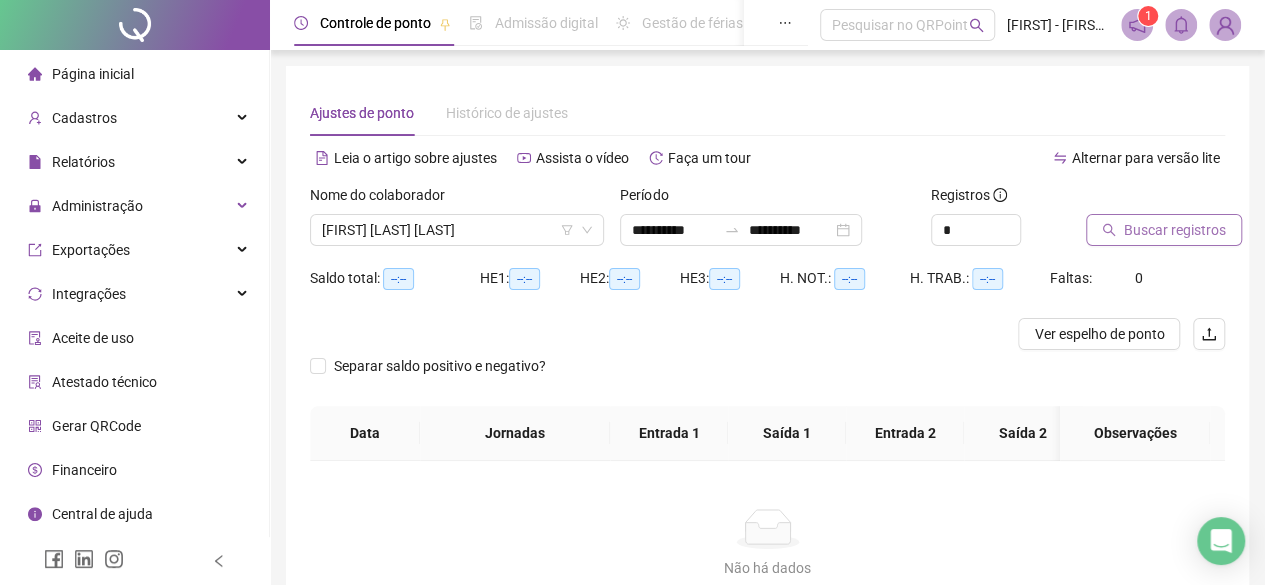 click on "Buscar registros" at bounding box center [1175, 230] 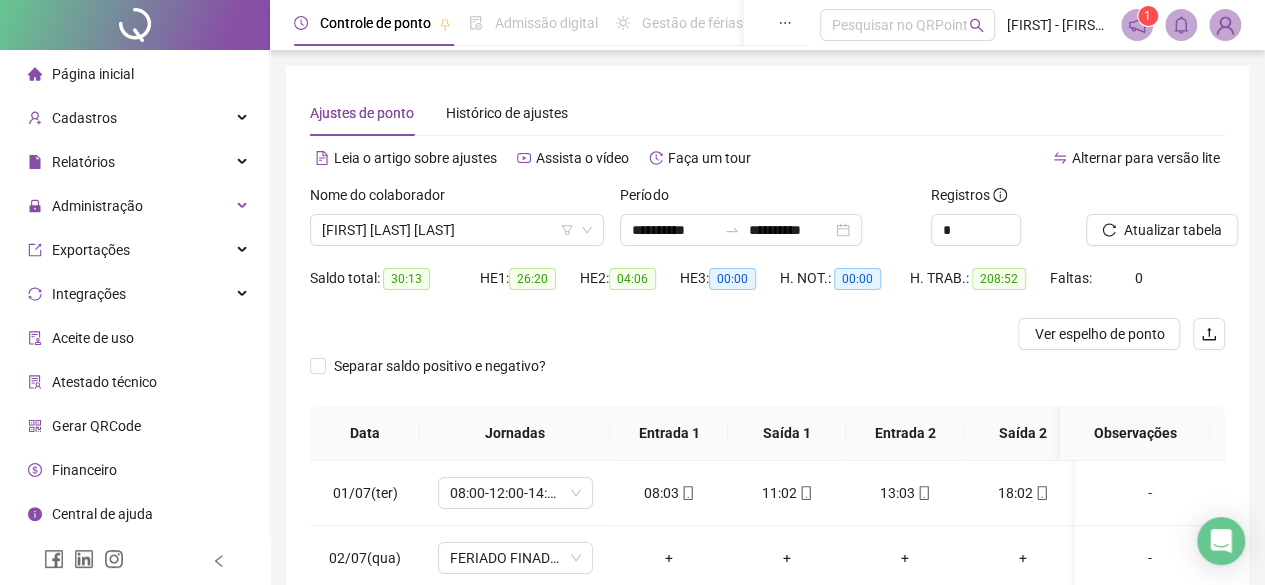 scroll, scrollTop: 200, scrollLeft: 0, axis: vertical 